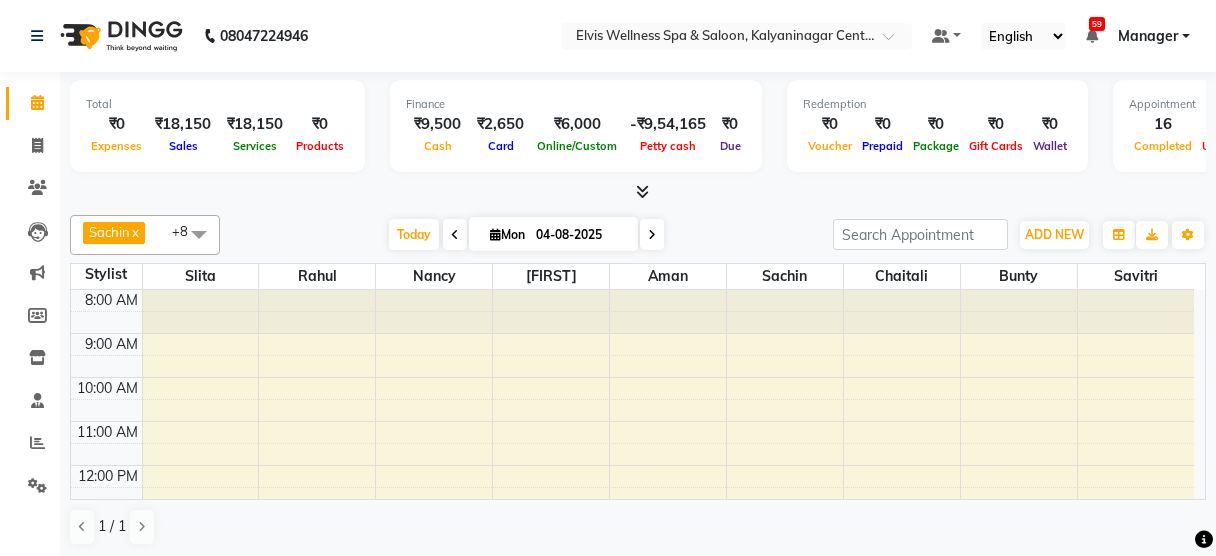 scroll, scrollTop: 0, scrollLeft: 0, axis: both 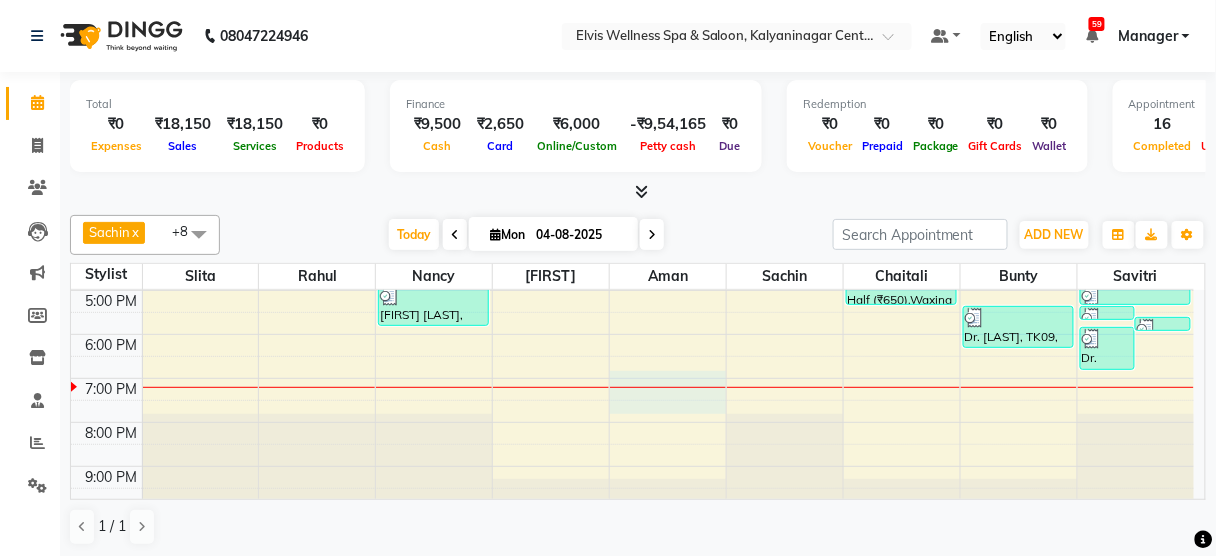 drag, startPoint x: 689, startPoint y: 385, endPoint x: 685, endPoint y: 396, distance: 11.7046995 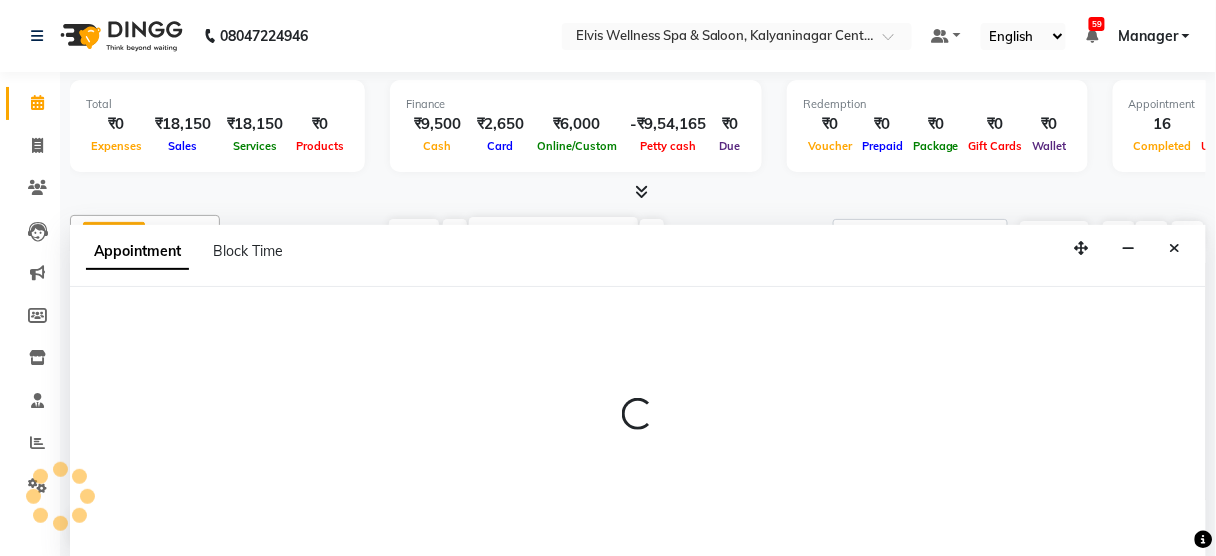 scroll, scrollTop: 0, scrollLeft: 0, axis: both 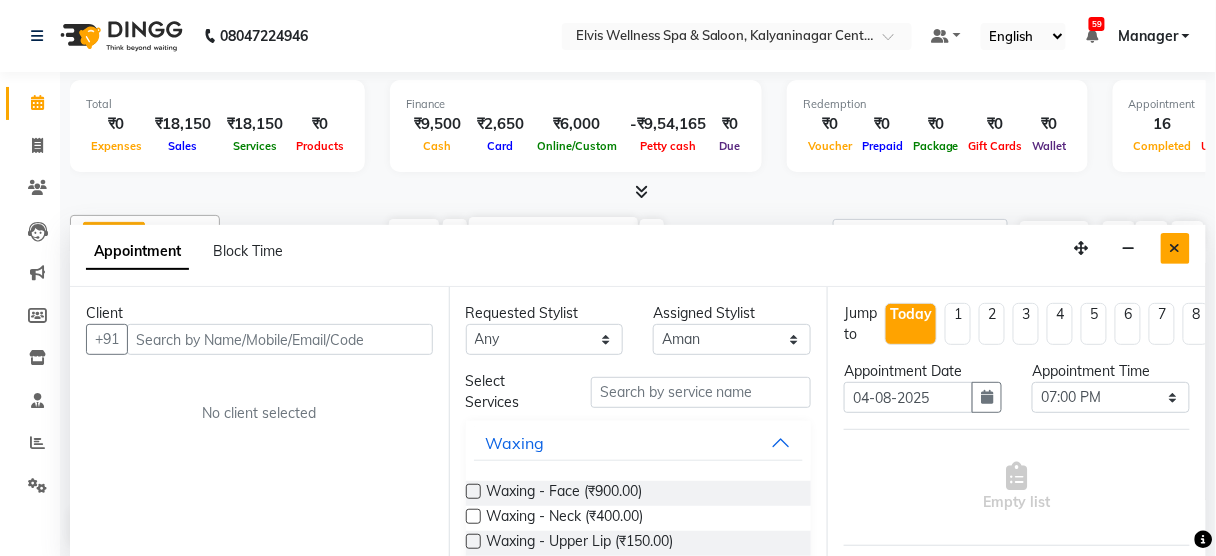click at bounding box center (1175, 248) 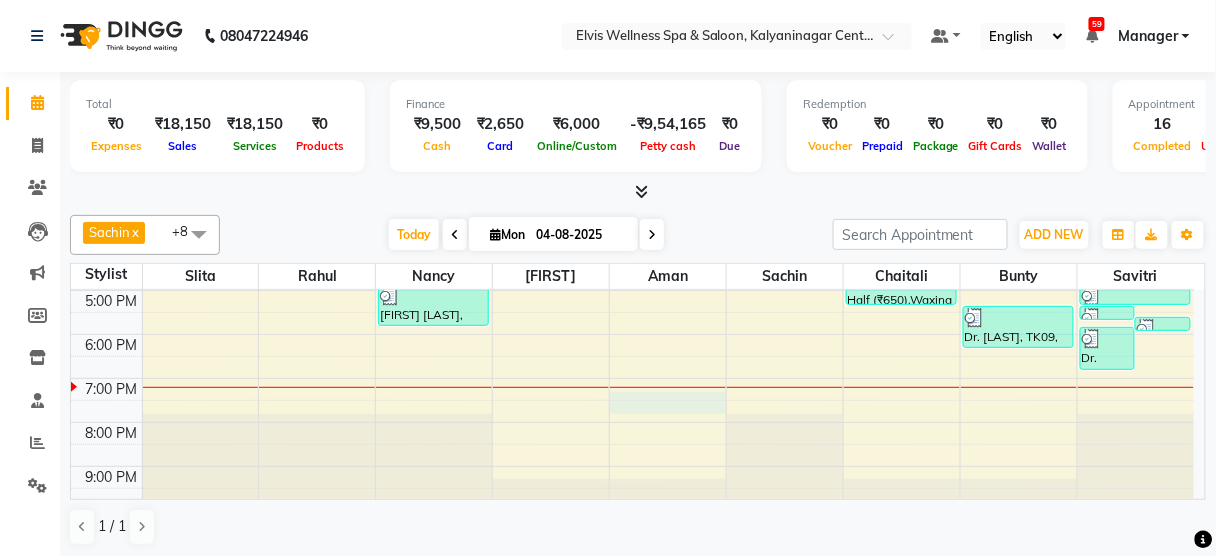 click on "8:00 AM 9:00 AM 10:00 AM 11:00 AM 12:00 PM 1:00 PM 2:00 PM 3:00 PM 4:00 PM 5:00 PM 6:00 PM 7:00 PM 8:00 PM 9:00 PM     [FIRST] [LAST] member, TK03, 03:00 PM-04:00 PM, Massage - Balinese Massage (60 Min)     [FIRST], TK04, 03:00 PM-03:30 PM, Hair wash & Blow Dry     [FIRST] [LAST], TK06, 03:00 PM-04:00 PM, Massage - Swedish Massage (60 Min)     [FIRST] [LAST], TK07, 05:00 PM-06:00 PM, Massage - Swedish Massage (60 Min)     [FIRST], TK01, 02:00 PM-03:00 PM, Massage - Swedish Massage (60 Min)     [FIRST] [LAST] member, TK03, 03:00 PM-04:00 PM, Massage - Balinese Massage (60 Min)     [FIRST], TK02, 02:30 PM-03:00 PM, Hair Cut - Male     [FIRST], TK05, 03:00 PM-05:30 PM, Waxing - Arms Full,Waxing - Legs Half (₹650),Waxing - Bikini line (₹500),Waxing - Bikini line (₹500),Waxing - Sides (₹300)     [FIRST], TK02, 03:00 PM-03:30 PM, Head massage     [FIRST] [LAST] member, TK08, 04:00 PM-05:00 PM, Hands & Feet Men - Premium Pedicure         Dr. [LAST], TK09, 05:30 PM-05:45 PM, Threading - Eye Brows" at bounding box center [632, 202] 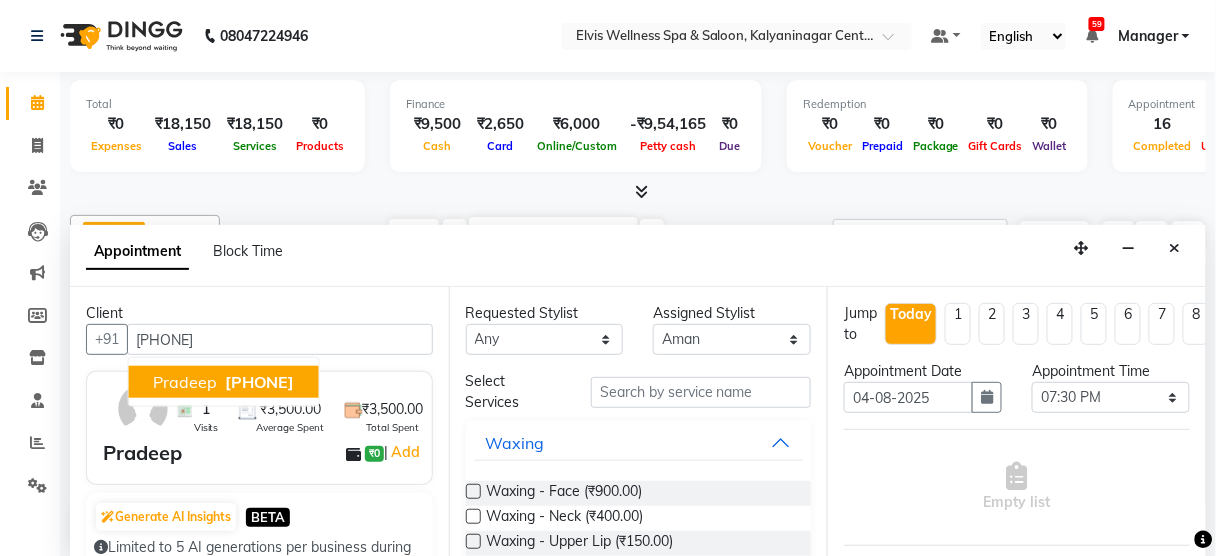 click on "[PHONE]" at bounding box center [260, 382] 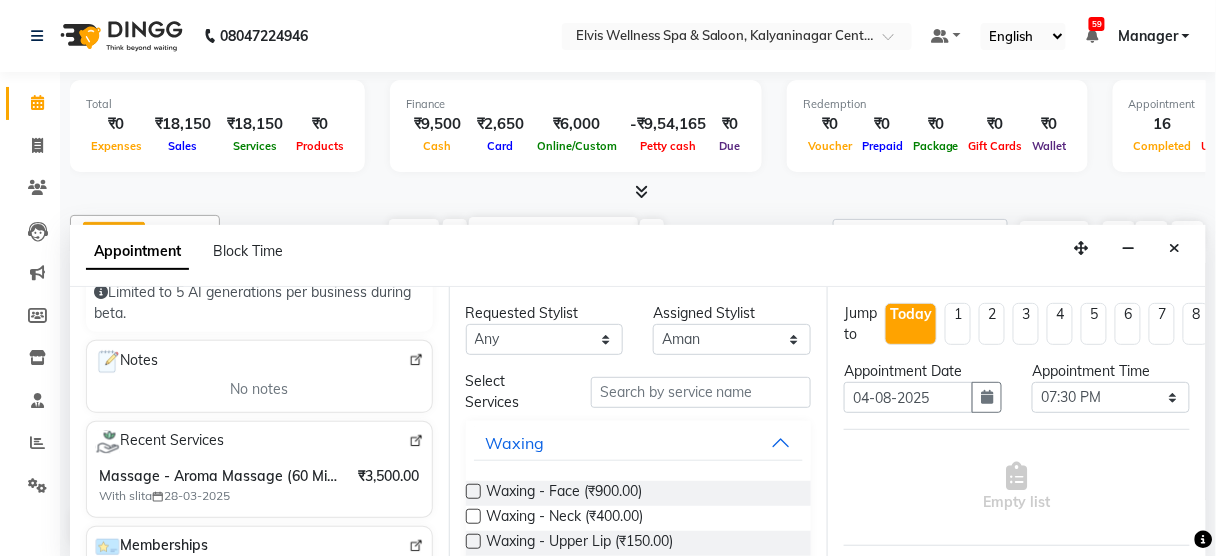 scroll, scrollTop: 256, scrollLeft: 0, axis: vertical 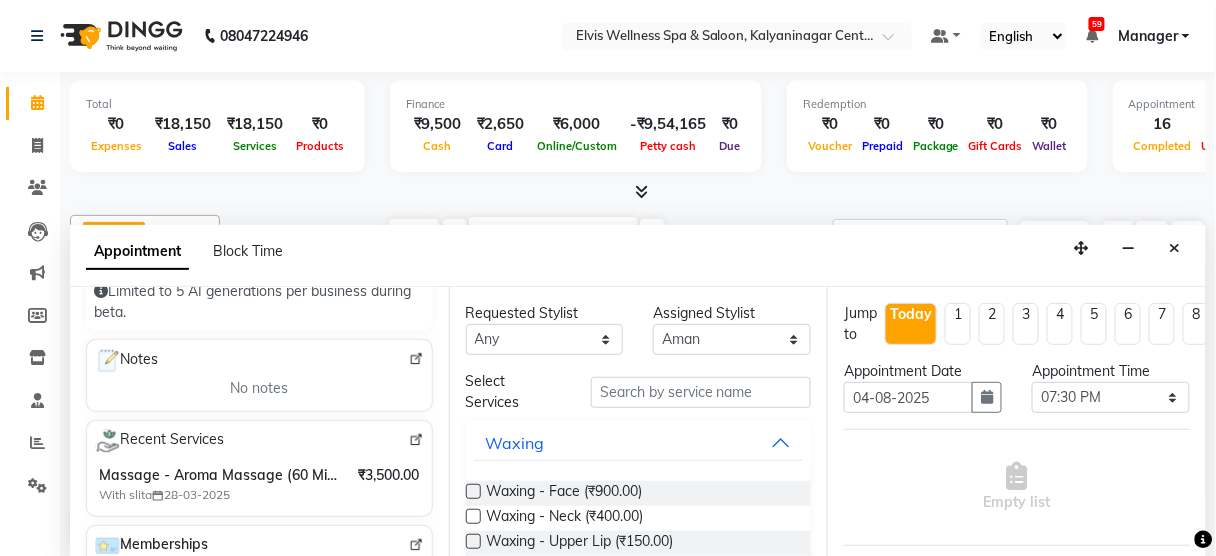 type on "[PHONE]" 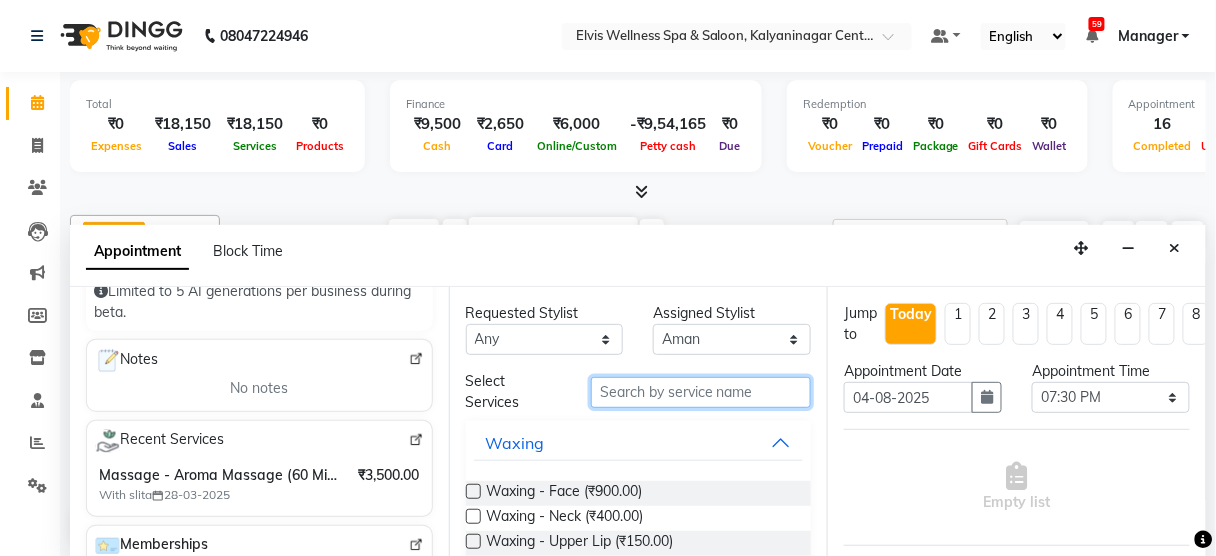 click at bounding box center [701, 392] 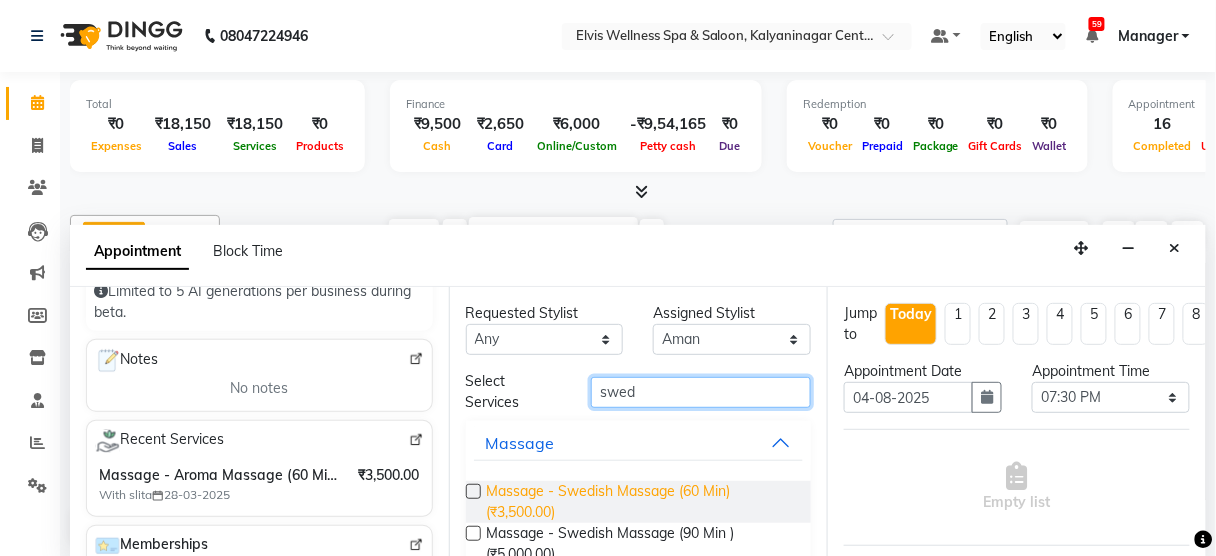 type on "swed" 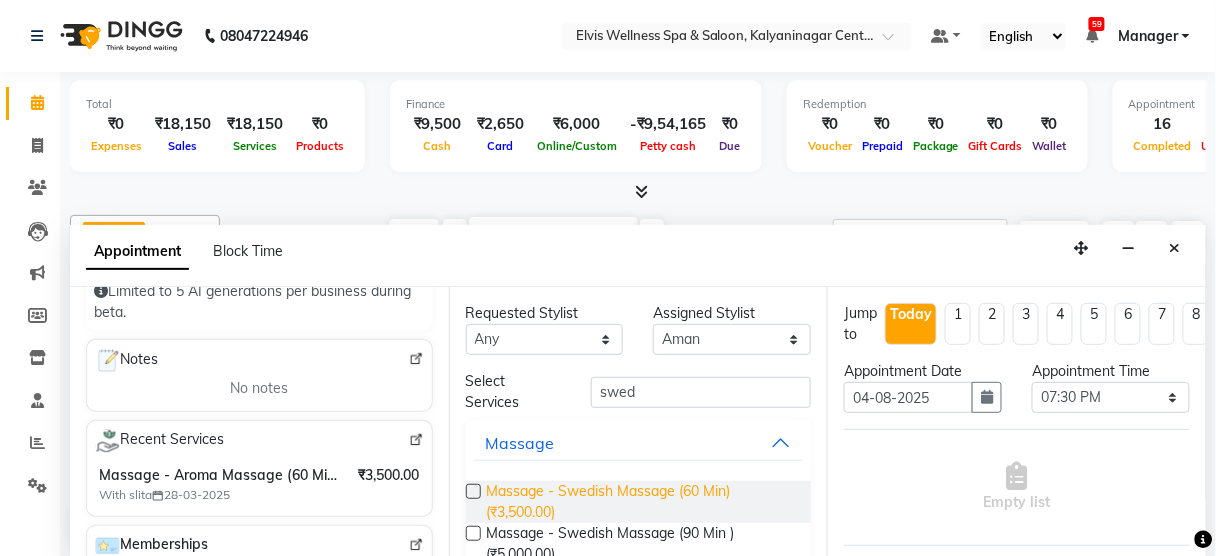 click on "Massage - Swedish Massage (60 Min) (₹3,500.00)" at bounding box center [641, 502] 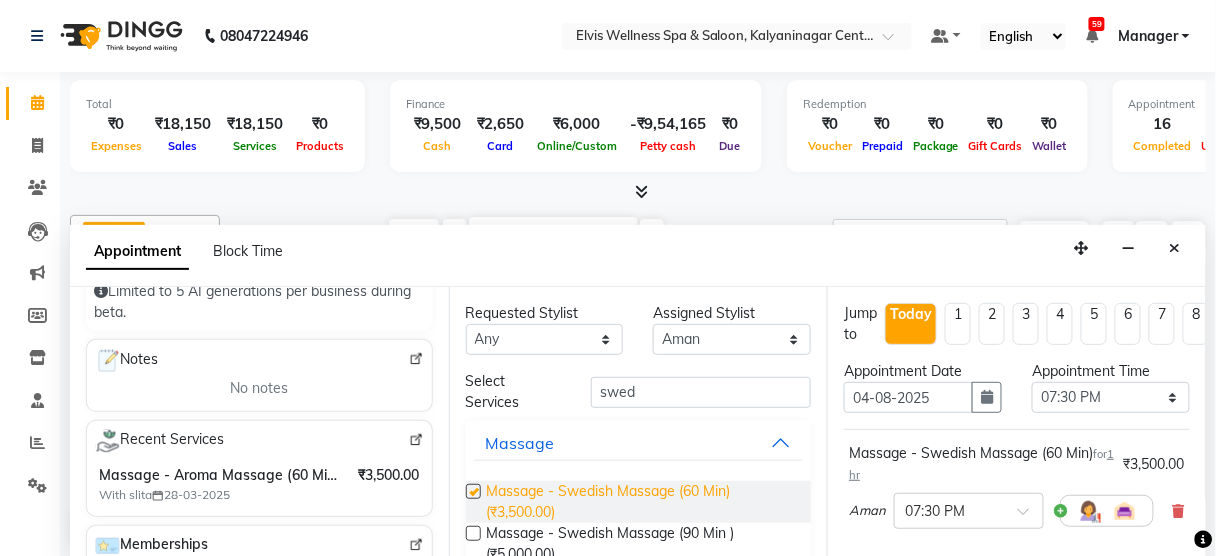 checkbox on "false" 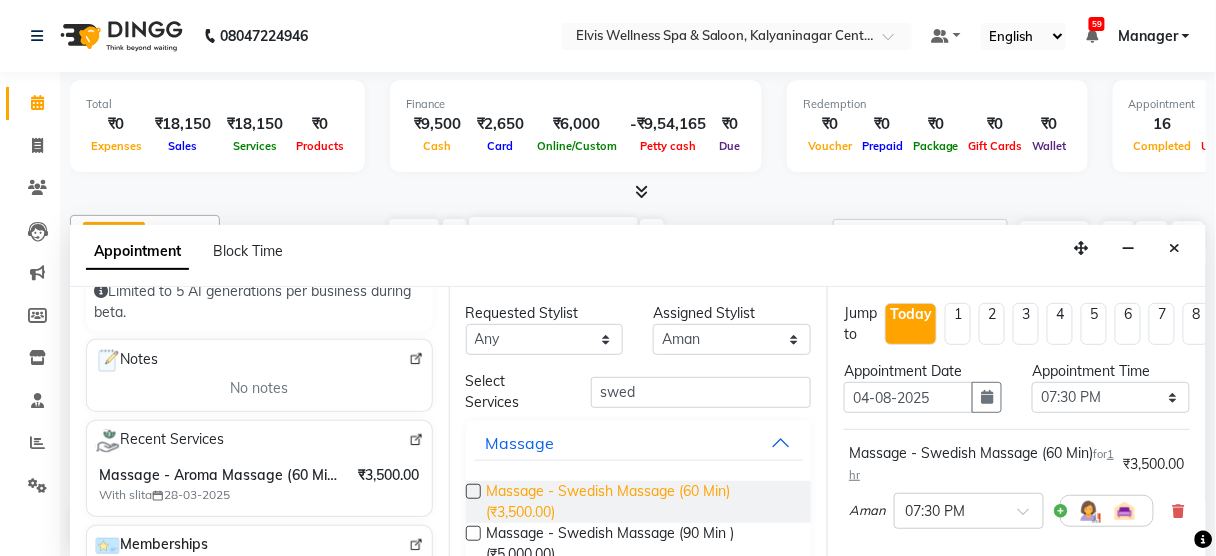scroll, scrollTop: 80, scrollLeft: 0, axis: vertical 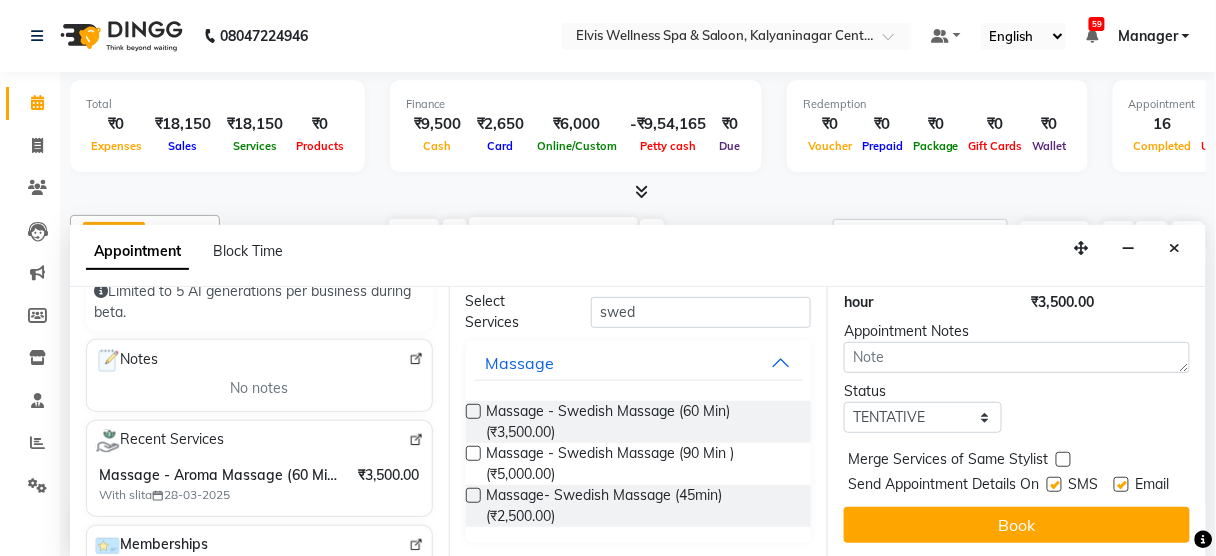 click at bounding box center [1054, 484] 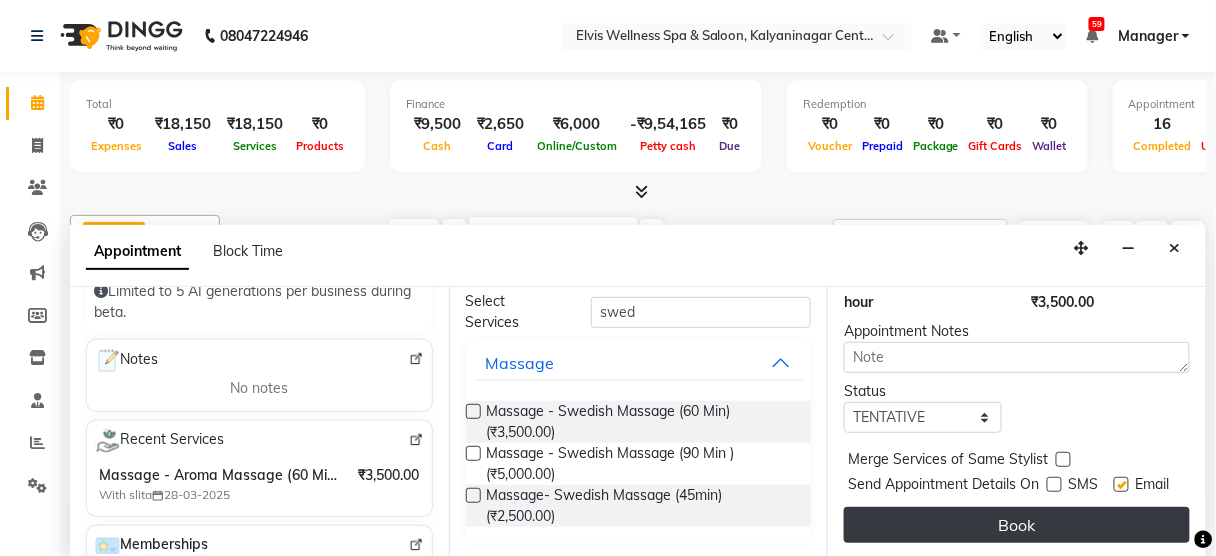 click on "Book" at bounding box center (1017, 525) 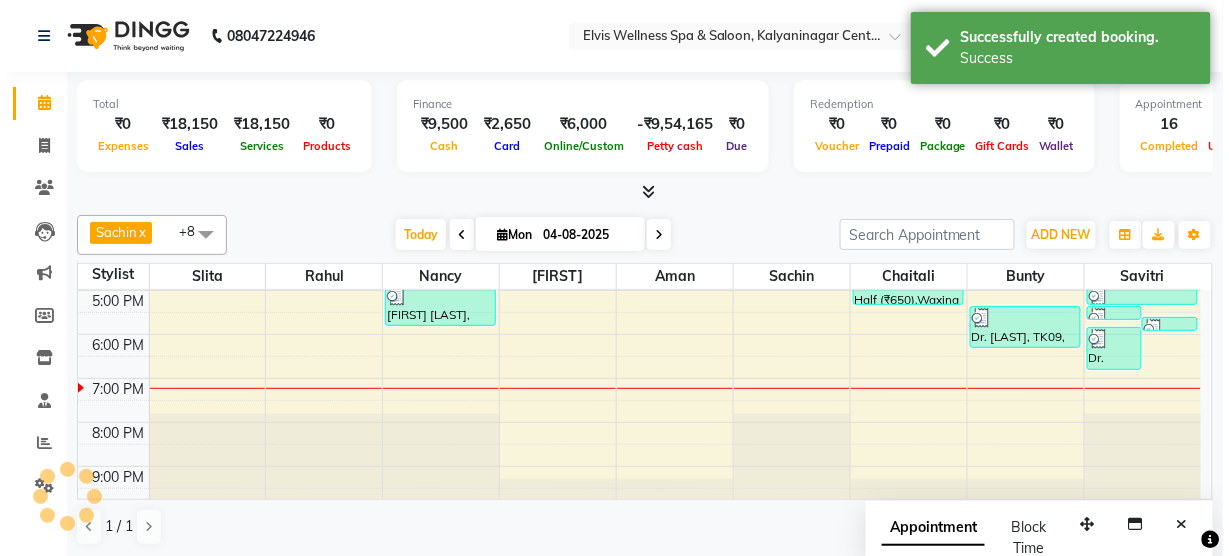 scroll, scrollTop: 0, scrollLeft: 0, axis: both 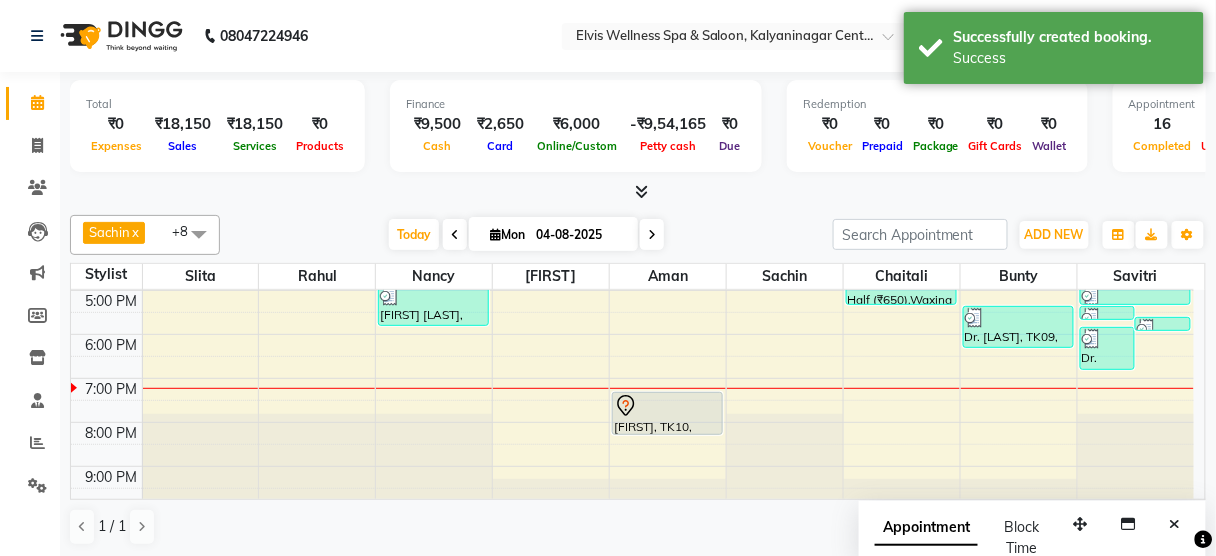 click on "Appointment Block Time" at bounding box center (1032, 542) 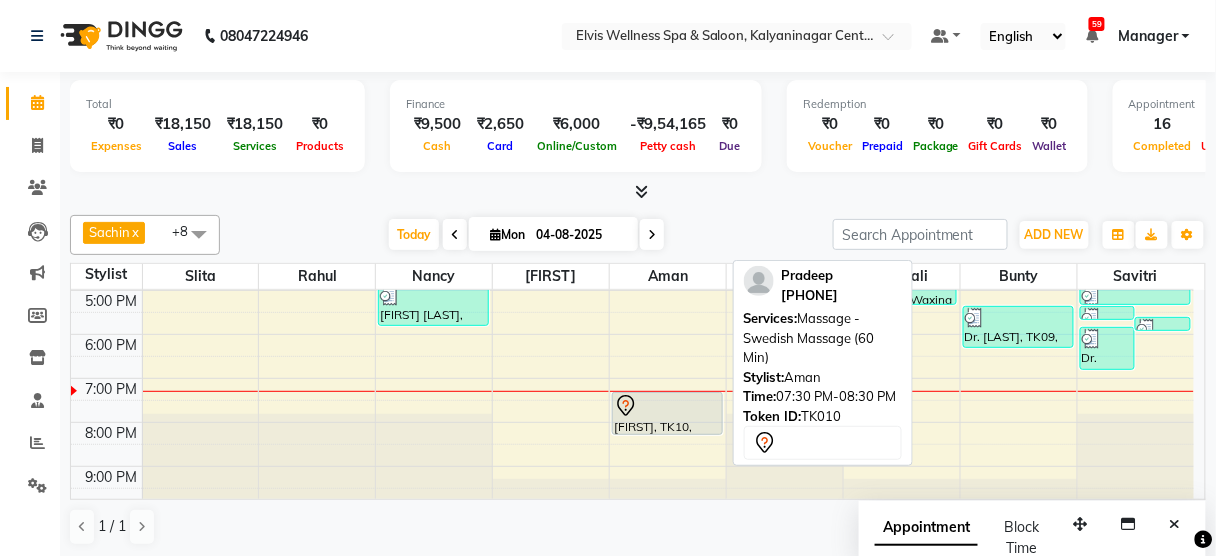 click at bounding box center (667, 406) 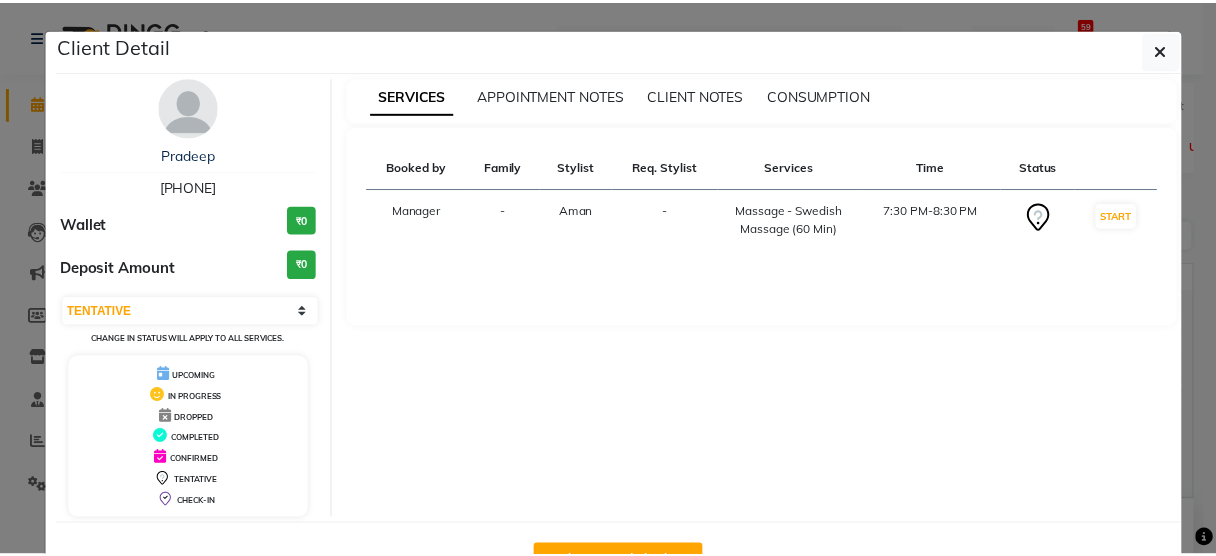 scroll, scrollTop: 65, scrollLeft: 0, axis: vertical 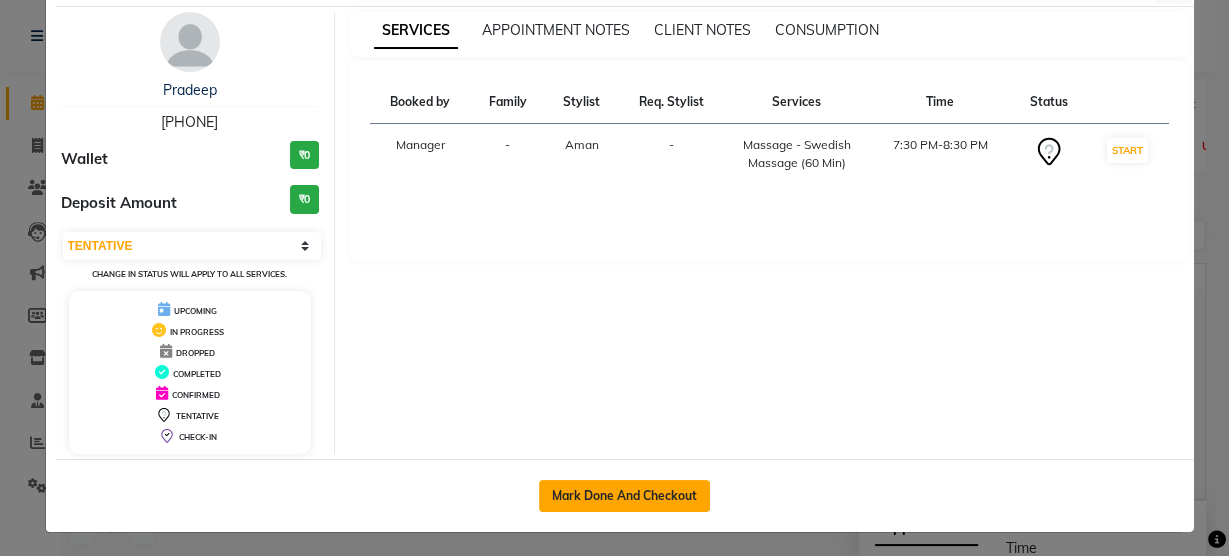 click on "Mark Done And Checkout" 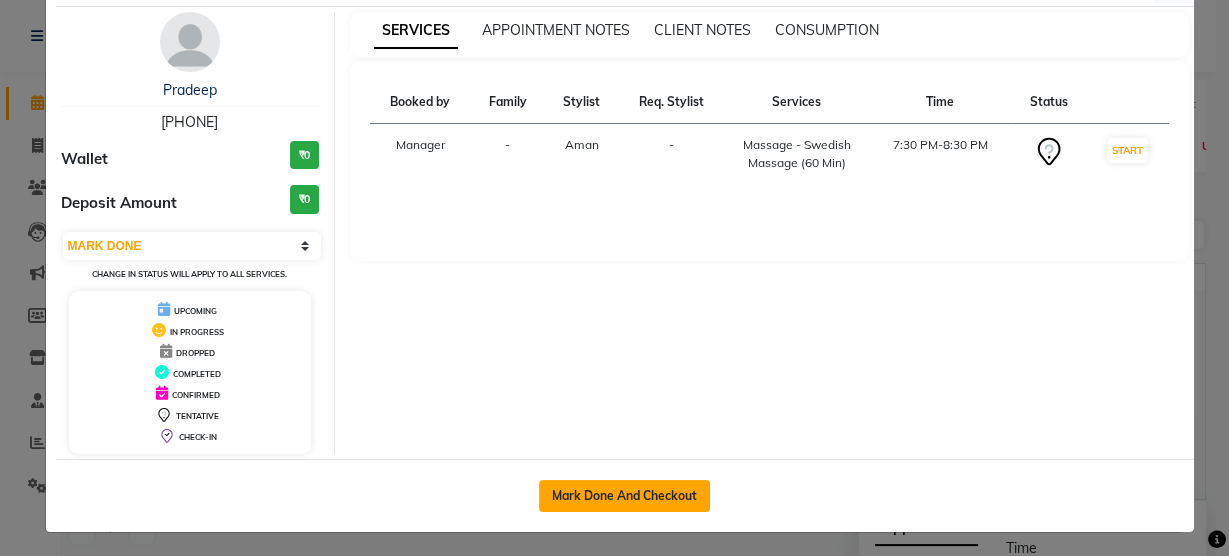 select on "5733" 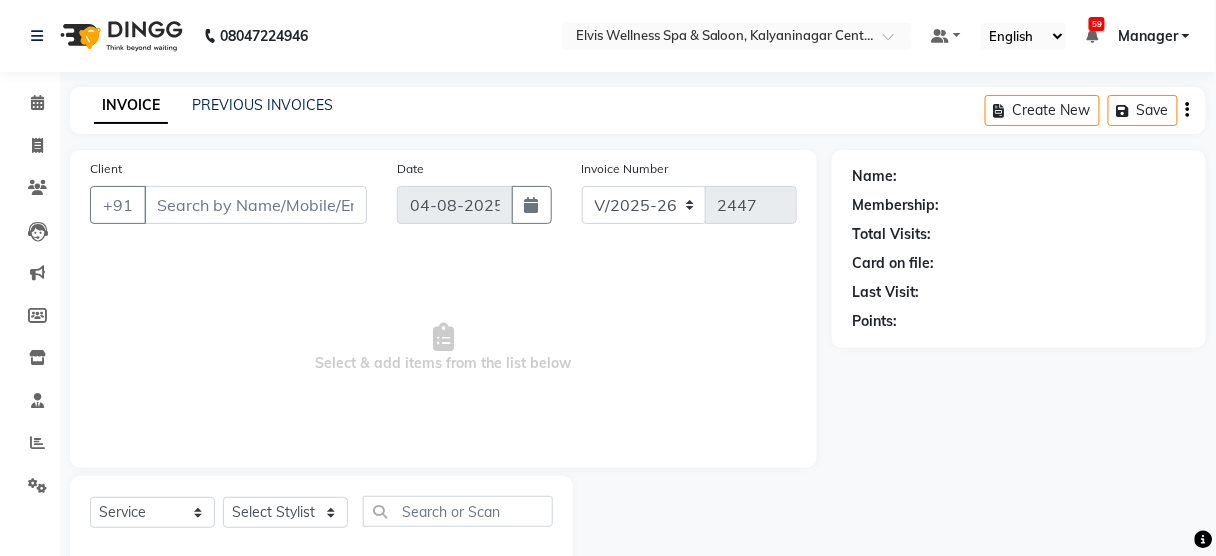 type on "[PHONE]" 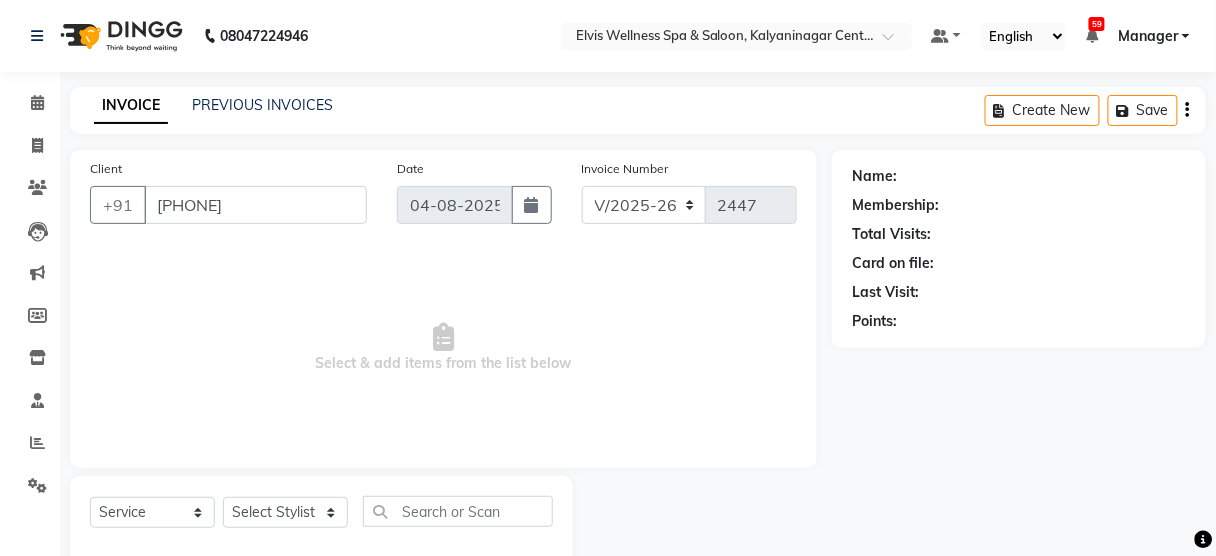 select on "46426" 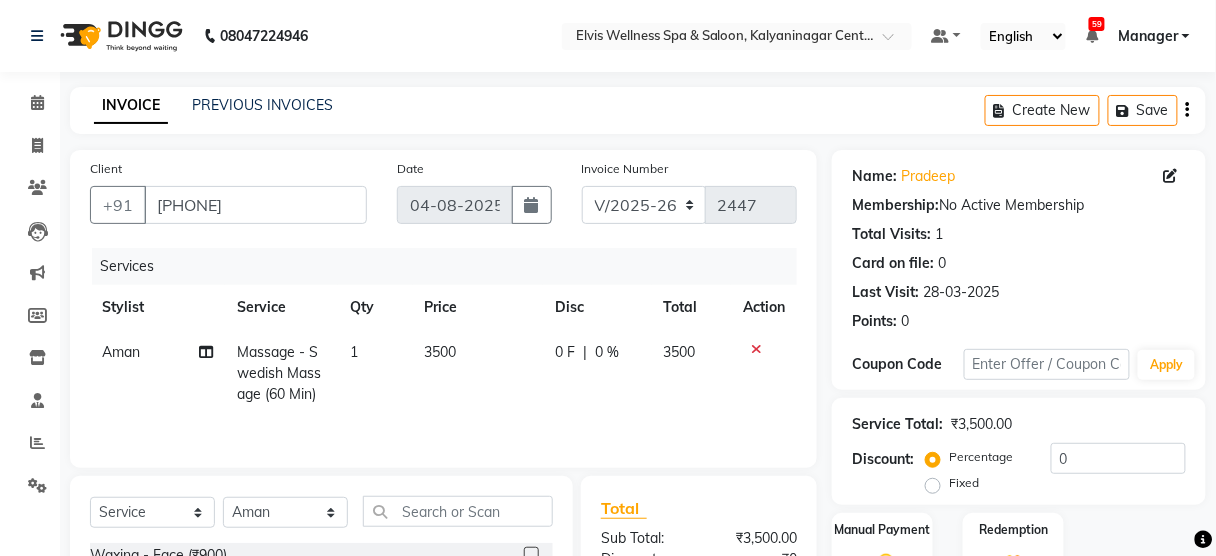 scroll, scrollTop: 216, scrollLeft: 0, axis: vertical 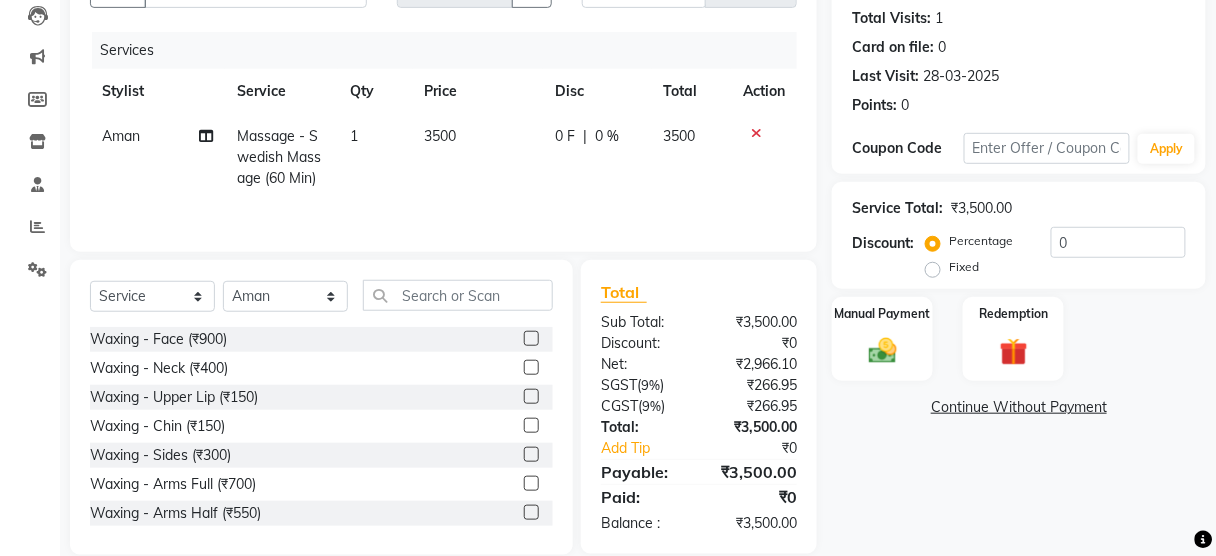 click on "Fixed" 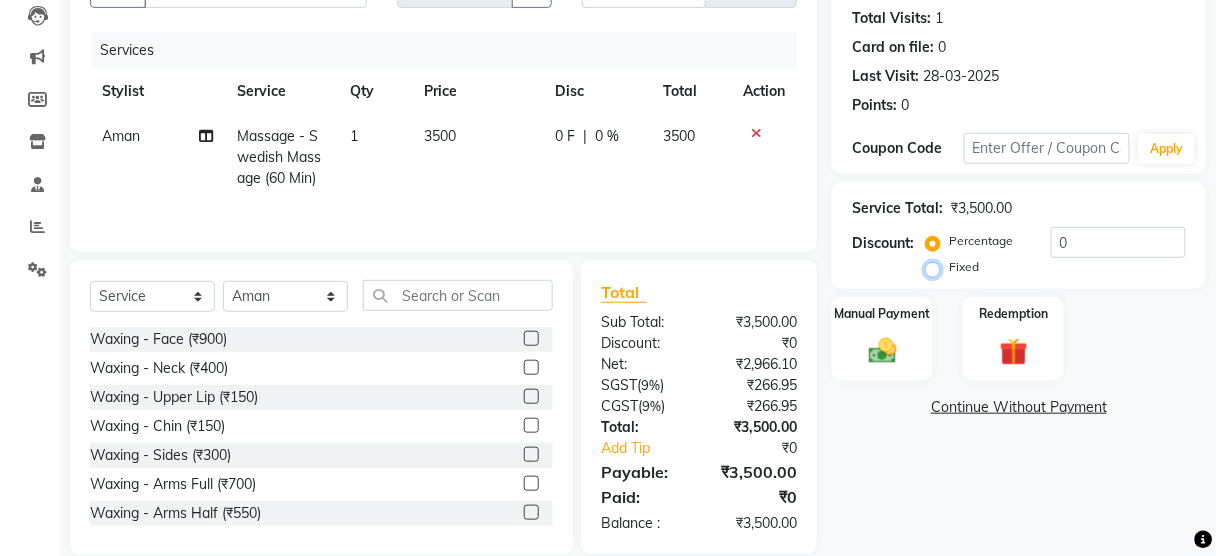 click on "Fixed" at bounding box center [937, 267] 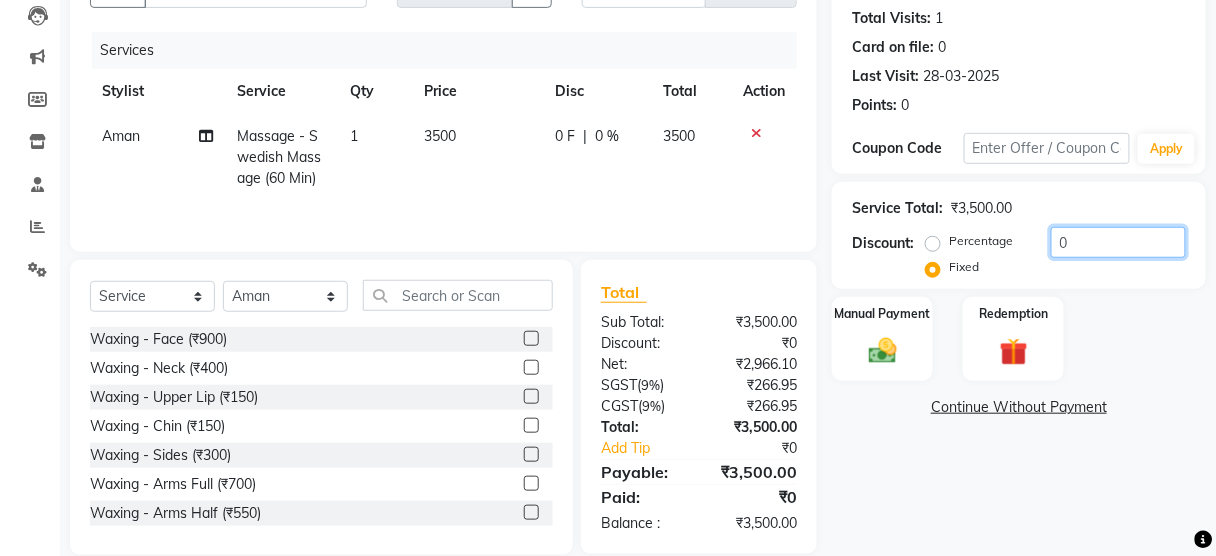 click on "0" 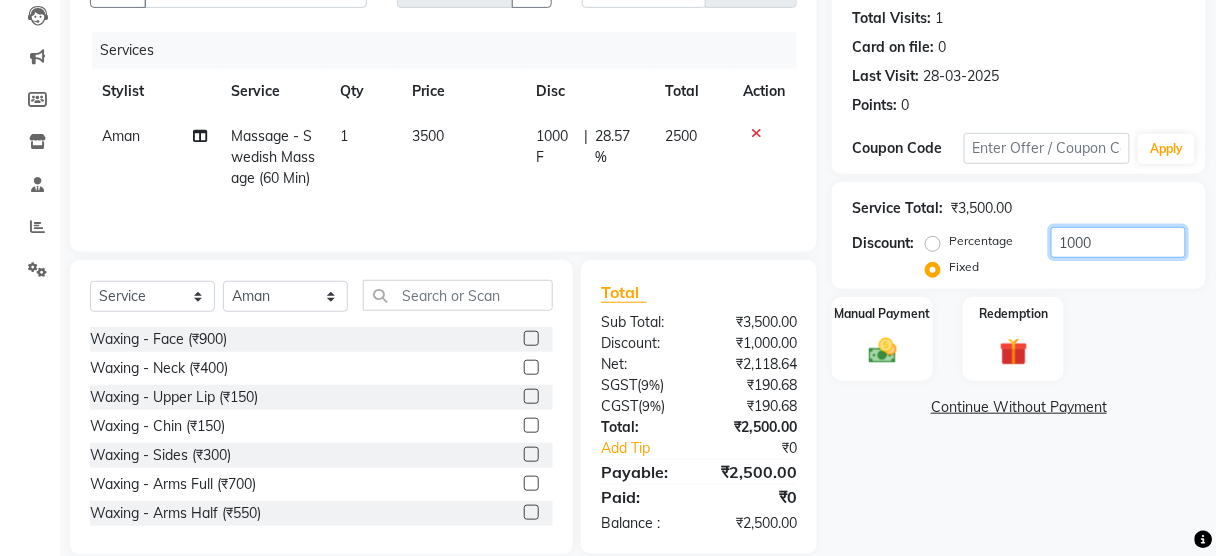 type on "1000" 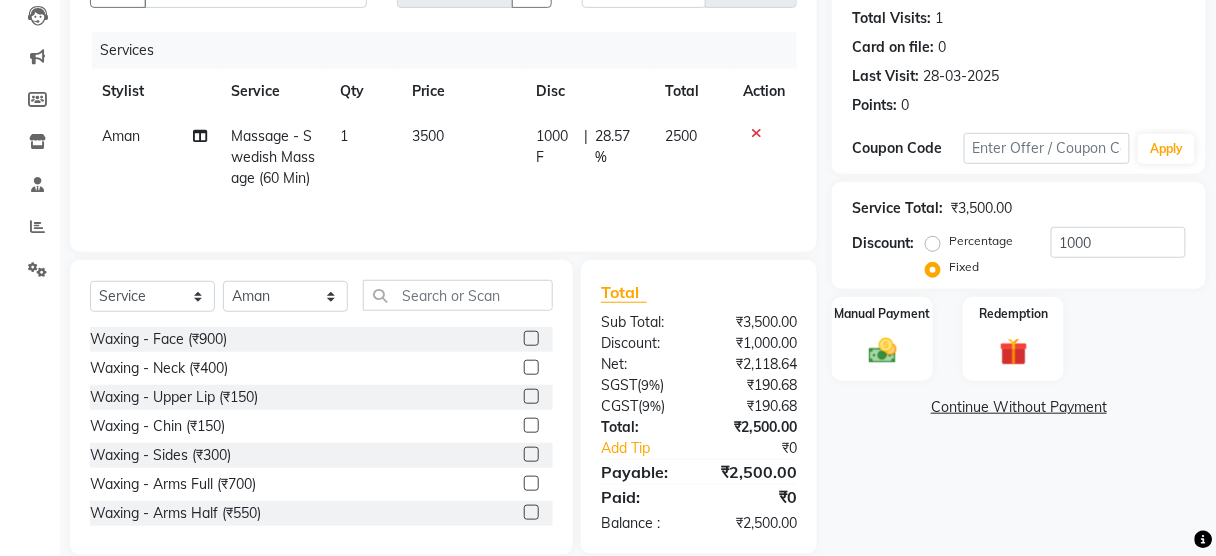 click on "Name: [FIRST]  Membership:  No Active Membership  Total Visits:  1 Card on file:  0 Last Visit:   28-03-2025 Points:   0  Coupon Code Apply Service Total:  ₹3,500.00  Discount:  Percentage   Fixed  1000 Manual Payment Redemption  Continue Without Payment" 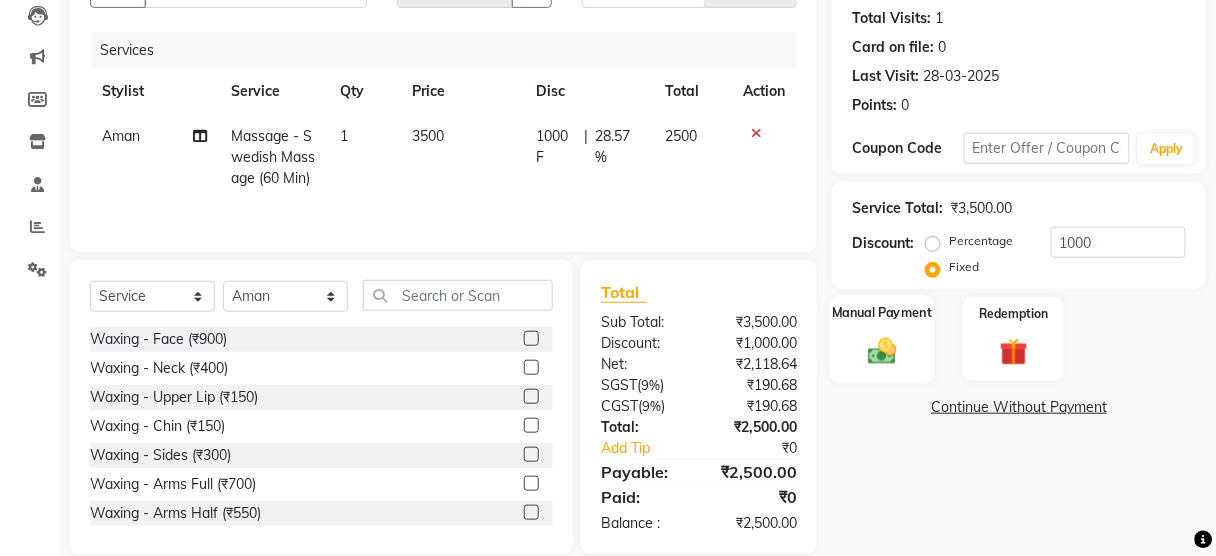 click 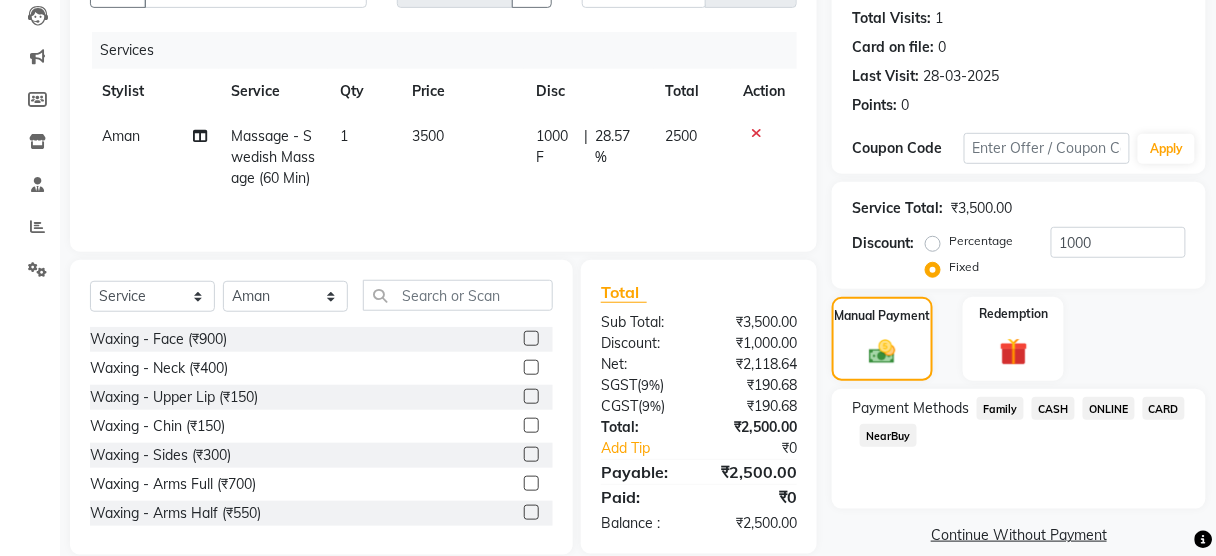 click on "CASH" 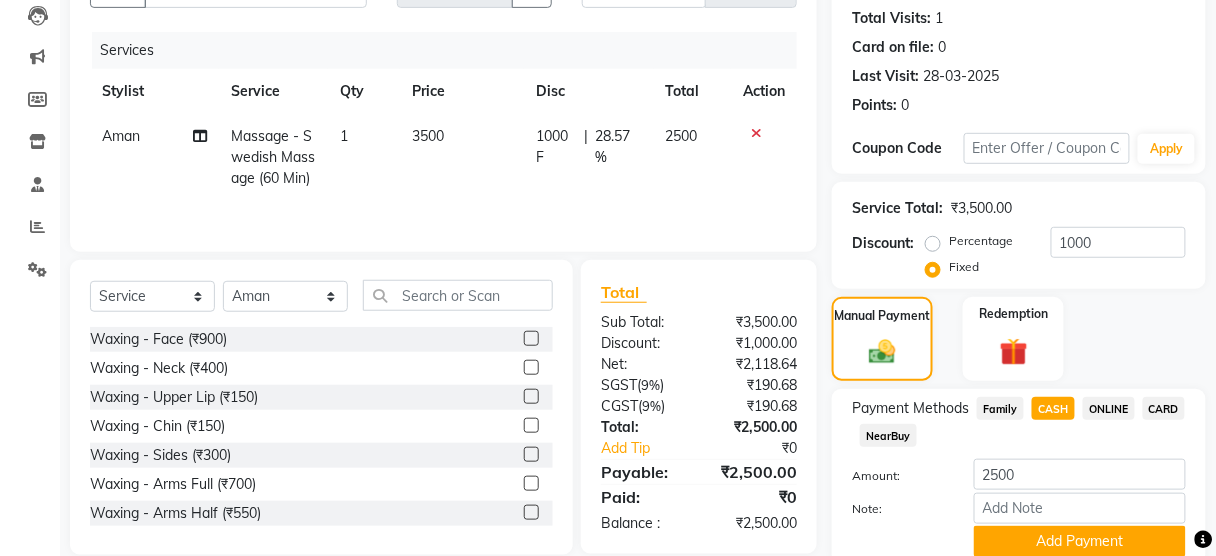 scroll, scrollTop: 295, scrollLeft: 0, axis: vertical 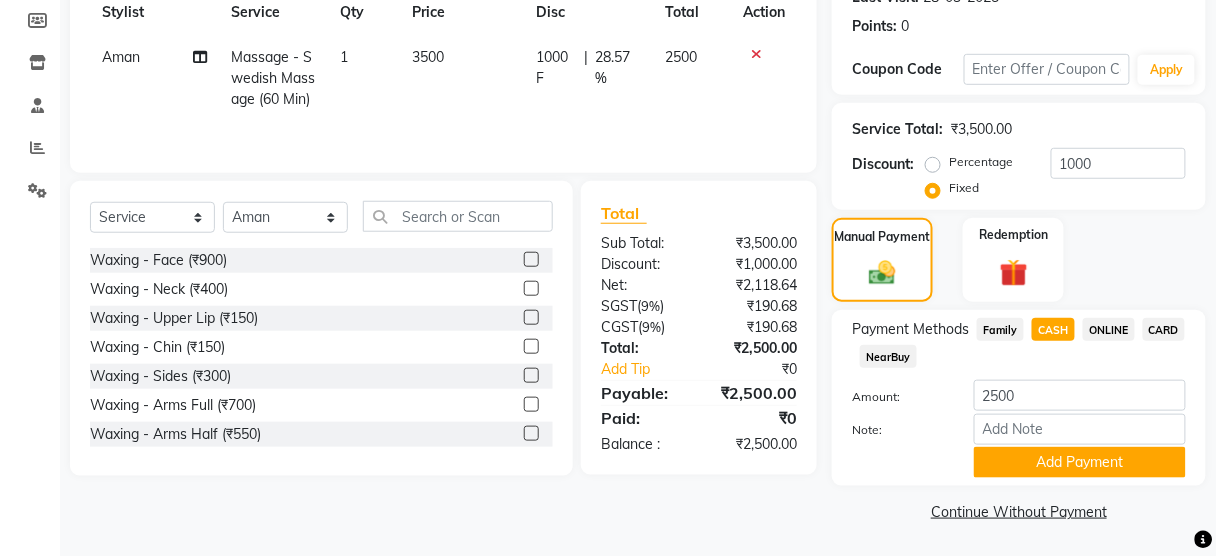 click on "CARD" 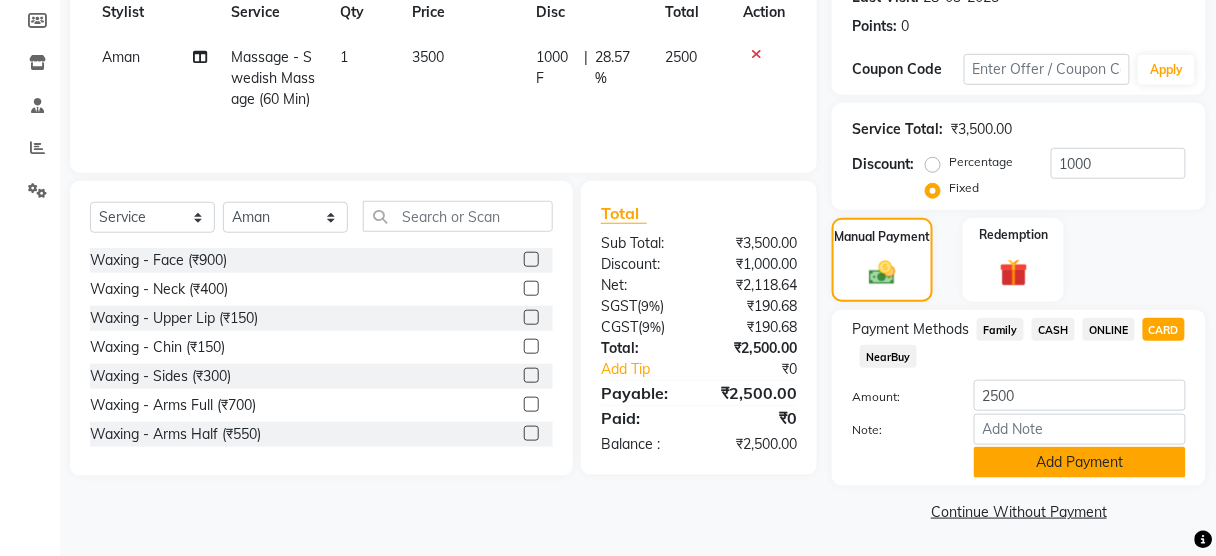 click on "Add Payment" 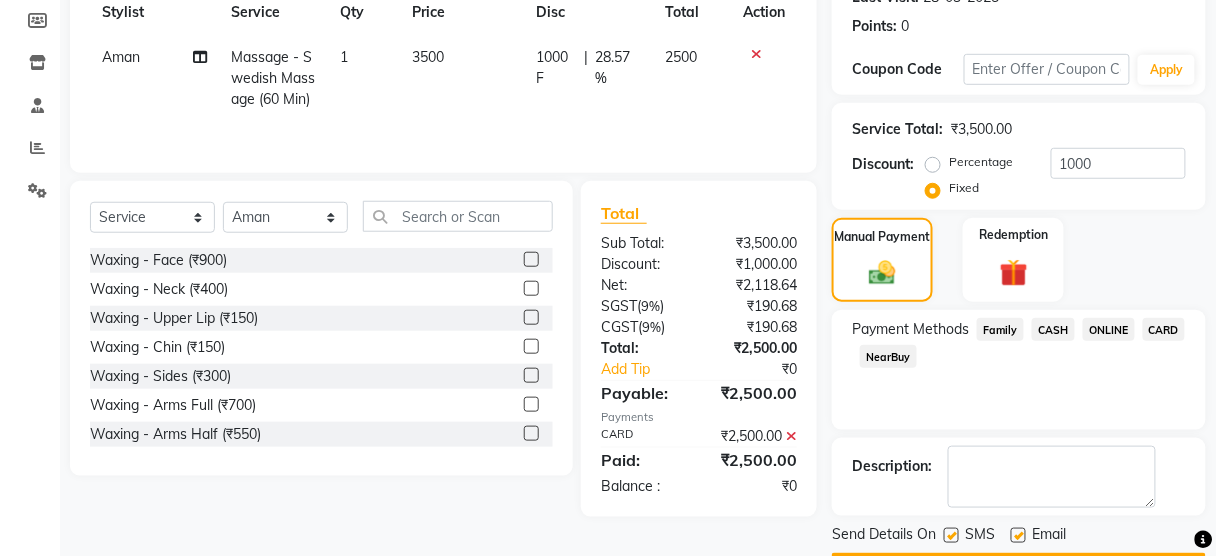 scroll, scrollTop: 351, scrollLeft: 0, axis: vertical 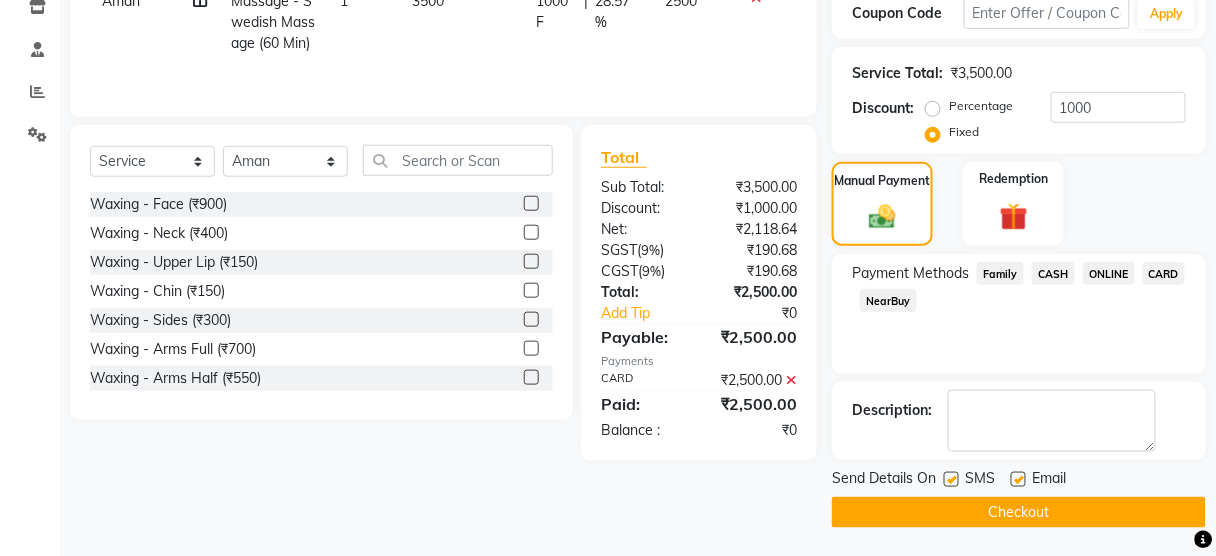 click 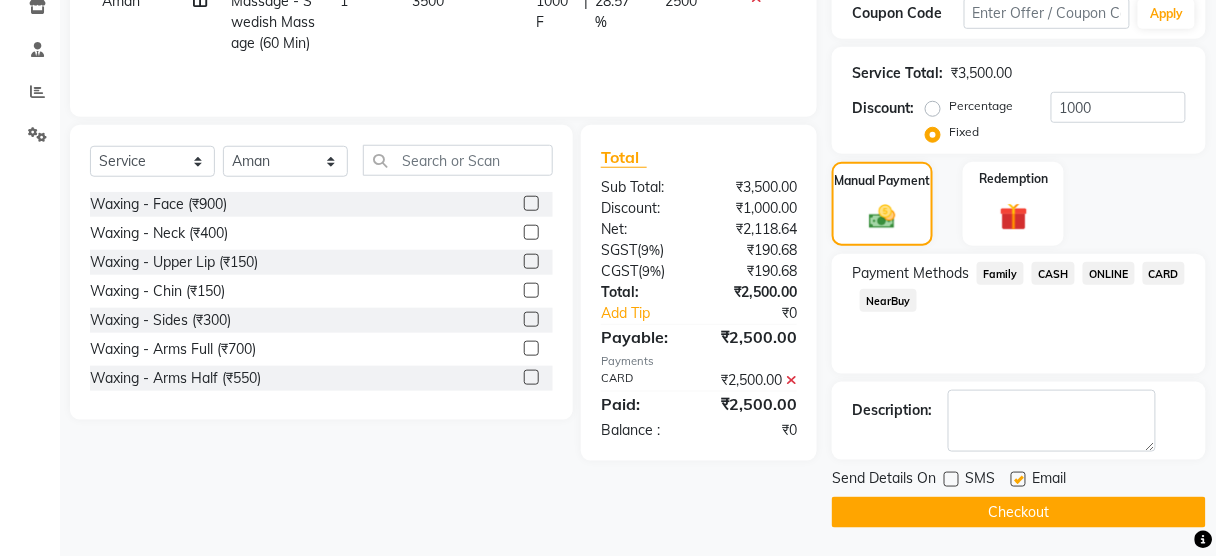 click on "Checkout" 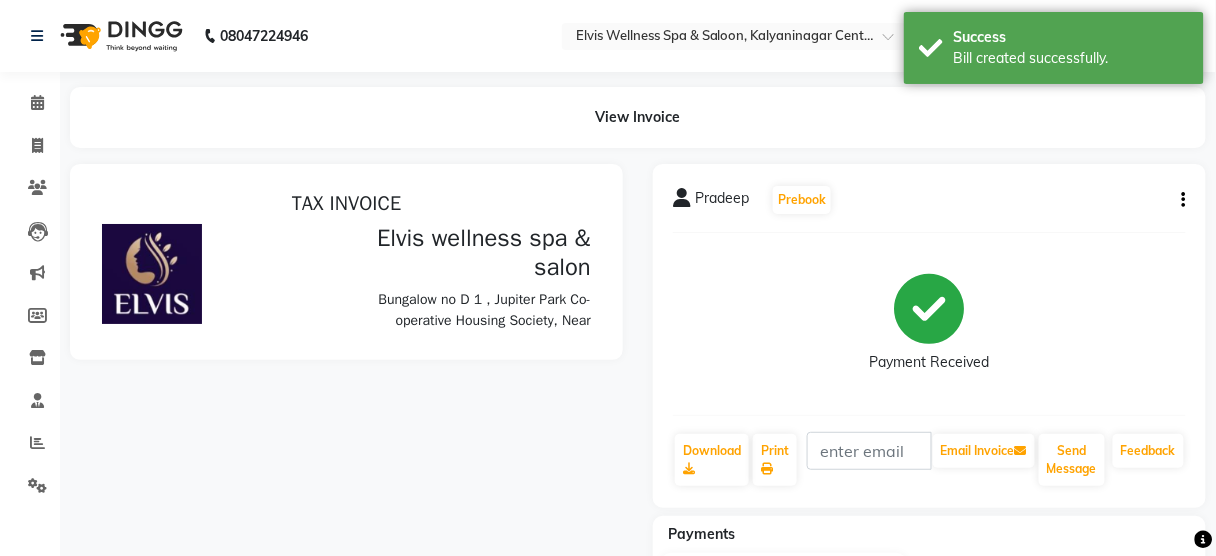 scroll, scrollTop: 0, scrollLeft: 0, axis: both 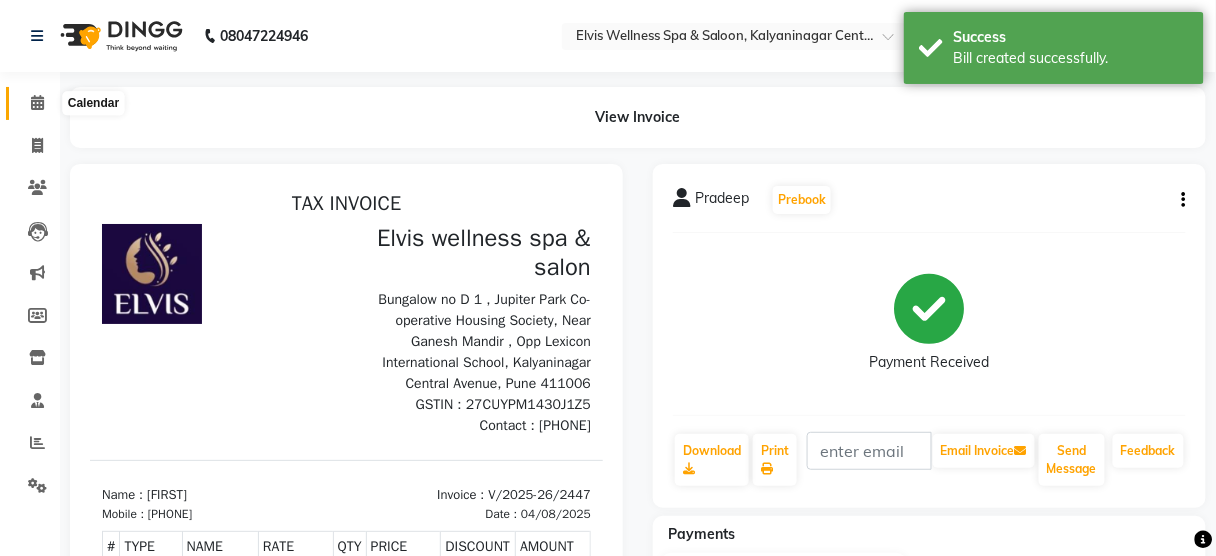click 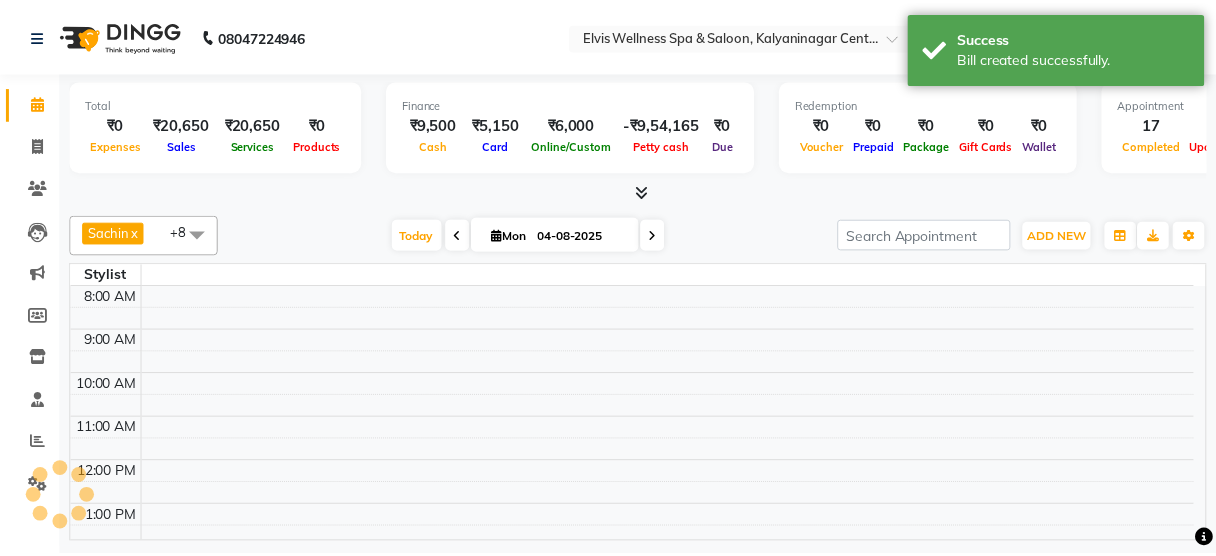 scroll, scrollTop: 0, scrollLeft: 0, axis: both 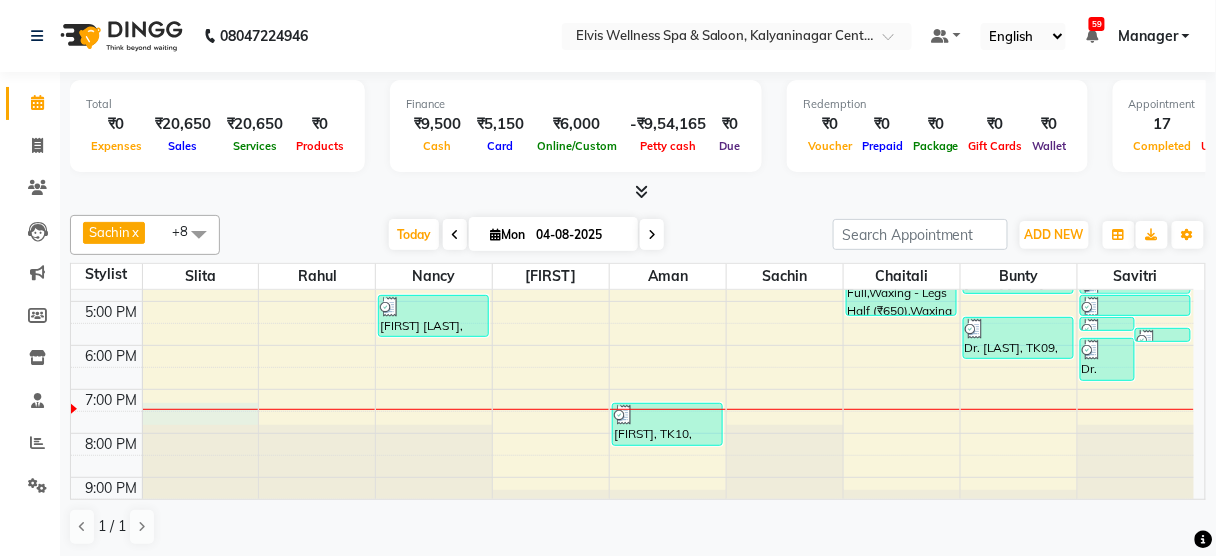 click on "8:00 AM 9:00 AM 10:00 AM 11:00 AM 12:00 PM 1:00 PM 2:00 PM 3:00 PM 4:00 PM 5:00 PM 6:00 PM 7:00 PM 8:00 PM 9:00 PM     [FIRST] [LAST] member, TK03, 03:00 PM-04:00 PM, Massage - Balinese Massage (60 Min)     [FIRST], TK04, 03:00 PM-03:30 PM, Hair wash & Blow Dry     [FIRST] [LAST], TK06, 03:00 PM-04:00 PM, Massage - Swedish Massage (60 Min)     [FIRST] [LAST], TK07, 05:00 PM-06:00 PM, Massage - Swedish Massage (60 Min)     [FIRST], TK01, 02:00 PM-03:00 PM, Massage - Swedish Massage (60 Min)     [FIRST] [LAST] member, TK03, 03:00 PM-04:00 PM, Massage - Balinese Massage (60 Min)     [FIRST], TK02, 02:30 PM-03:00 PM, Hair Cut - Male     [FIRST], TK05, 03:00 PM-05:30 PM, Waxing - Arms Full,Waxing - Legs Half (₹650),Waxing - Bikini line (₹500),Waxing - Bikini line (₹500),Waxing - Sides (₹300)     [FIRST], TK02, 03:00 PM-03:30 PM, Head massage     [FIRST] [LAST] member, TK08, 04:00 PM-05:00 PM, Hands & Feet Men - Premium Pedicure" at bounding box center (632, 213) 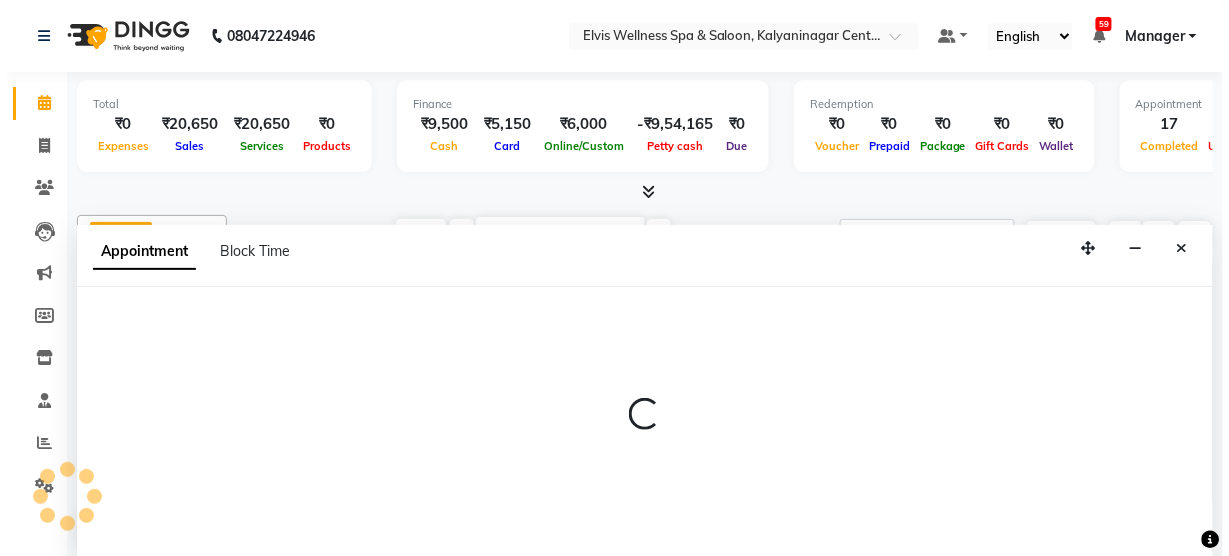 scroll, scrollTop: 0, scrollLeft: 0, axis: both 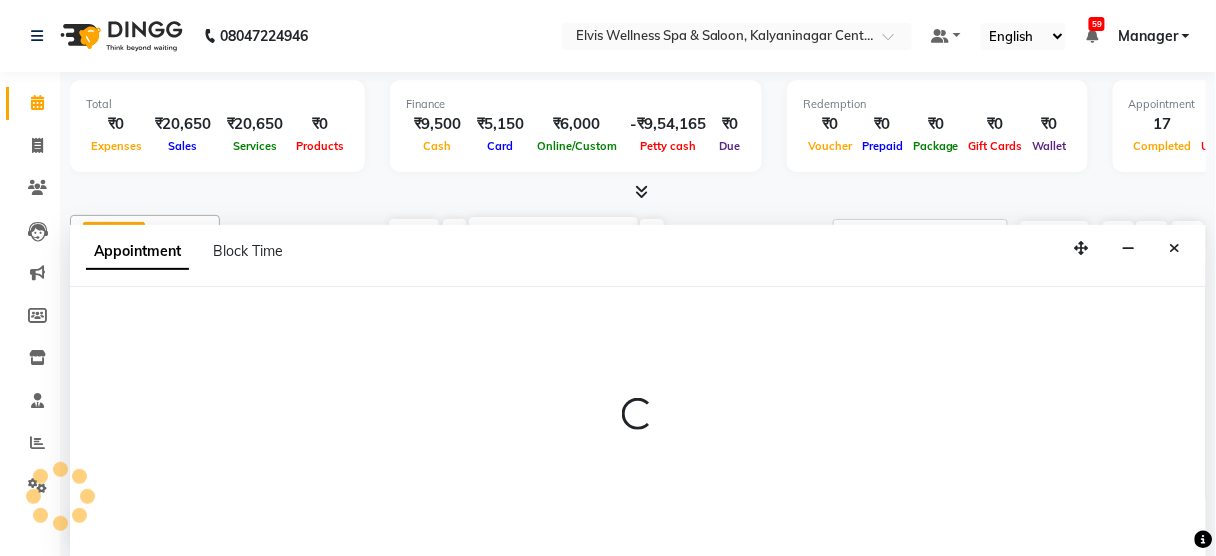 select on "39956" 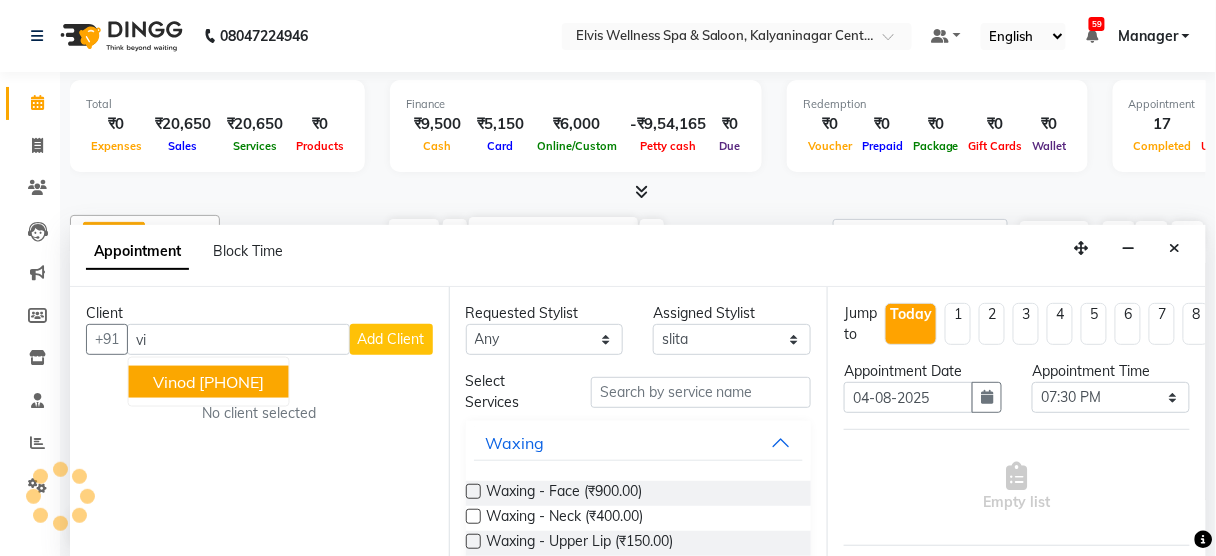 type on "v" 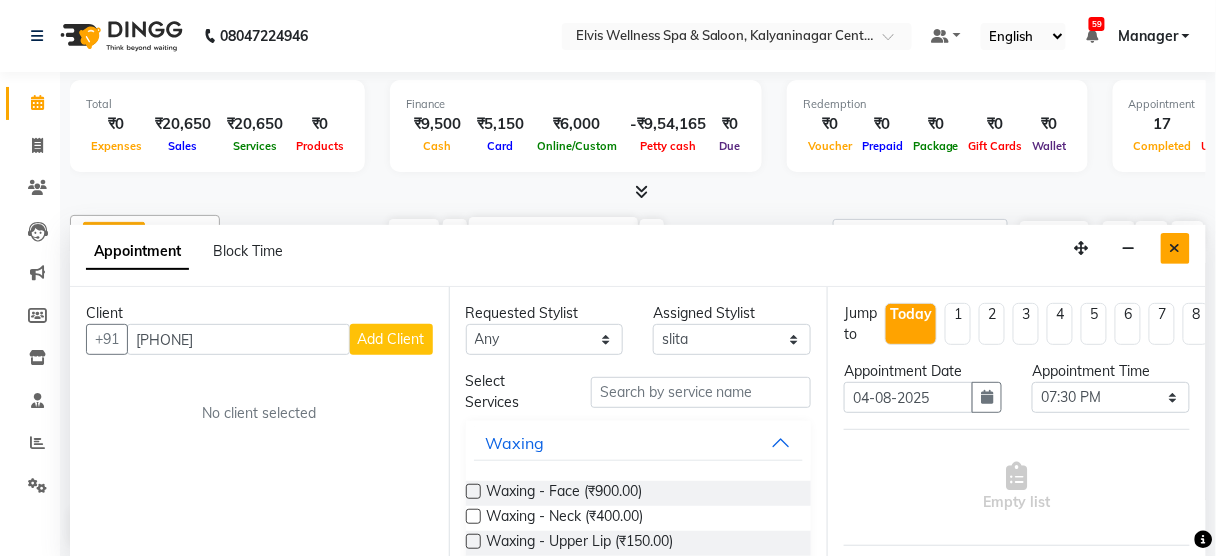 type on "[PHONE]" 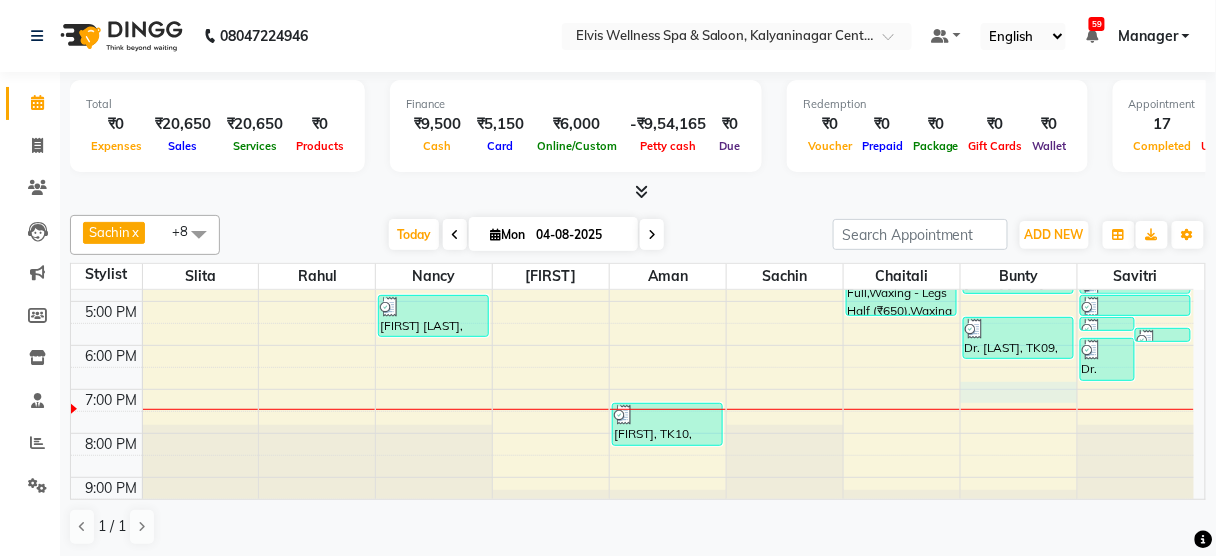 click on "8:00 AM 9:00 AM 10:00 AM 11:00 AM 12:00 PM 1:00 PM 2:00 PM 3:00 PM 4:00 PM 5:00 PM 6:00 PM 7:00 PM 8:00 PM 9:00 PM     [FIRST] [LAST] member, TK03, 03:00 PM-04:00 PM, Massage - Balinese Massage (60 Min)     [FIRST], TK04, 03:00 PM-03:30 PM, Hair wash & Blow Dry     [FIRST] [LAST], TK06, 03:00 PM-04:00 PM, Massage - Swedish Massage (60 Min)     [FIRST] [LAST], TK07, 05:00 PM-06:00 PM, Massage - Swedish Massage (60 Min)     [FIRST], TK01, 02:00 PM-03:00 PM, Massage - Swedish Massage (60 Min)     [FIRST] [LAST] member, TK03, 03:00 PM-04:00 PM, Massage - Balinese Massage (60 Min)     [FIRST], TK02, 02:30 PM-03:00 PM, Hair Cut - Male     [FIRST], TK05, 03:00 PM-05:30 PM, Waxing - Arms Full,Waxing - Legs Half (₹650),Waxing - Bikini line (₹500),Waxing - Bikini line (₹500),Waxing - Sides (₹300)     [FIRST], TK02, 03:00 PM-03:30 PM, Head massage     [FIRST] [LAST] member, TK08, 04:00 PM-05:00 PM, Hands & Feet Men - Premium Pedicure" at bounding box center [632, 213] 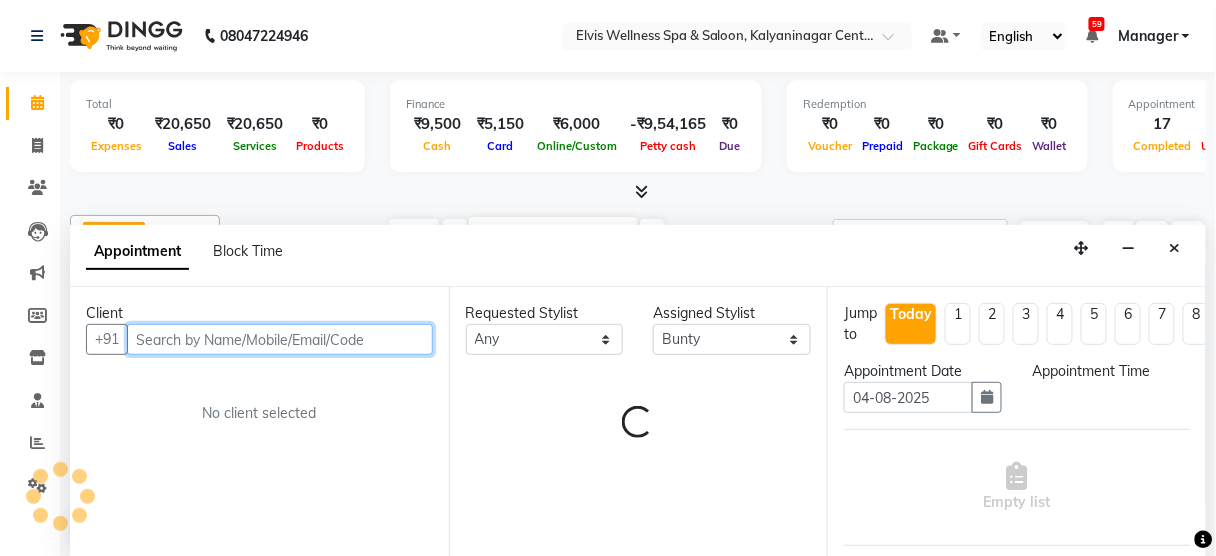 select on "1140" 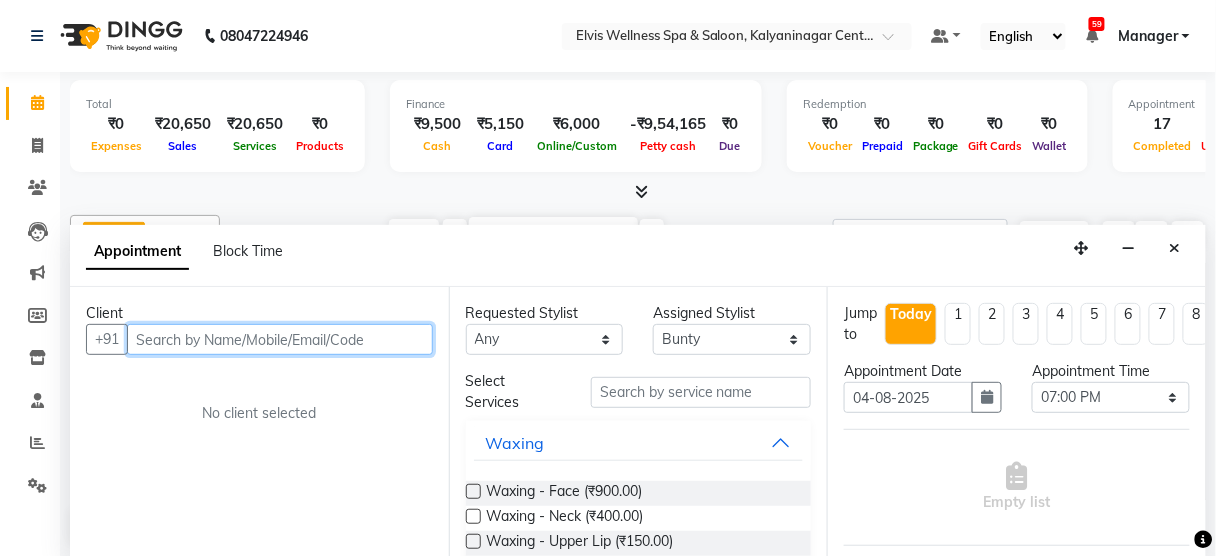 click at bounding box center [280, 339] 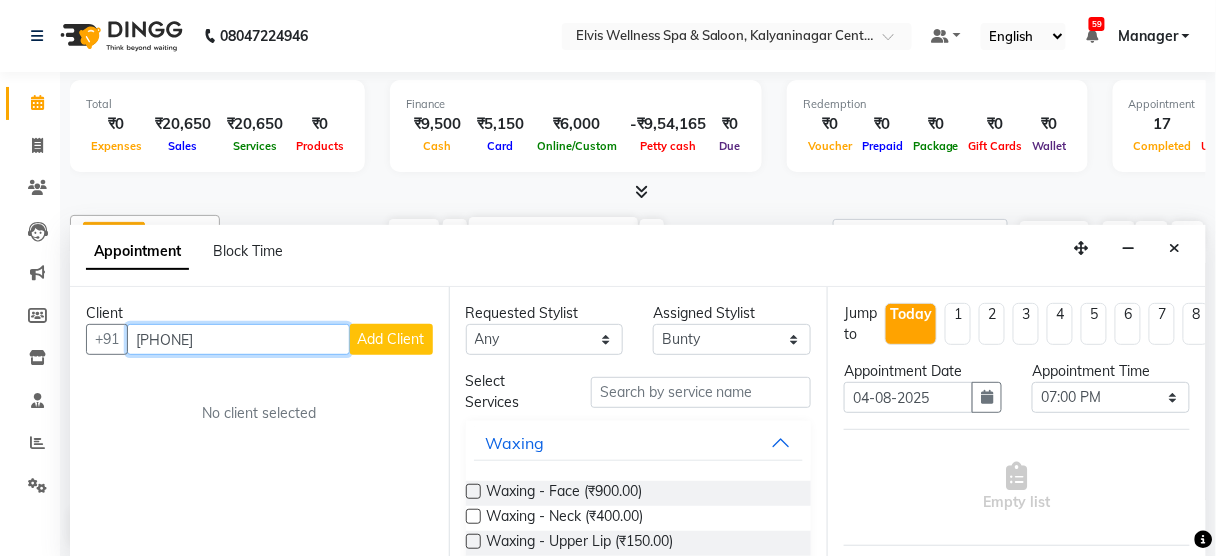 type on "[PHONE]" 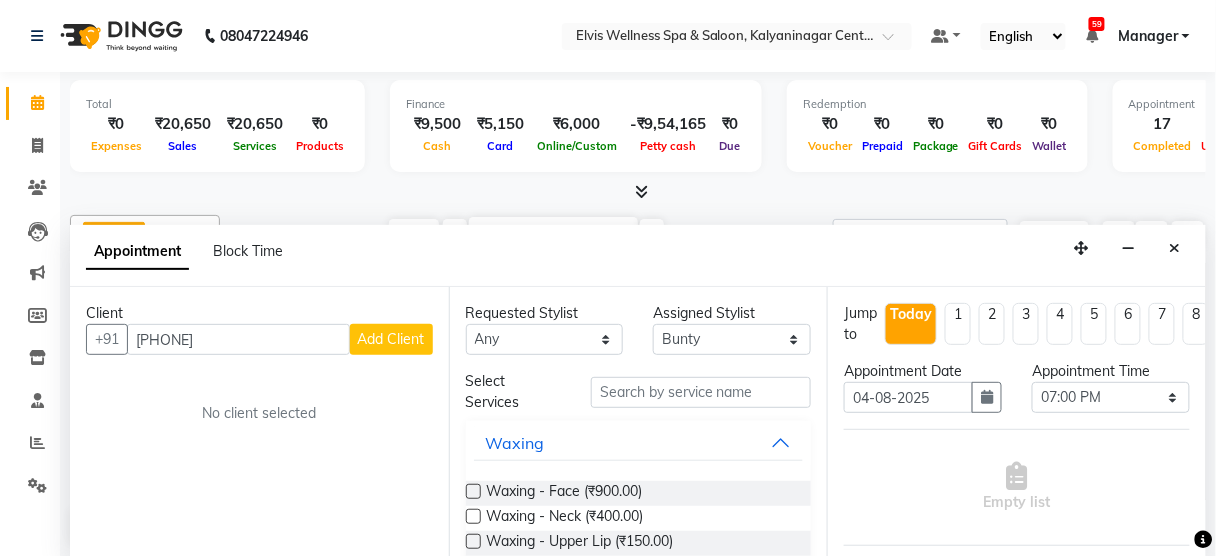 click on "Add Client" at bounding box center [391, 339] 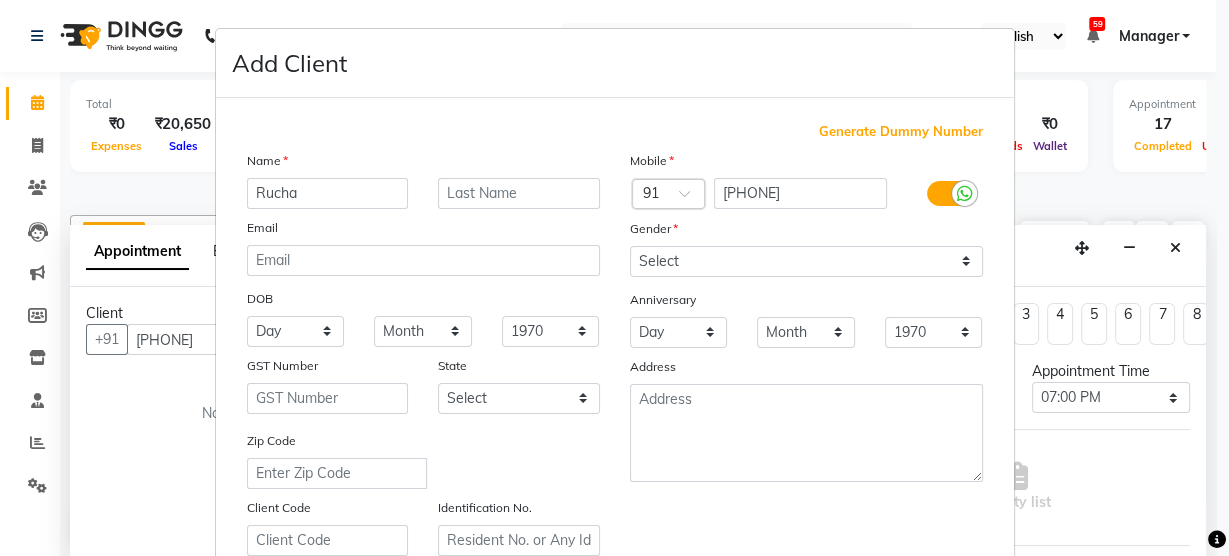 type on "Rucha" 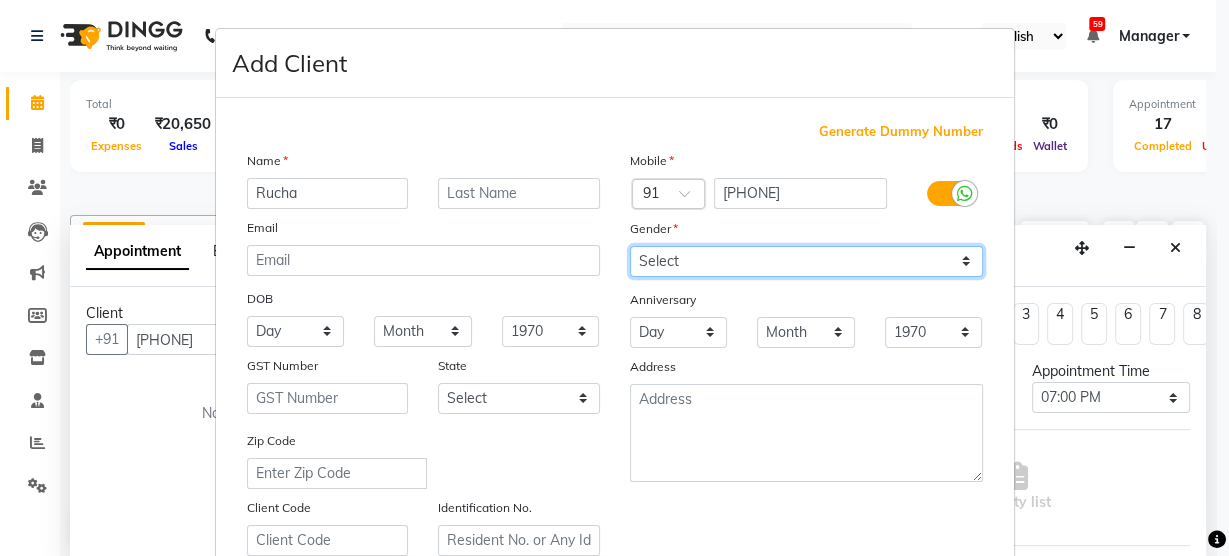 click on "Select Male Female Other Prefer Not To Say" at bounding box center (806, 261) 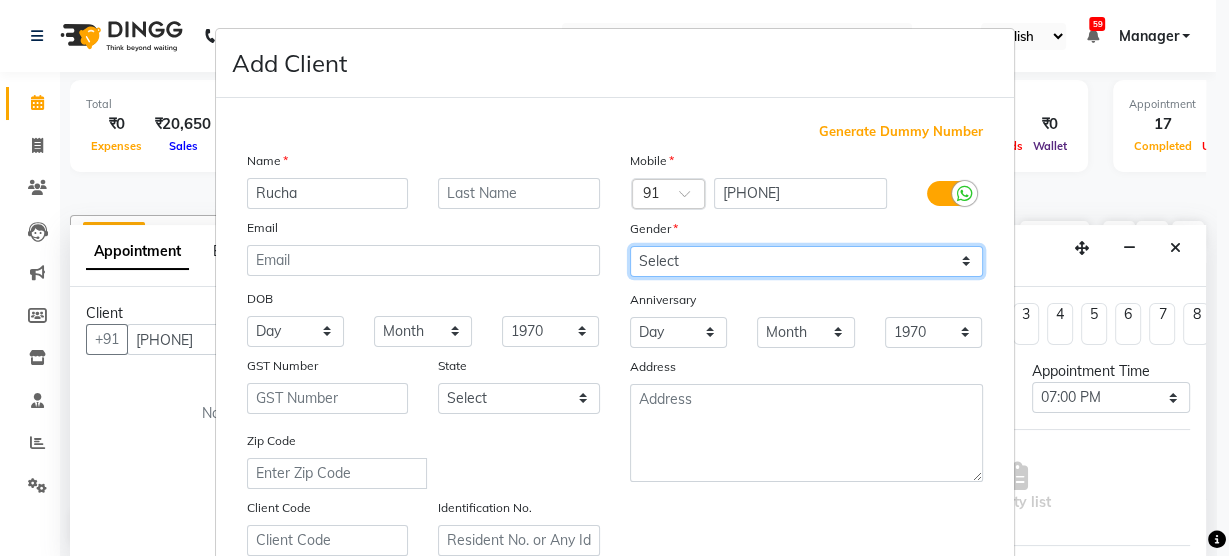 select on "female" 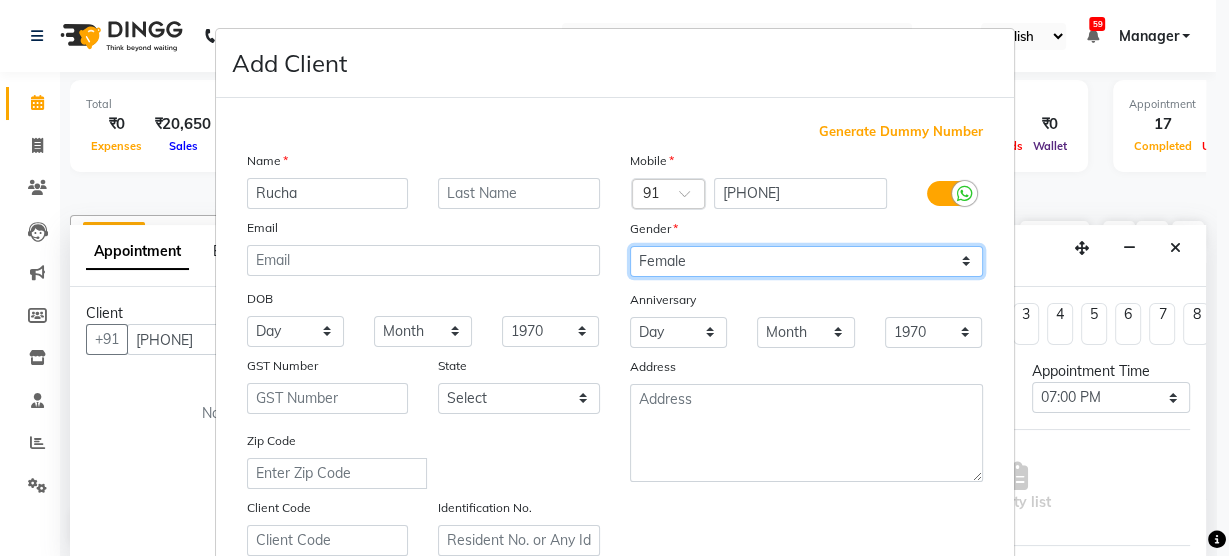 click on "Select Male Female Other Prefer Not To Say" at bounding box center (806, 261) 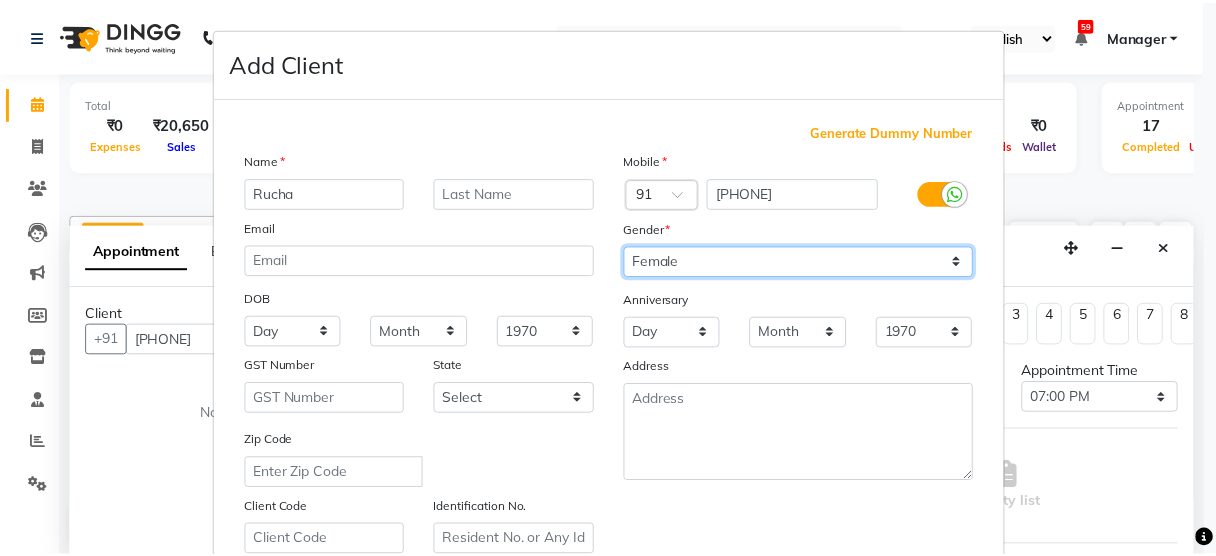 scroll, scrollTop: 362, scrollLeft: 0, axis: vertical 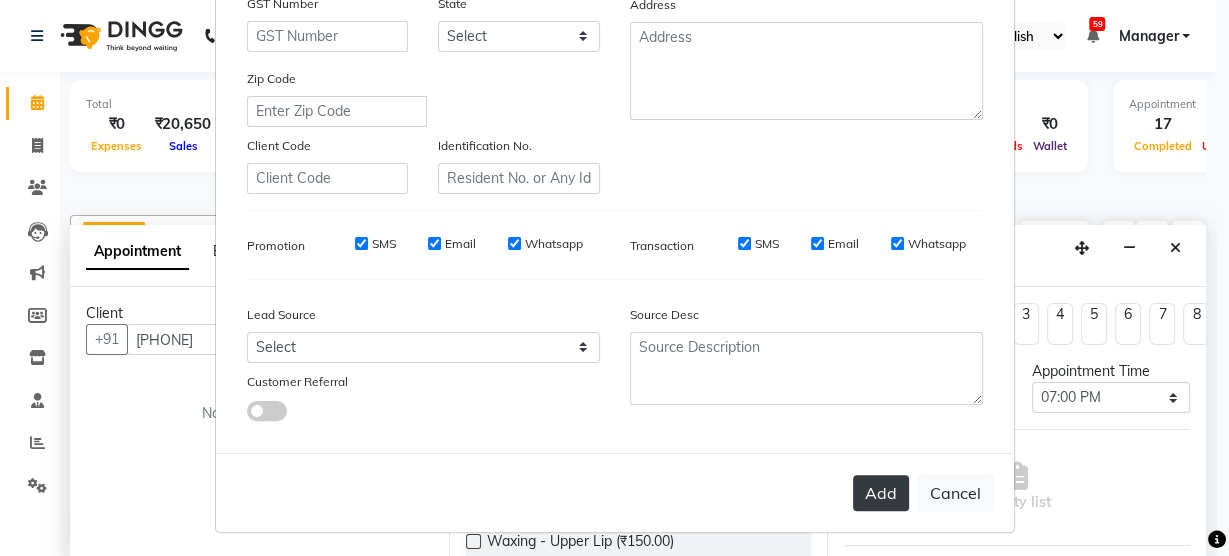 click on "Add" at bounding box center [881, 493] 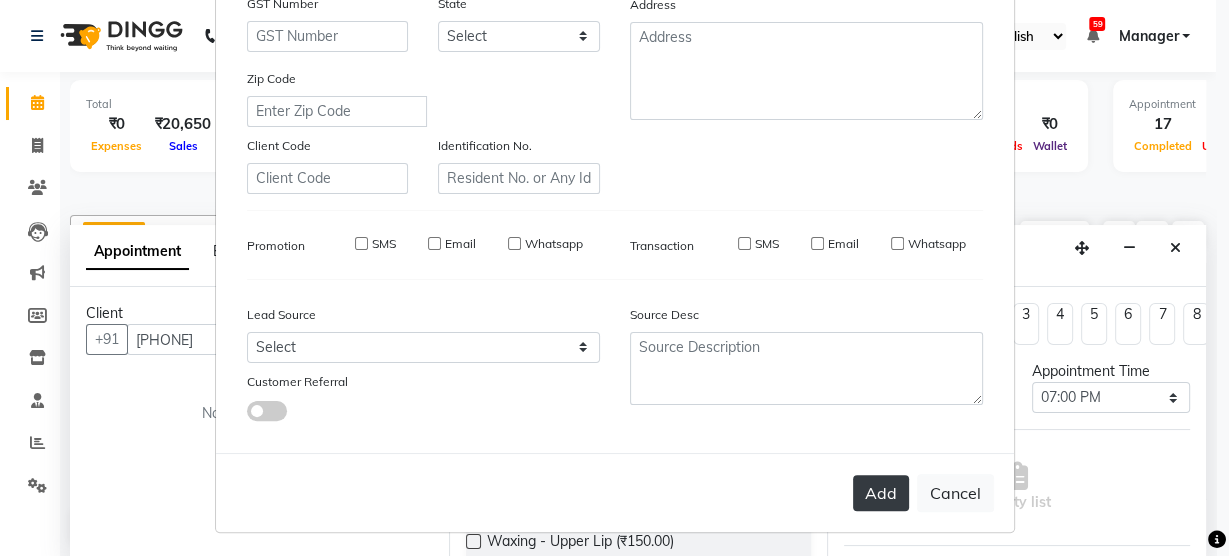 type 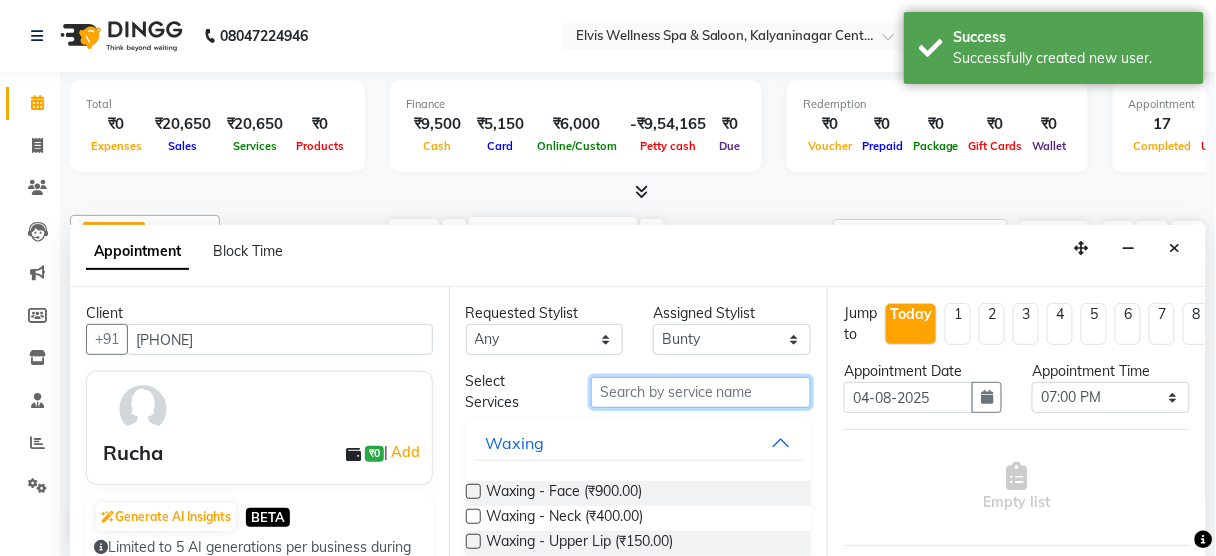 click at bounding box center [701, 392] 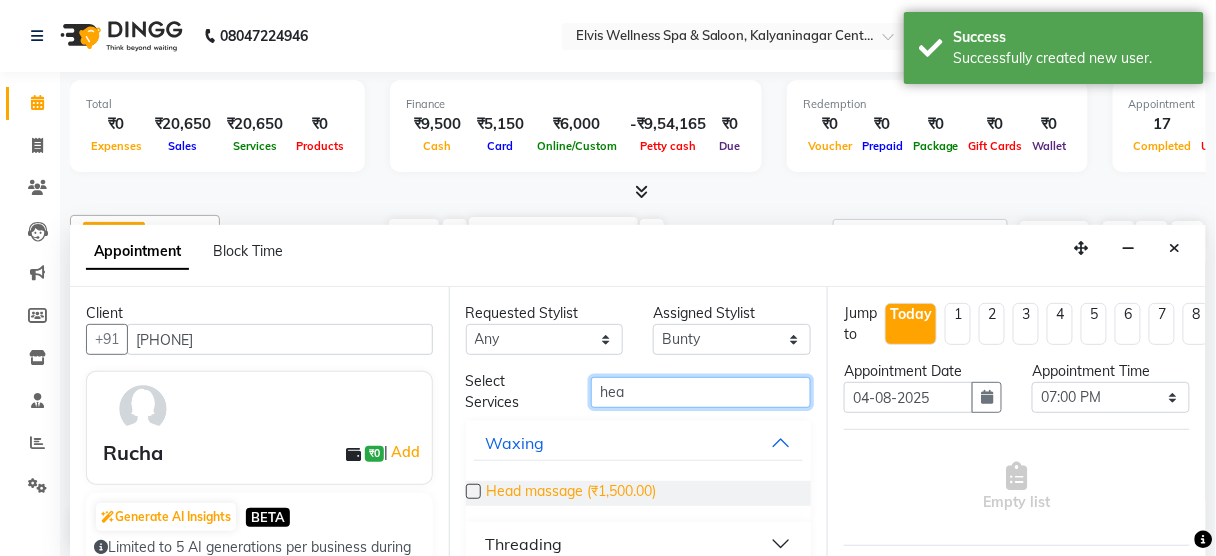 type on "hea" 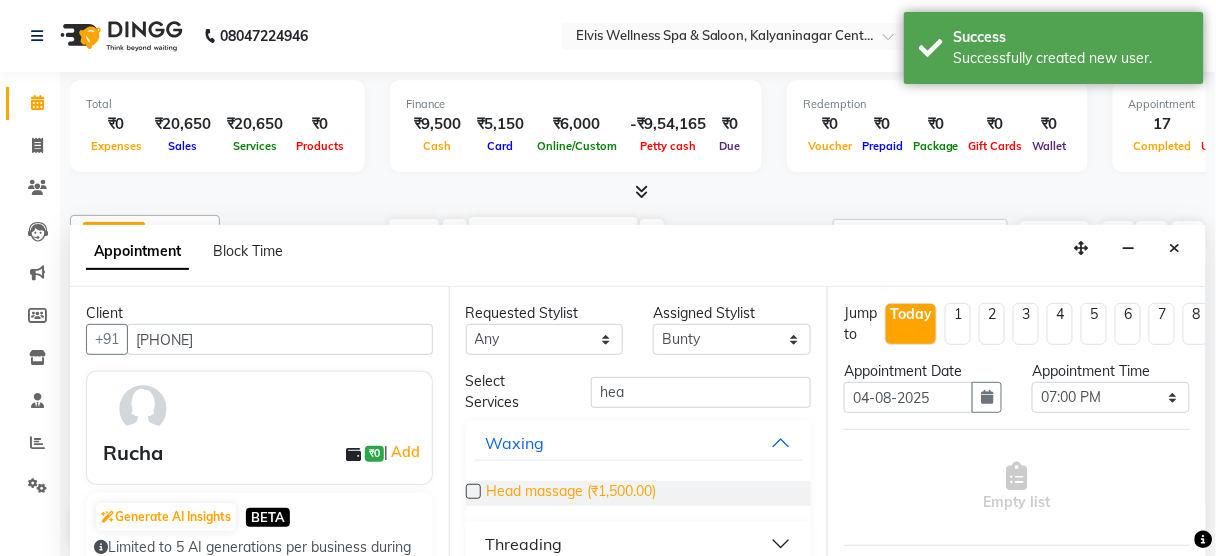 click on "Head massage (₹1,500.00)" at bounding box center [572, 493] 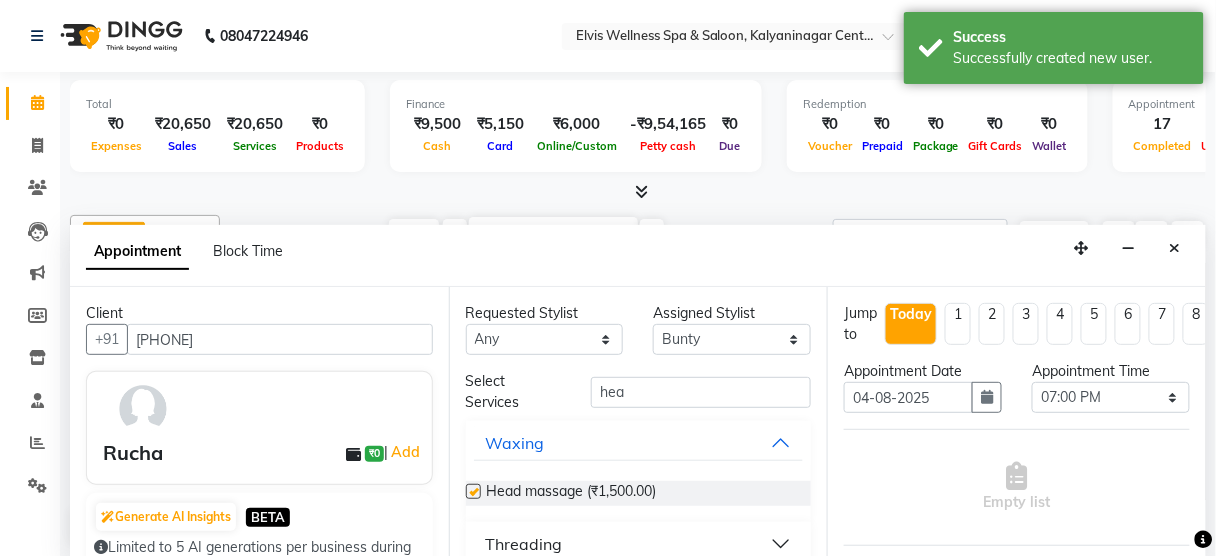 checkbox on "false" 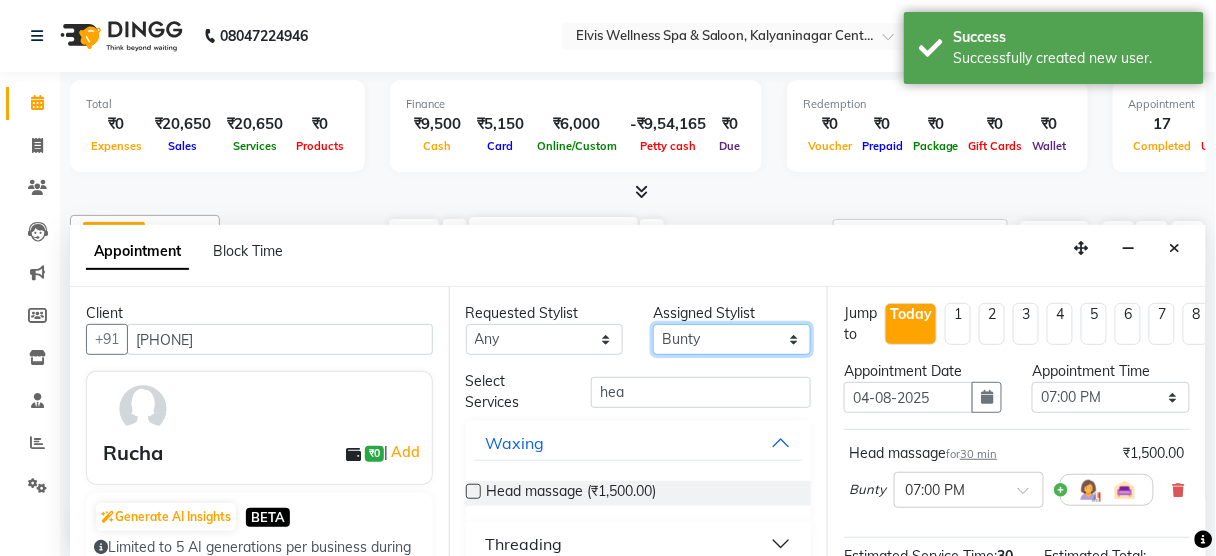 click on "Select Aien Aman among Anju Anna baner staff Bepeto Bunty Chaitali Eunice Jay Katrin Khumpo kothrud staff KP staff Kundan lachu Lelen Lucy Manager Marvin Masoni mimin Ming nancy Noang Rahul RAMBO Reena Sachin sarla Savitri slita Sumitra Thon Viman nagar staff yanchen" at bounding box center (732, 339) 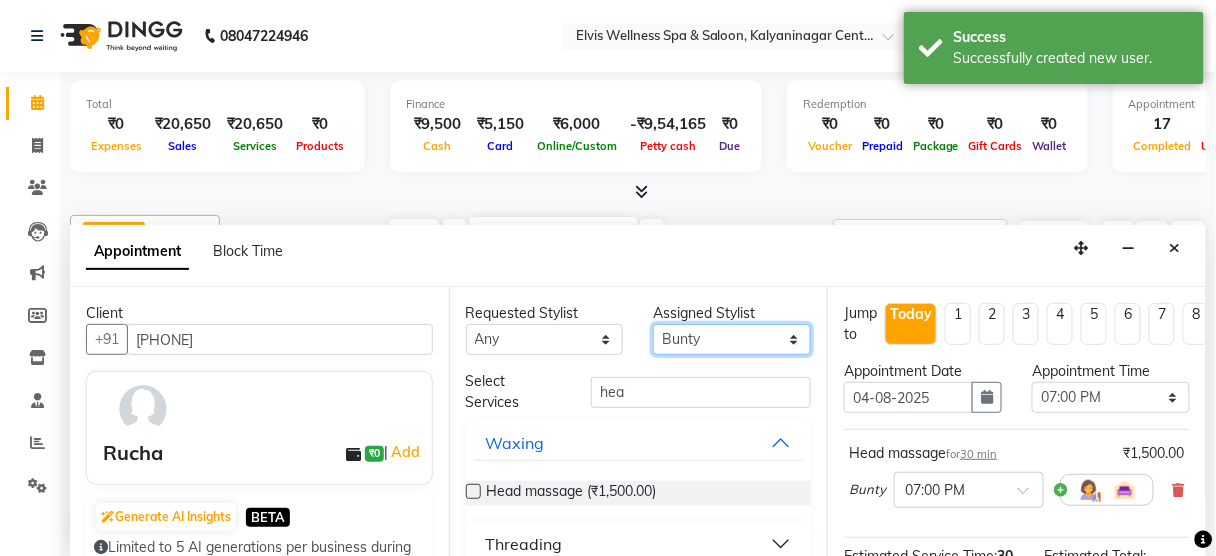 select on "48152" 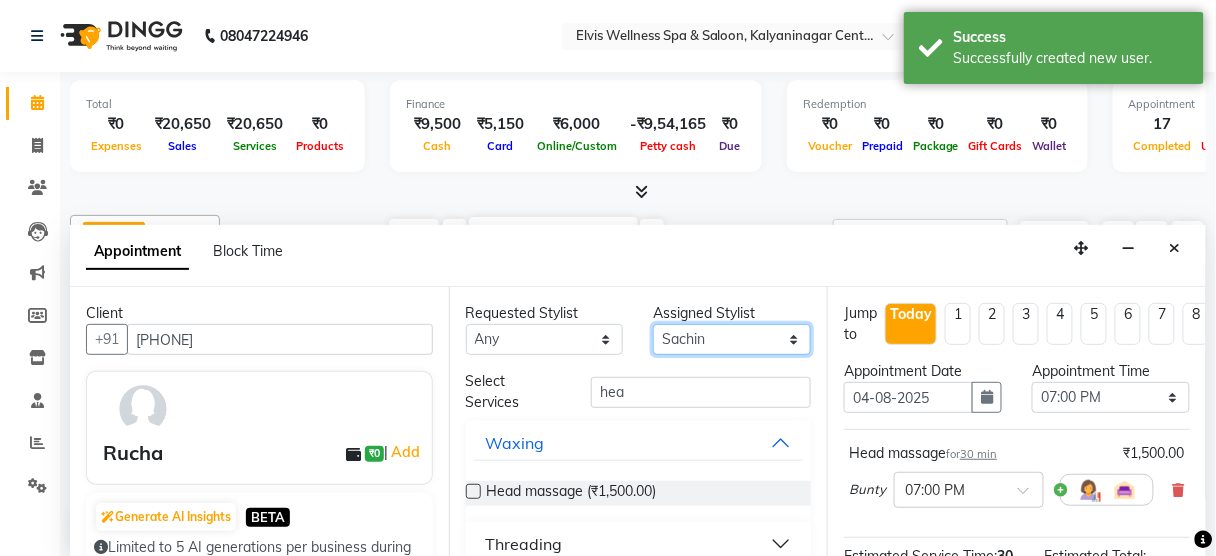click on "Select Aien Aman among Anju Anna baner staff Bepeto Bunty Chaitali Eunice Jay Katrin Khumpo kothrud staff KP staff Kundan lachu Lelen Lucy Manager Marvin Masoni mimin Ming nancy Noang Rahul RAMBO Reena Sachin sarla Savitri slita Sumitra Thon Viman nagar staff yanchen" at bounding box center [732, 339] 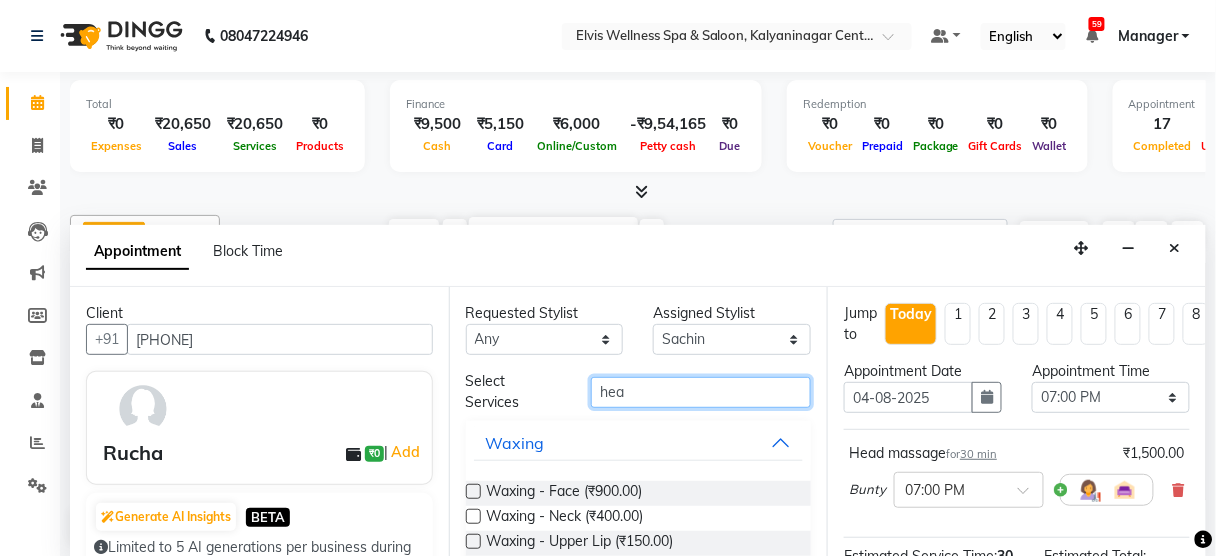 drag, startPoint x: 643, startPoint y: 397, endPoint x: 568, endPoint y: 410, distance: 76.11833 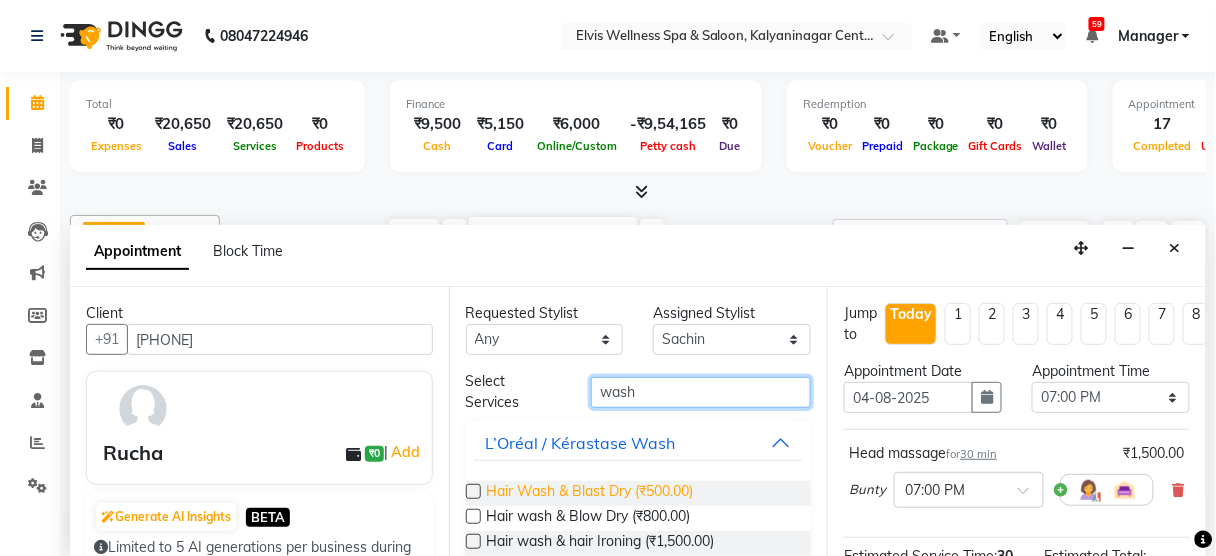 type on "wash" 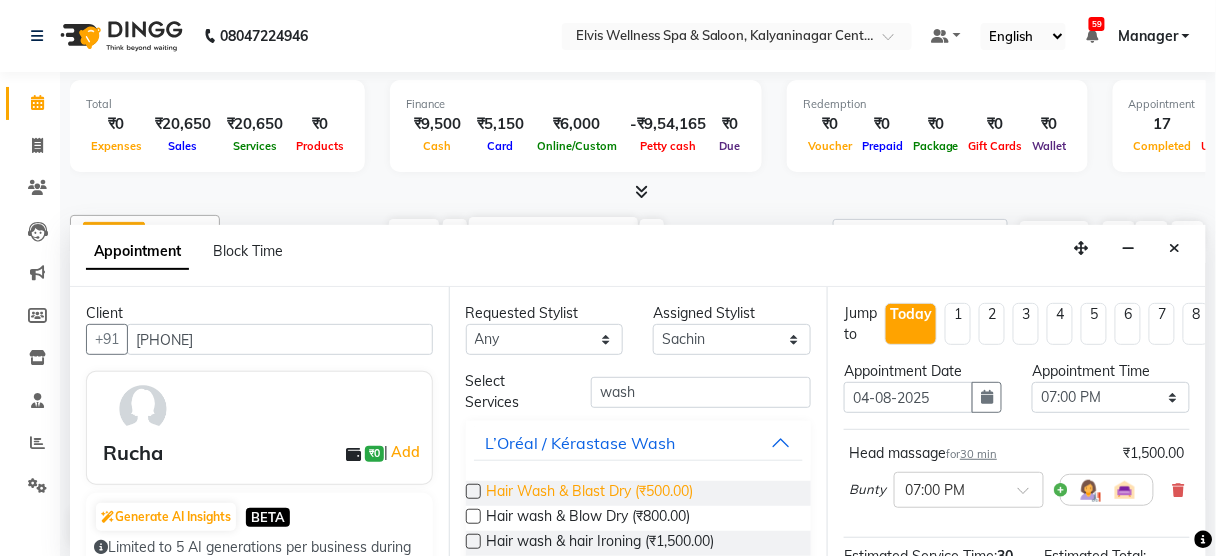 click on "Hair Wash & Blast Dry (₹500.00)" at bounding box center (590, 493) 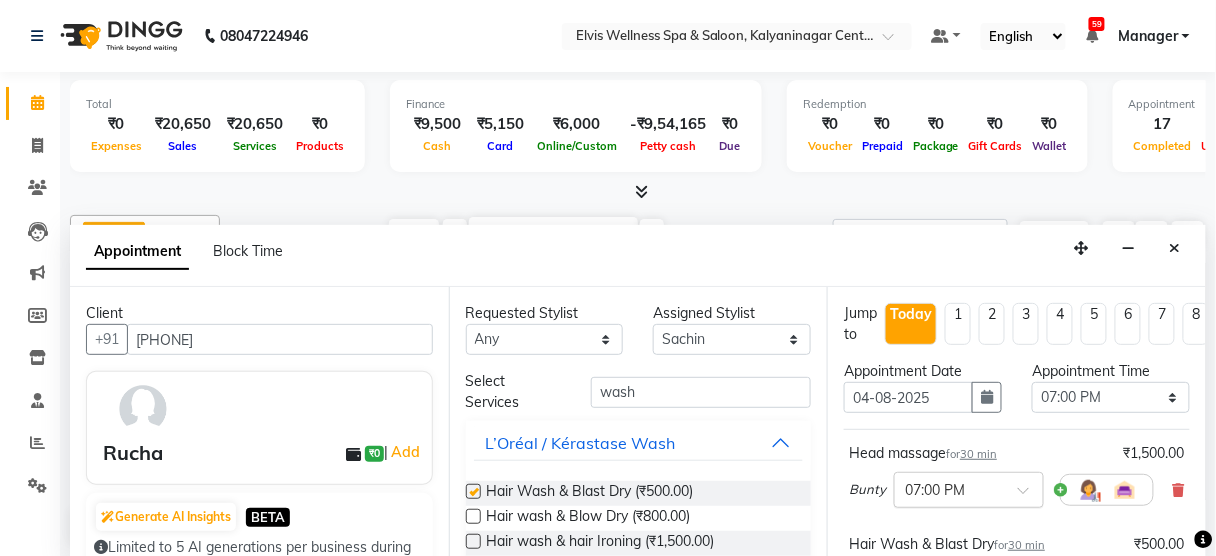 checkbox on "false" 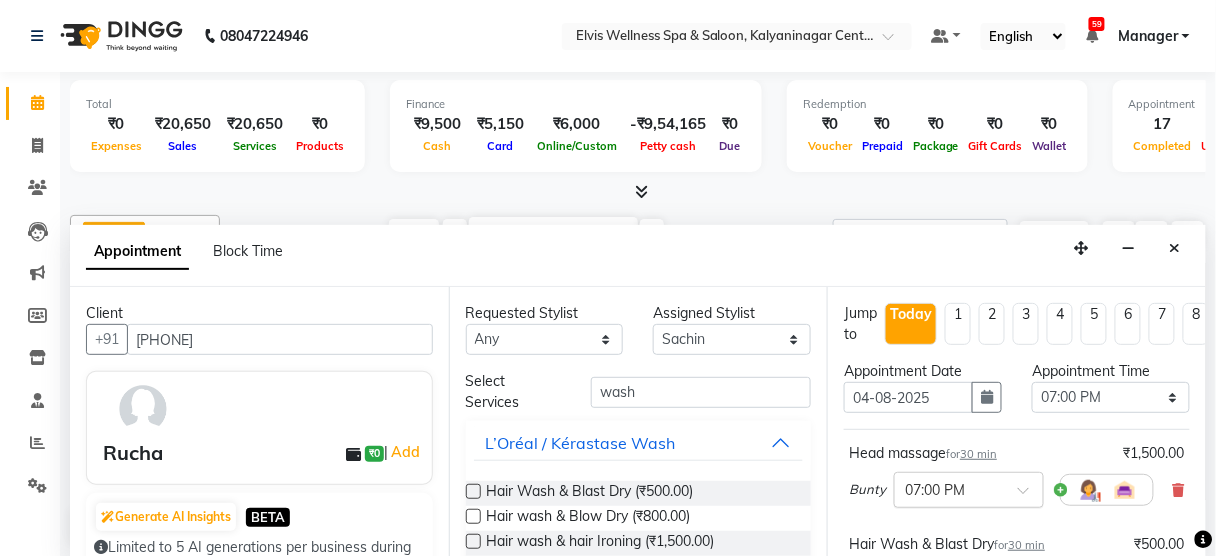 scroll, scrollTop: 394, scrollLeft: 0, axis: vertical 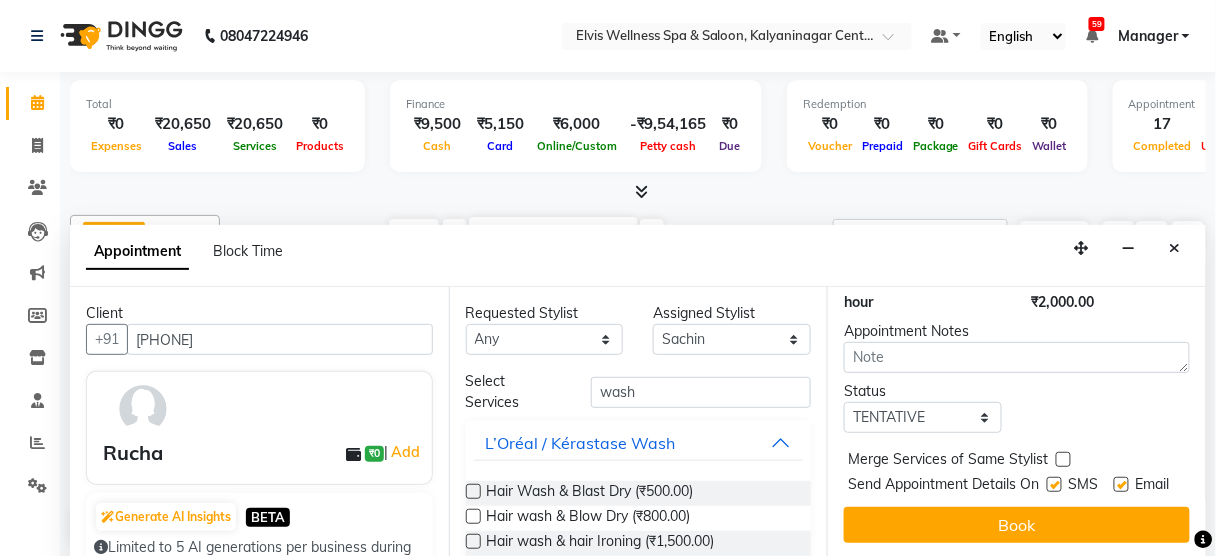 click at bounding box center (1054, 484) 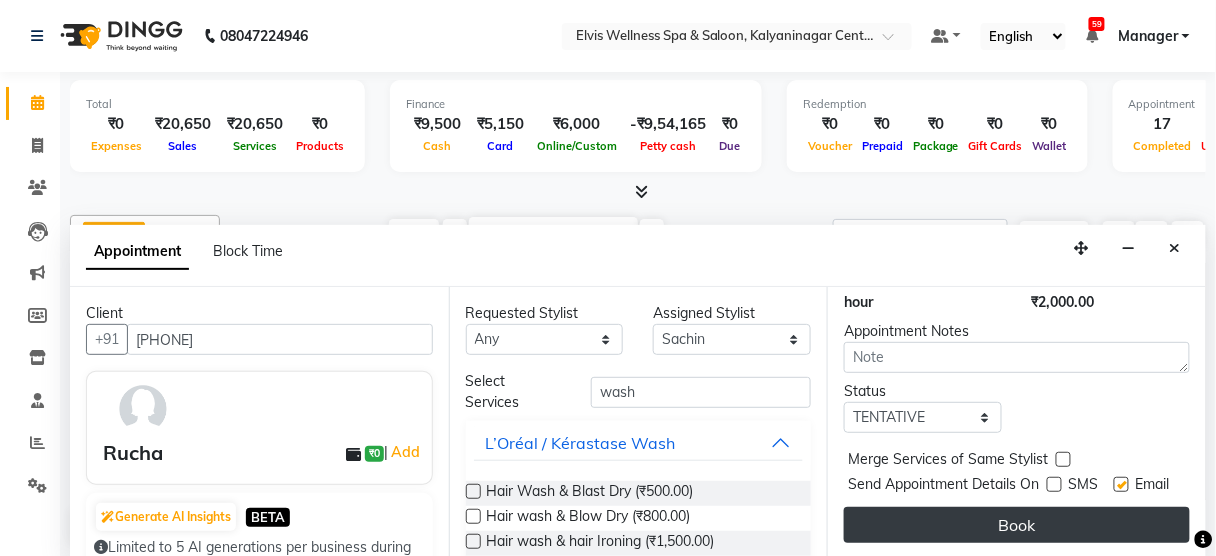 click on "Book" at bounding box center [1017, 525] 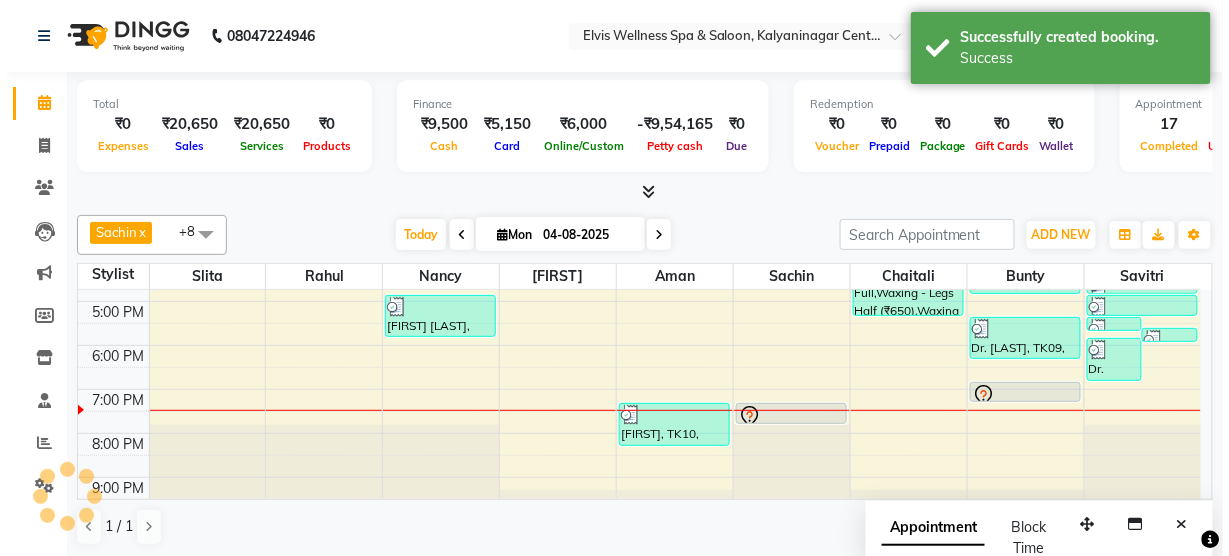 scroll, scrollTop: 0, scrollLeft: 0, axis: both 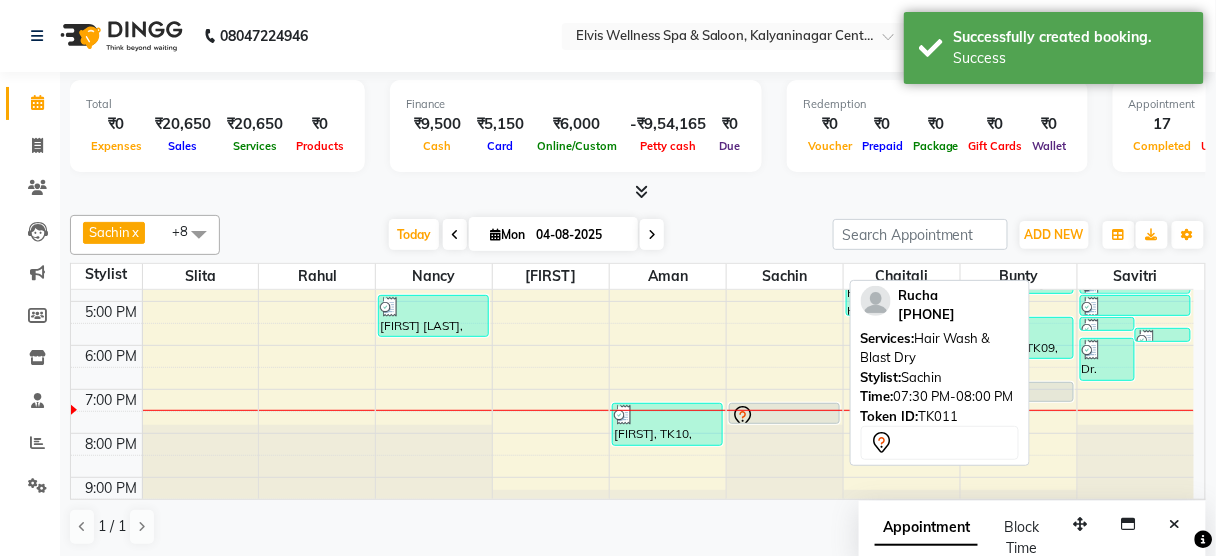 click at bounding box center [784, 417] 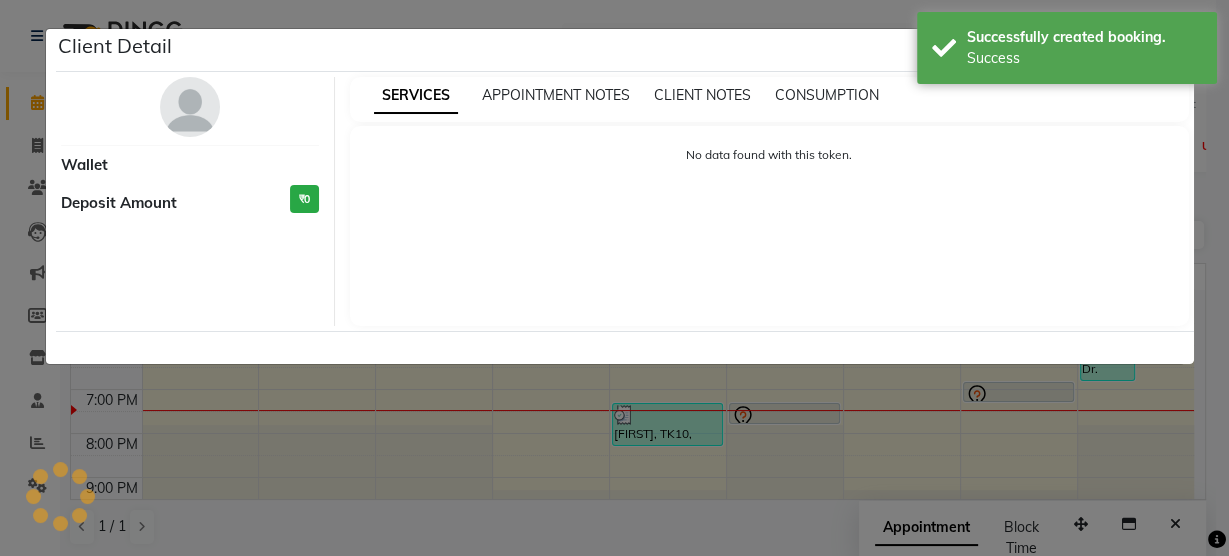 select on "7" 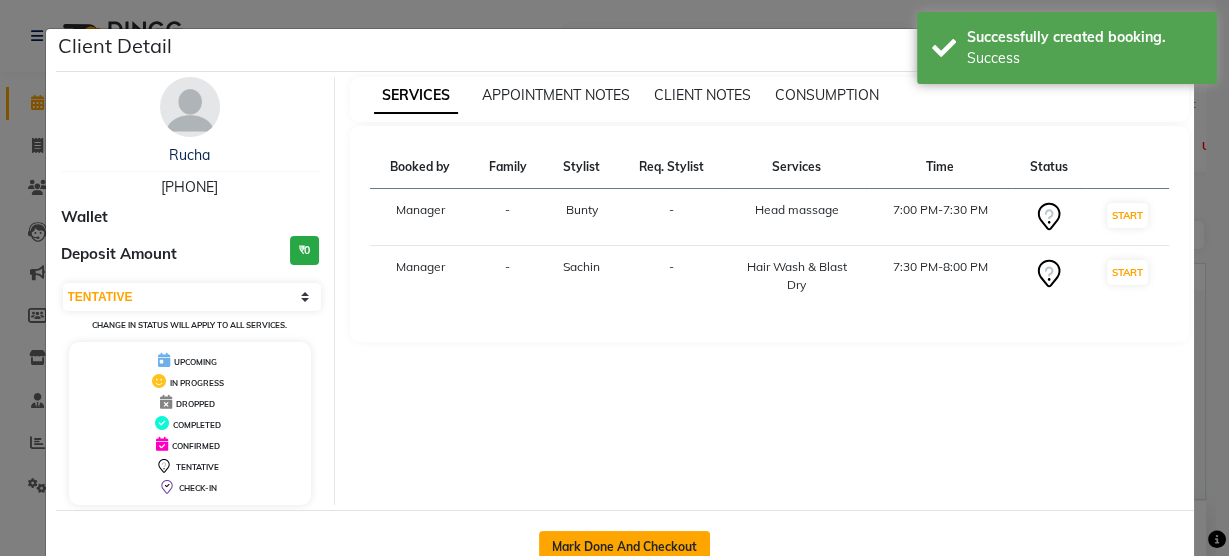 click on "Mark Done And Checkout" 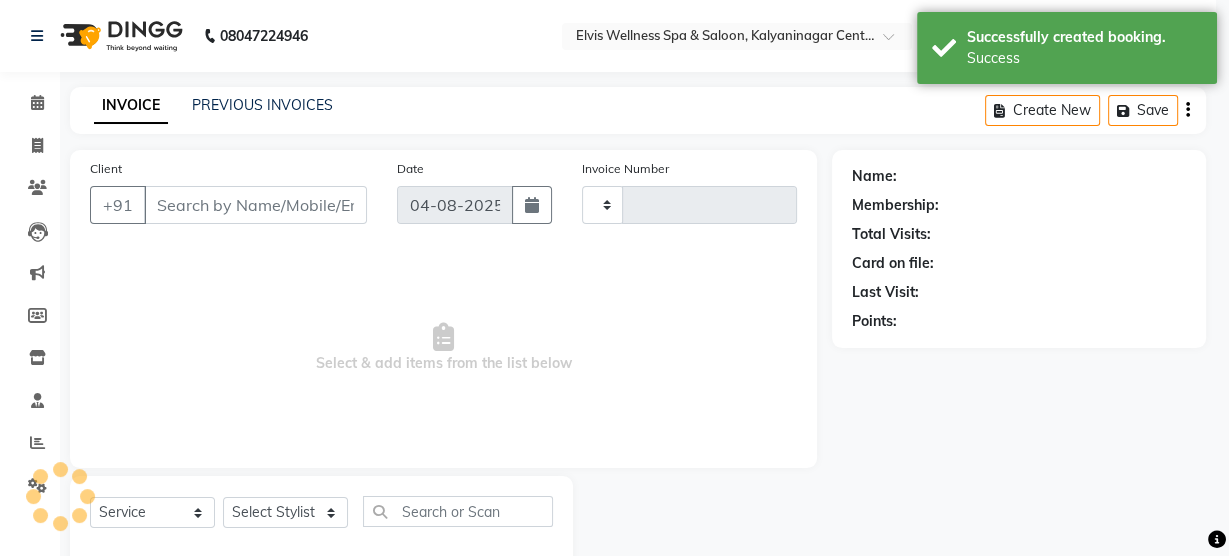 type on "2448" 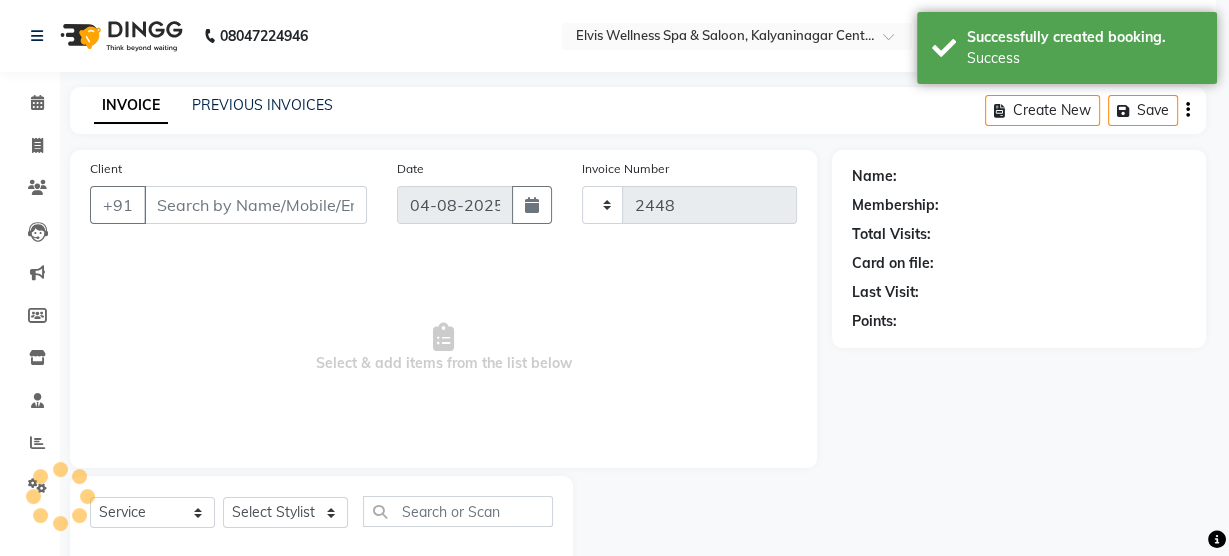 select on "3" 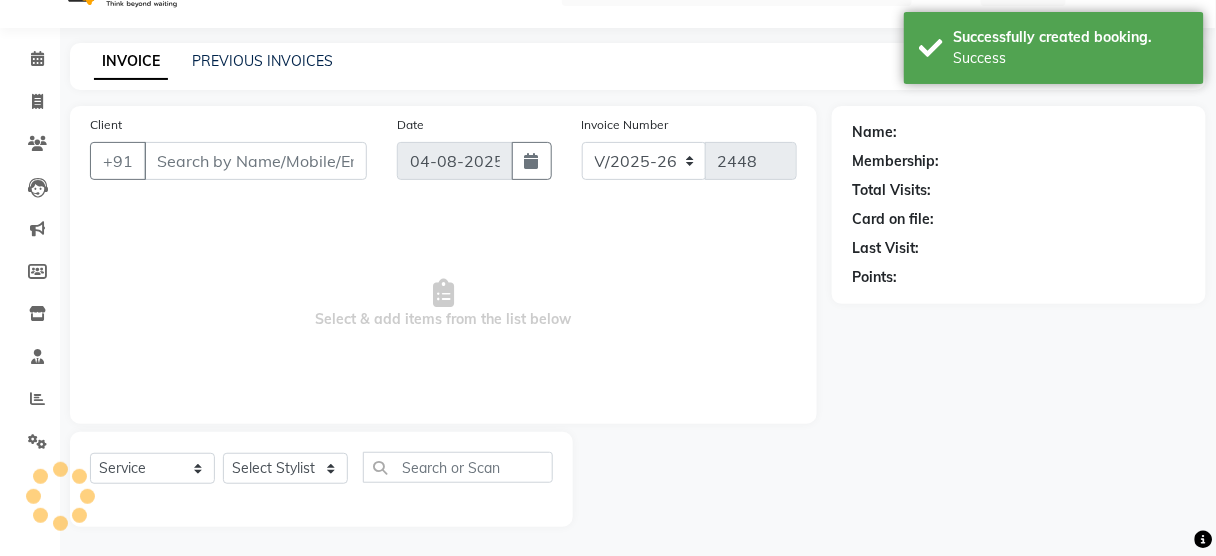 type on "[PHONE]" 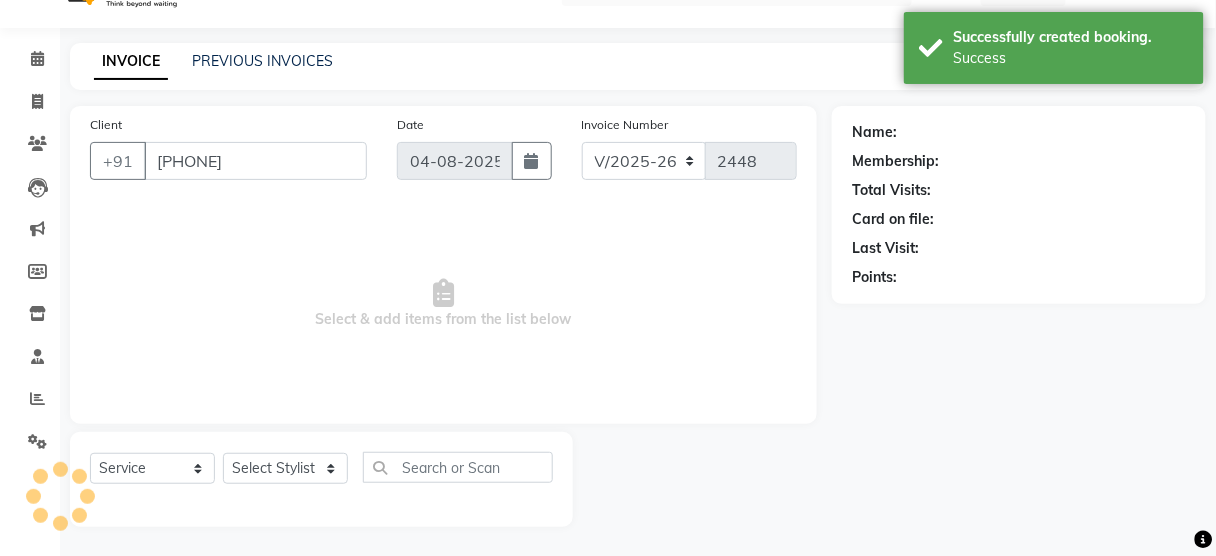 select on "59835" 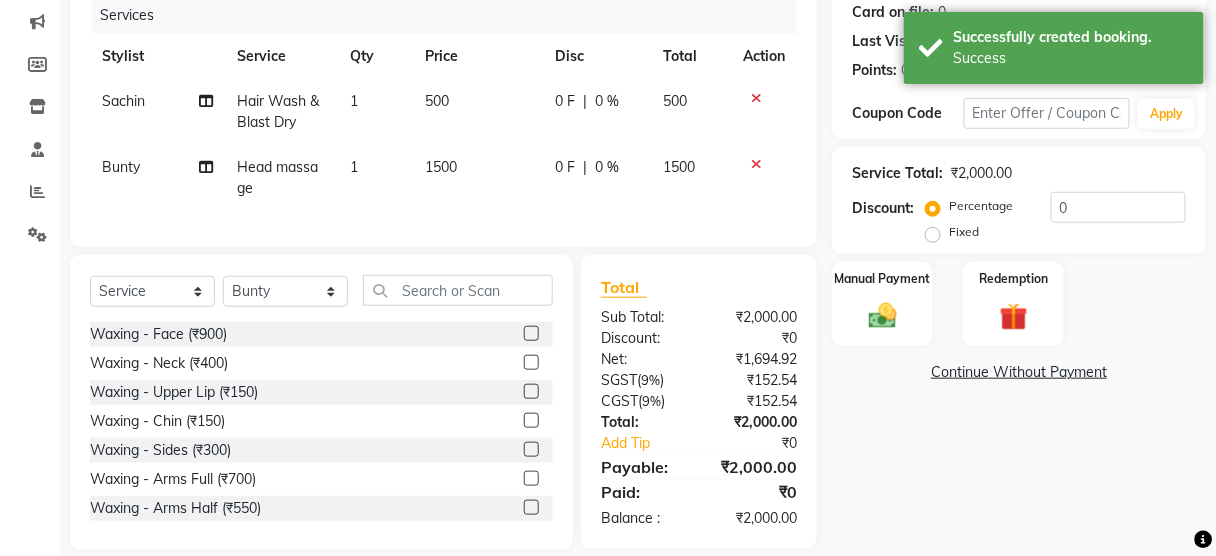 scroll, scrollTop: 252, scrollLeft: 0, axis: vertical 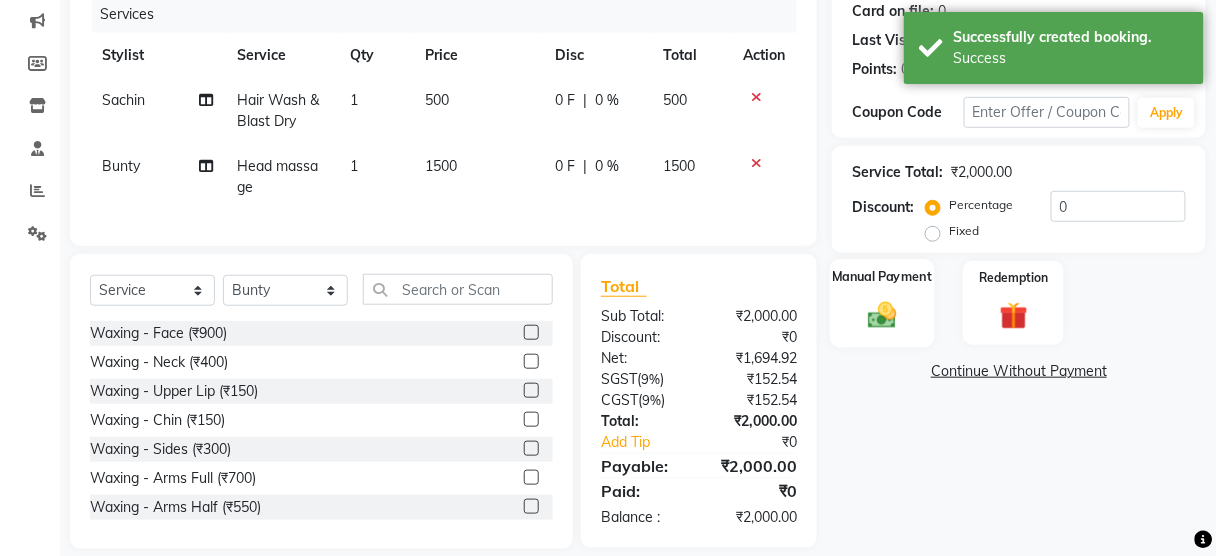 click 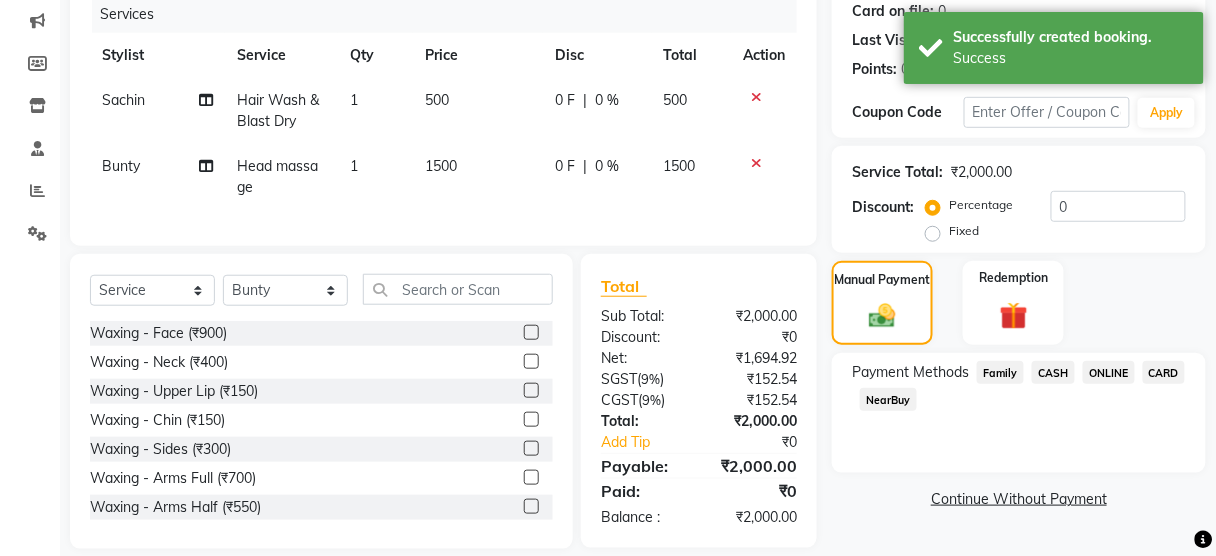 scroll, scrollTop: 286, scrollLeft: 0, axis: vertical 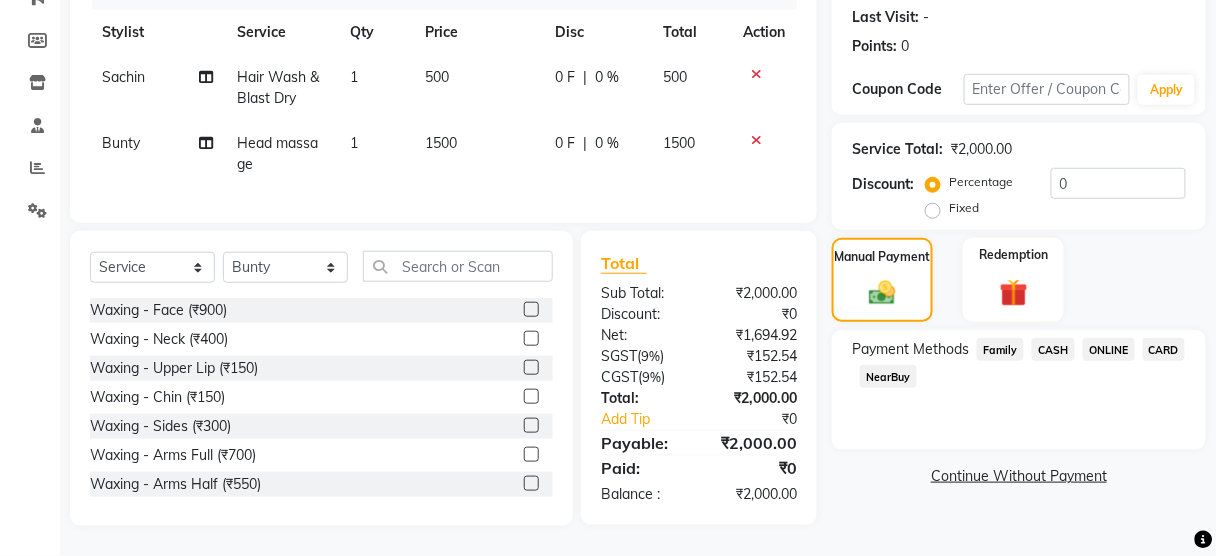 click on "CASH" 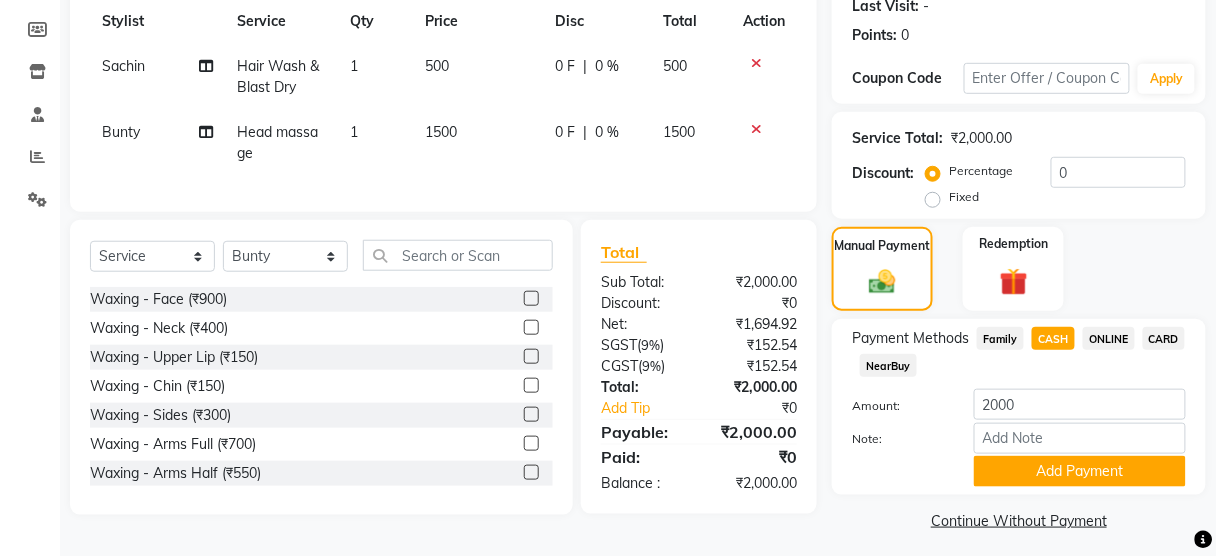 click on "ONLINE" 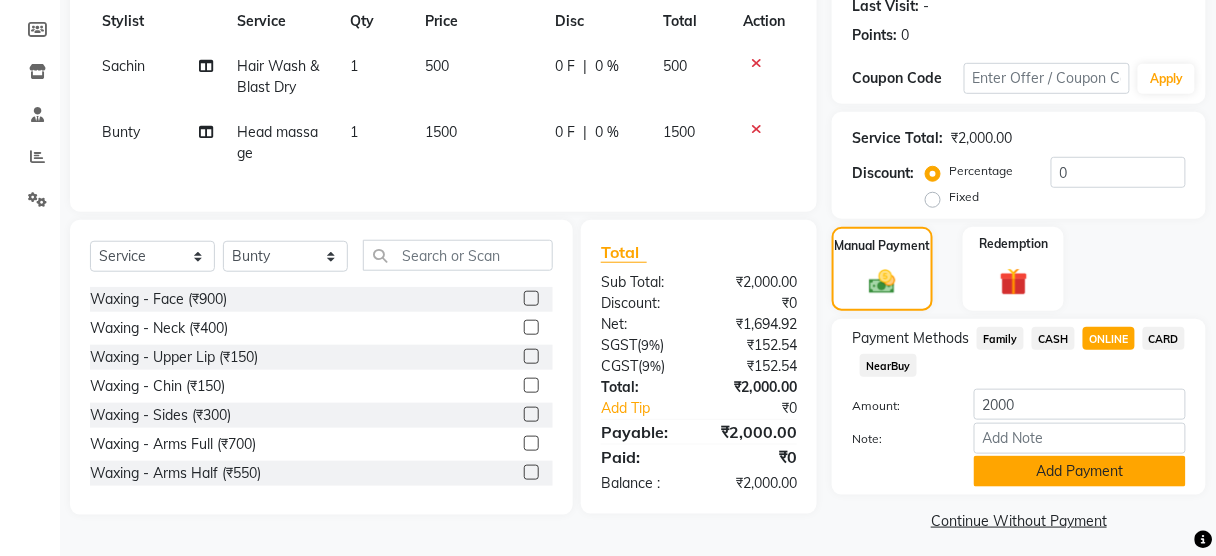 click on "Add Payment" 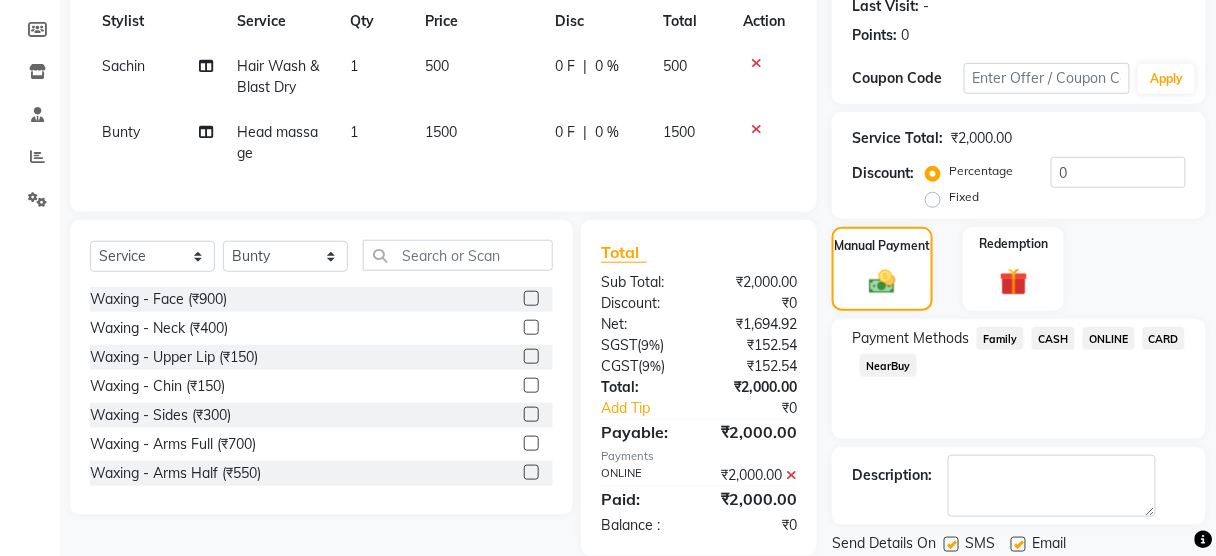 scroll, scrollTop: 351, scrollLeft: 0, axis: vertical 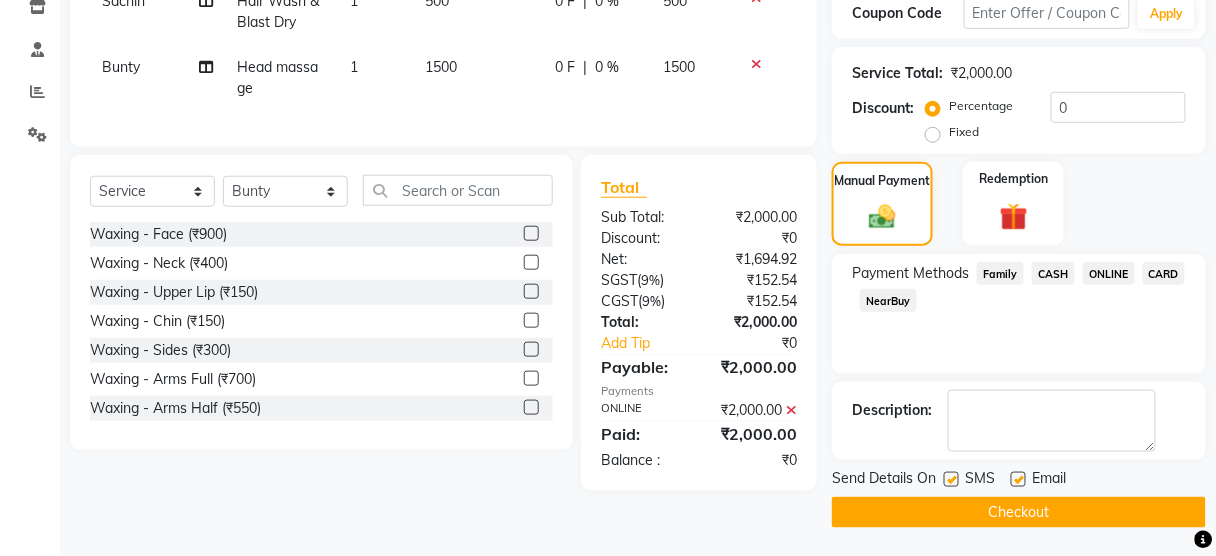 click on "Checkout" 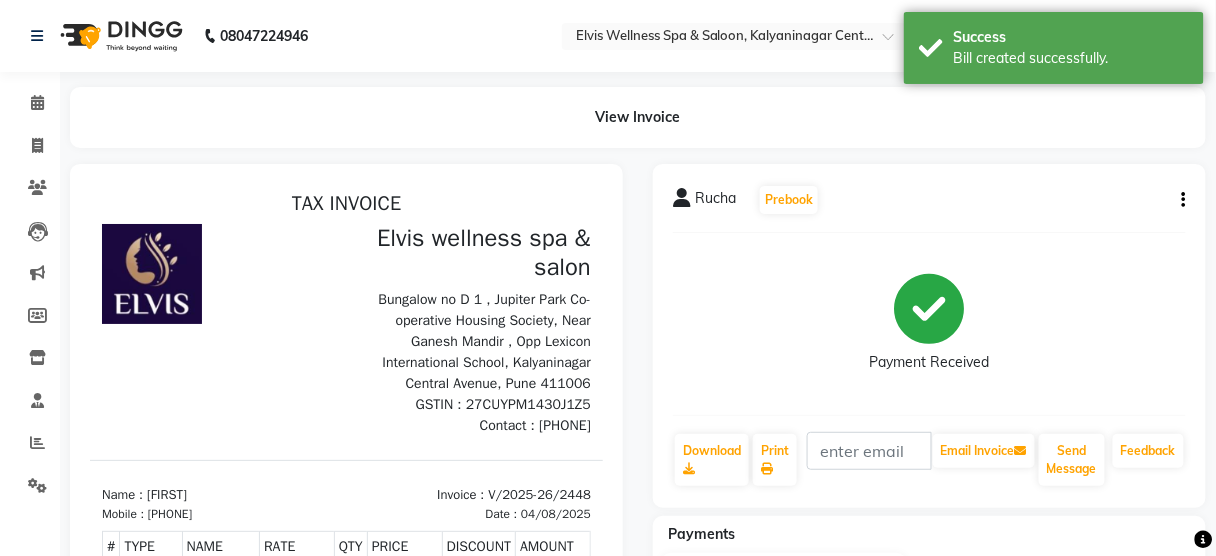scroll, scrollTop: 0, scrollLeft: 0, axis: both 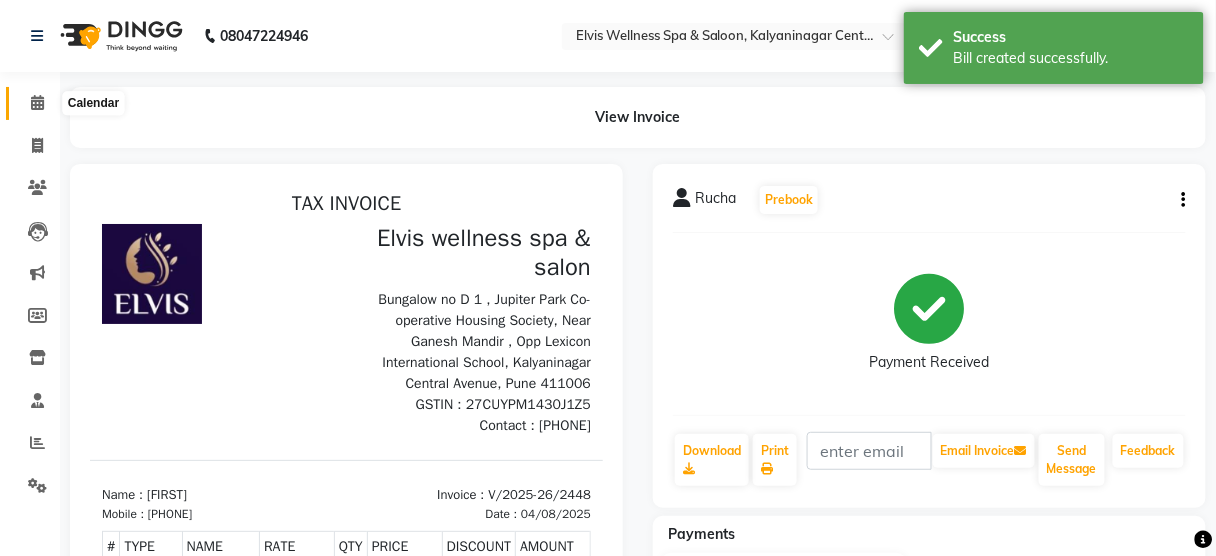 click 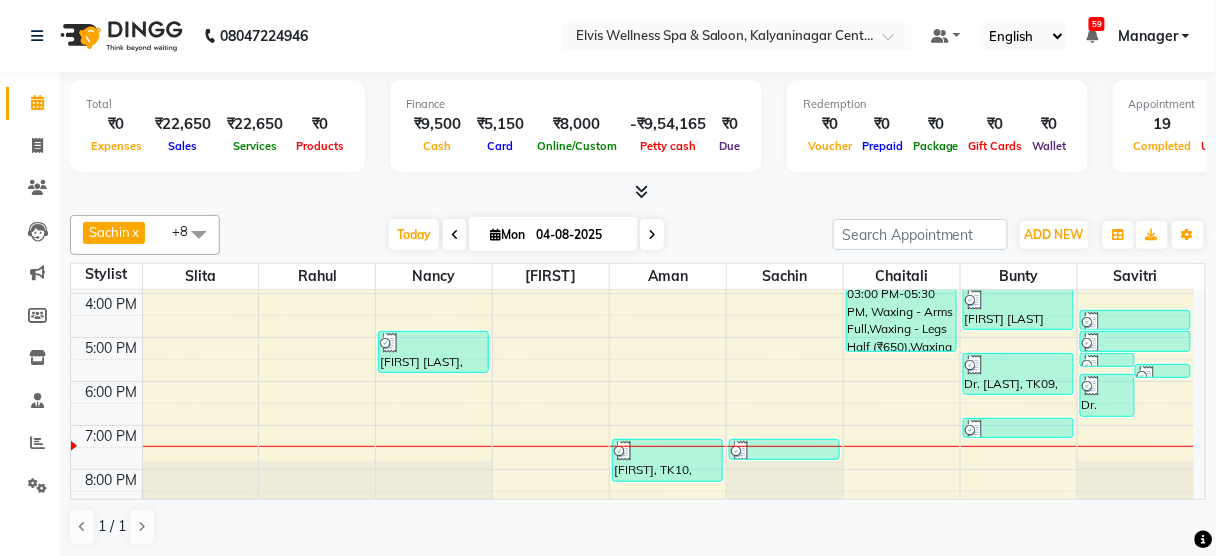scroll, scrollTop: 395, scrollLeft: 0, axis: vertical 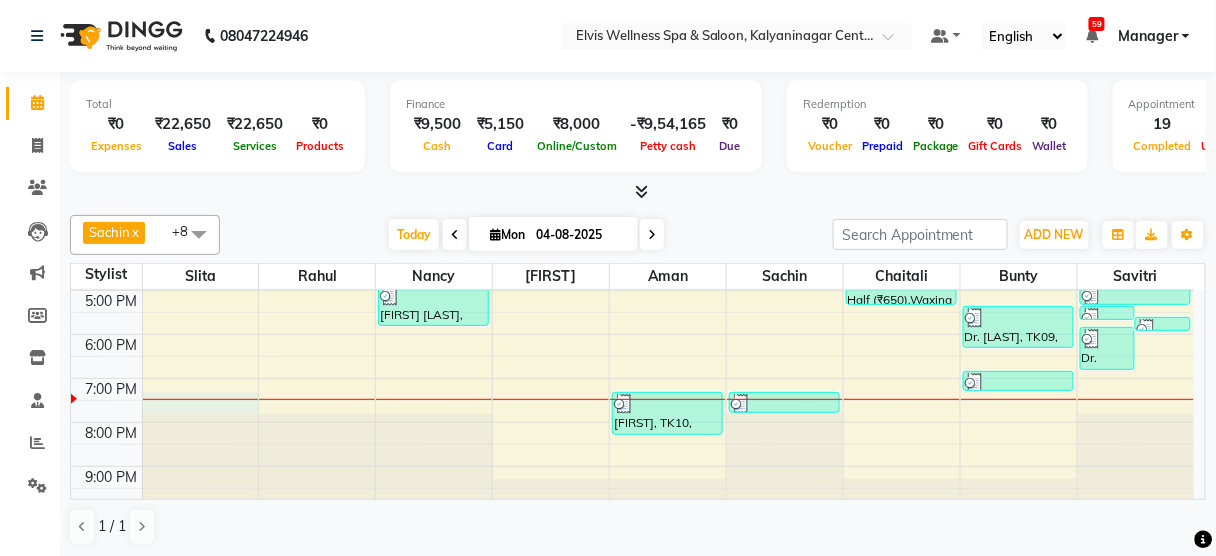 click on "8:00 AM 9:00 AM 10:00 AM 11:00 AM 12:00 PM 1:00 PM 2:00 PM 3:00 PM 4:00 PM 5:00 PM 6:00 PM 7:00 PM 8:00 PM 9:00 PM     [FIRST] [LAST] member, TK03, 03:00 PM-04:00 PM, Massage - Balinese Massage (60 Min)     [FIRST], TK04, 03:00 PM-03:30 PM, Hair wash & Blow Dry     [FIRST] [LAST], TK06, 03:00 PM-04:00 PM, Massage - Swedish Massage (60 Min)     [FIRST] [LAST], TK07, 05:00 PM-06:00 PM, Massage - Swedish Massage (60 Min)     [FIRST], TK01, 02:00 PM-03:00 PM, Massage - Swedish Massage (60 Min)     [FIRST] [LAST] member, TK03, 03:00 PM-04:00 PM, Massage - Balinese Massage (60 Min)     [FIRST], TK10, 07:30 PM-08:30 PM, Massage - Swedish Massage (60 Min)     [FIRST], TK02, 02:30 PM-03:00 PM, Hair Cut - Male     [FIRST], TK11, 07:30 PM-08:00 PM,  Hair Wash & Blast Dry     [FIRST], TK05, 03:00 PM-05:30 PM, Waxing - Arms Full,Waxing - Legs Half (₹650),Waxing - Bikini line (₹500),Waxing - Bikini line (₹500),Waxing - Sides (₹300)     [FIRST], TK02, 03:00 PM-03:30 PM, Head massage" at bounding box center (632, 202) 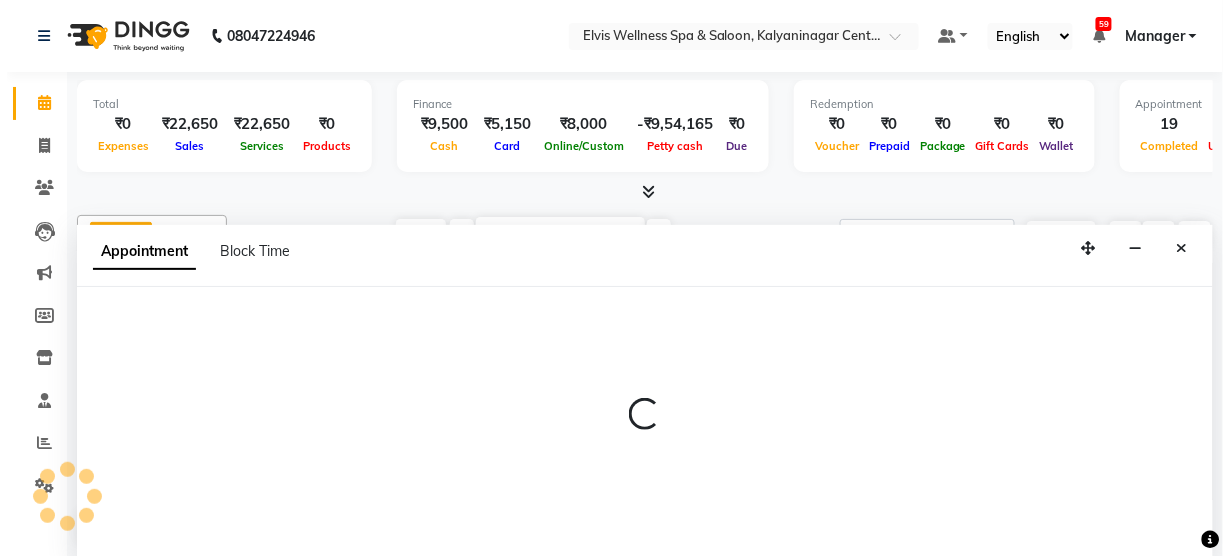 scroll, scrollTop: 0, scrollLeft: 0, axis: both 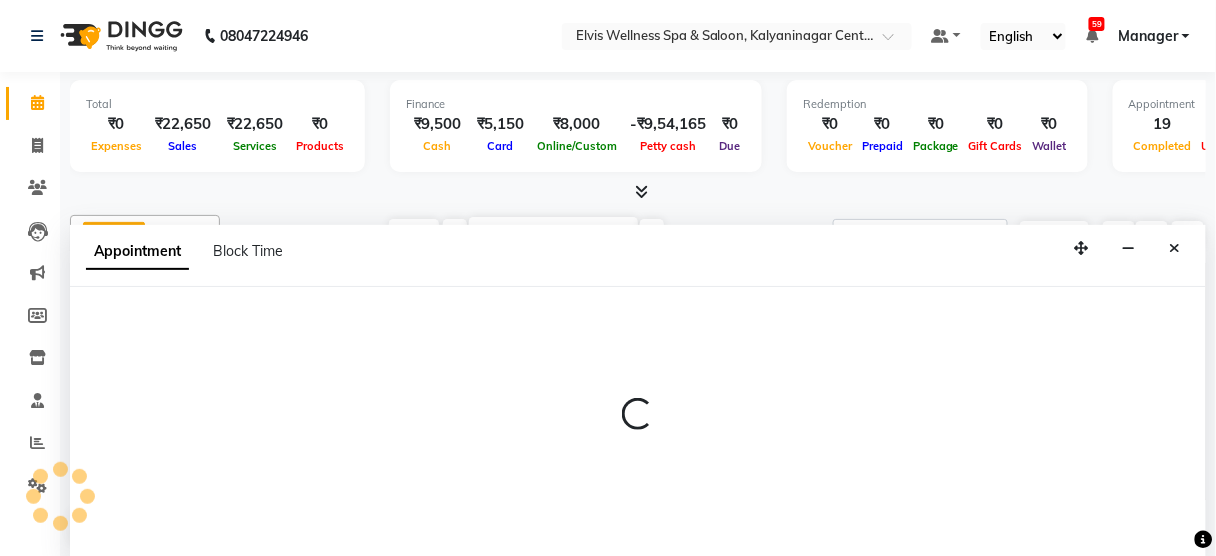 select on "39956" 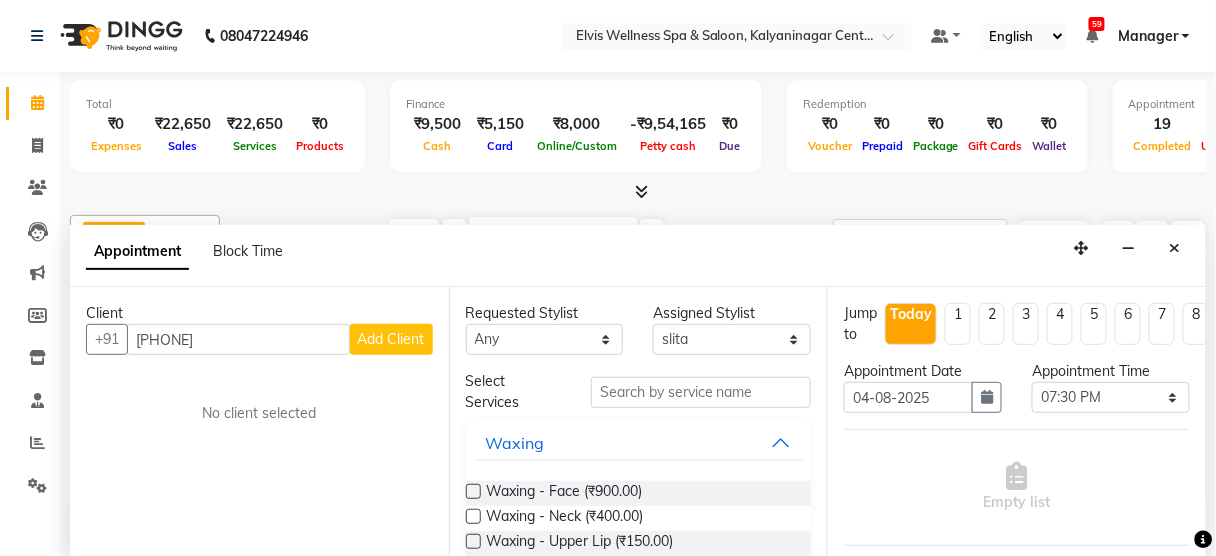 type on "[PHONE]" 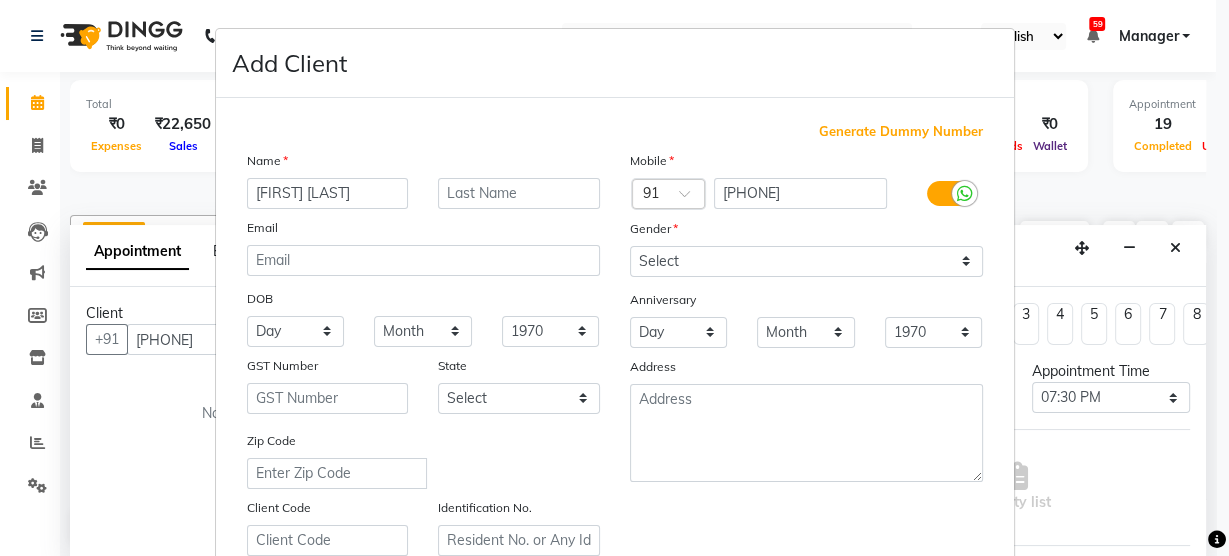 type on "[FIRST] [LAST]" 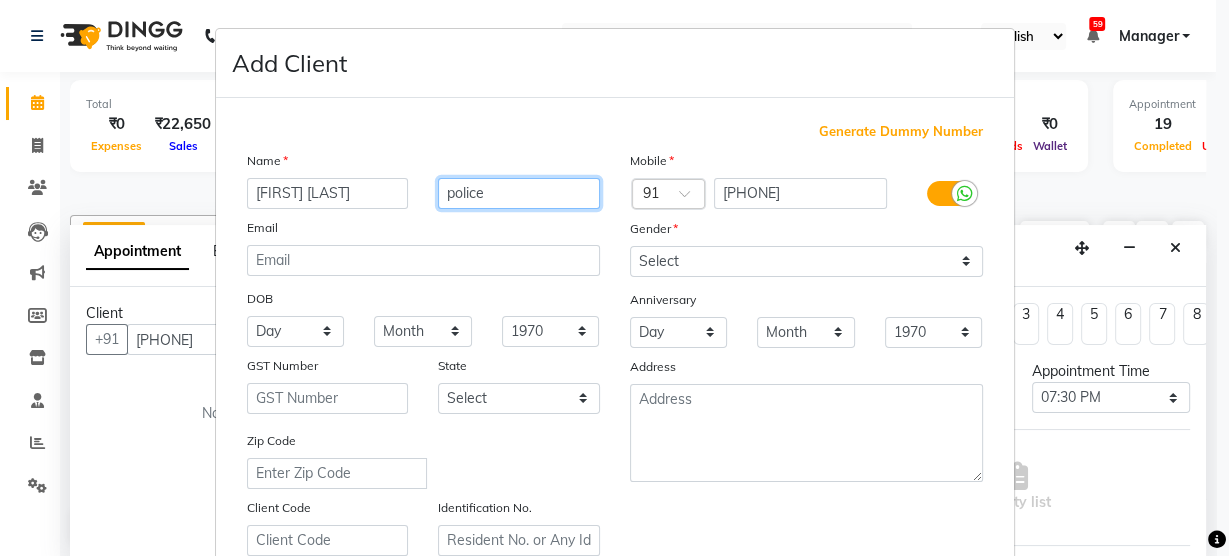 type on "police" 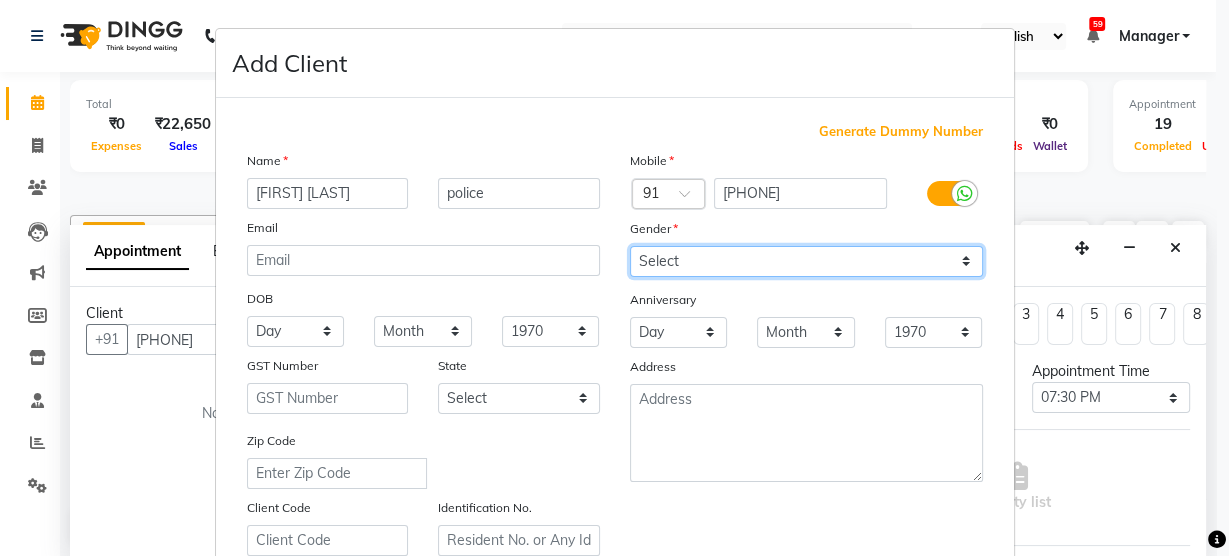click on "Select Male Female Other Prefer Not To Say" at bounding box center [806, 261] 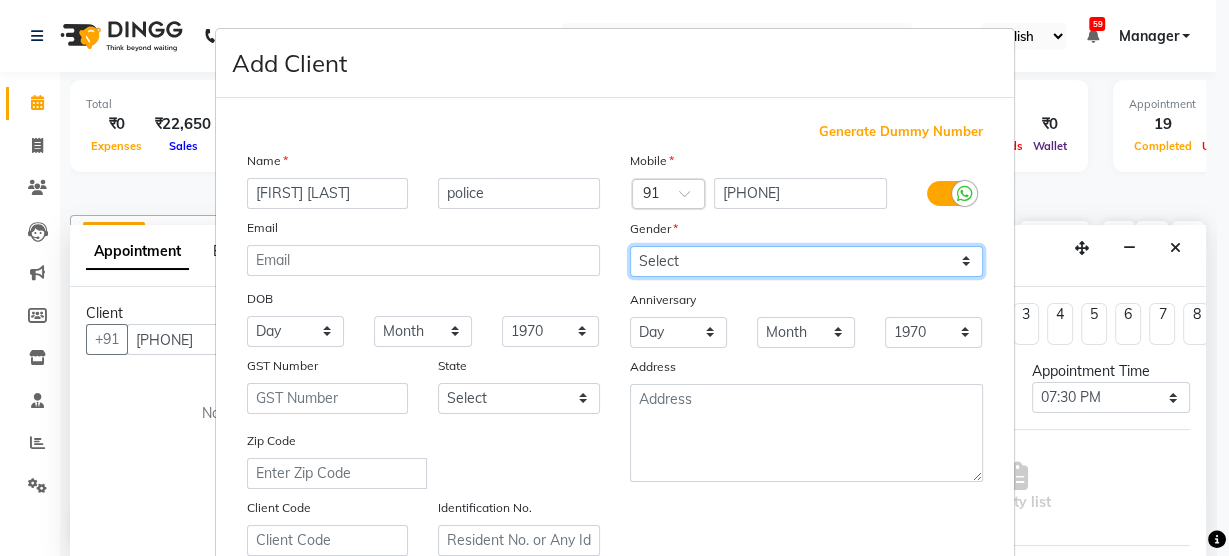 select on "male" 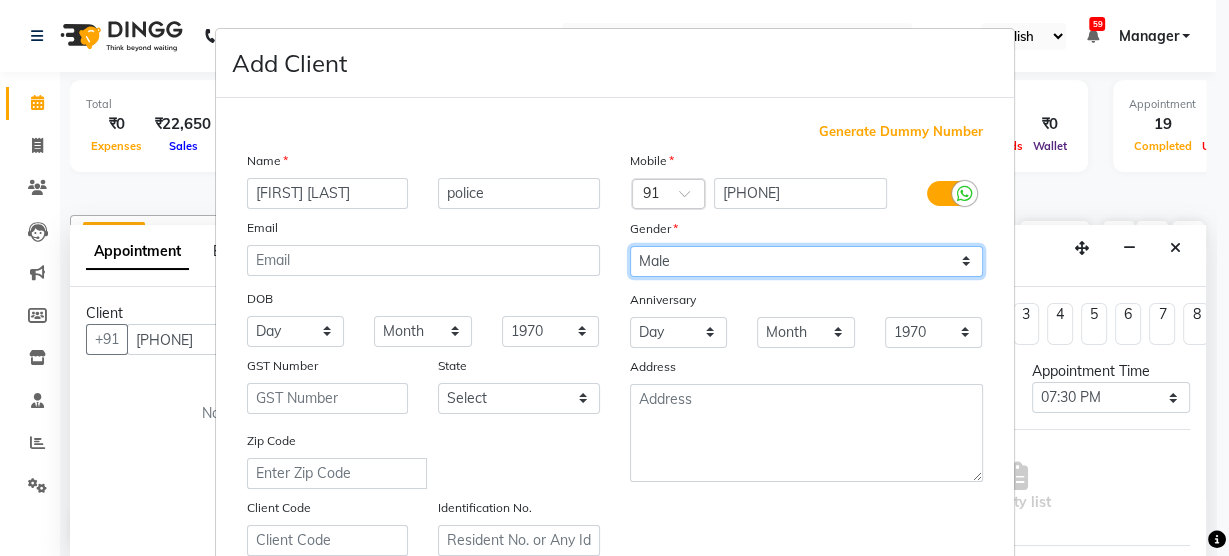 click on "Select Male Female Other Prefer Not To Say" at bounding box center (806, 261) 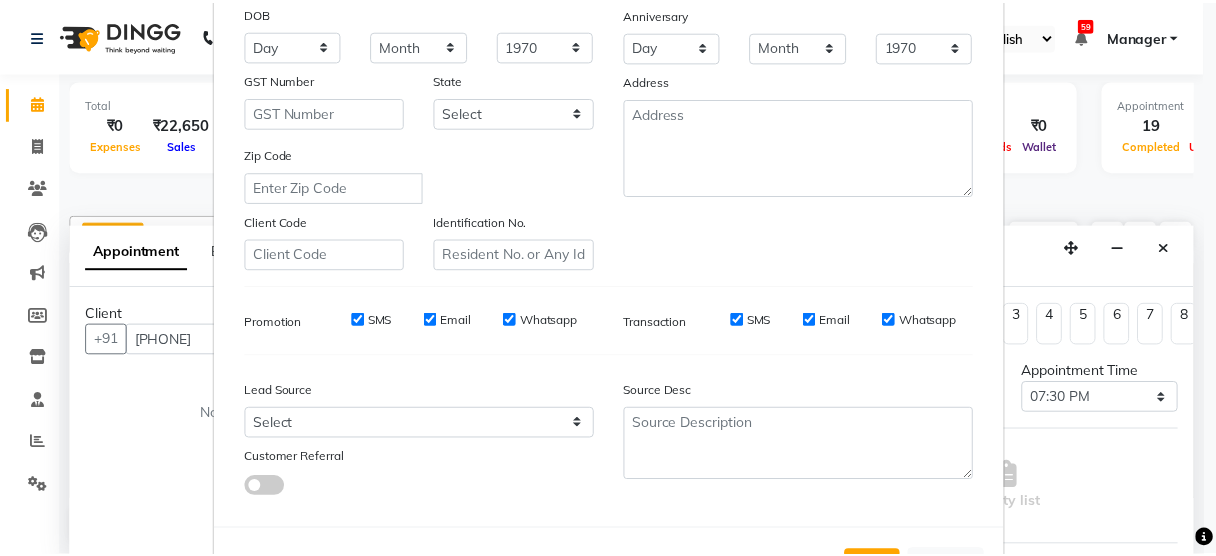 scroll, scrollTop: 362, scrollLeft: 0, axis: vertical 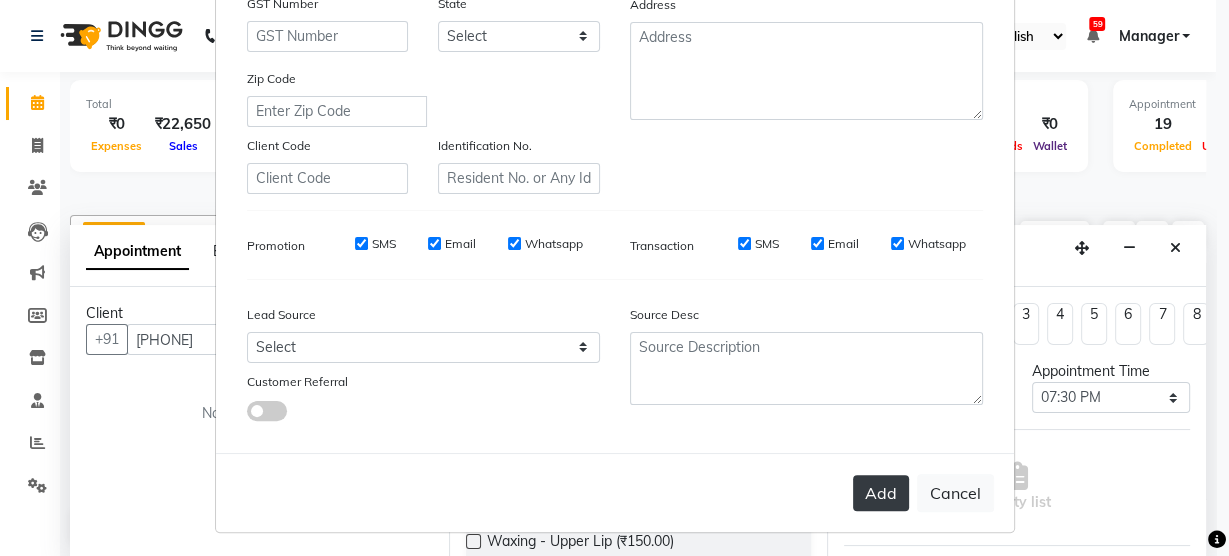 click on "Add" at bounding box center [881, 493] 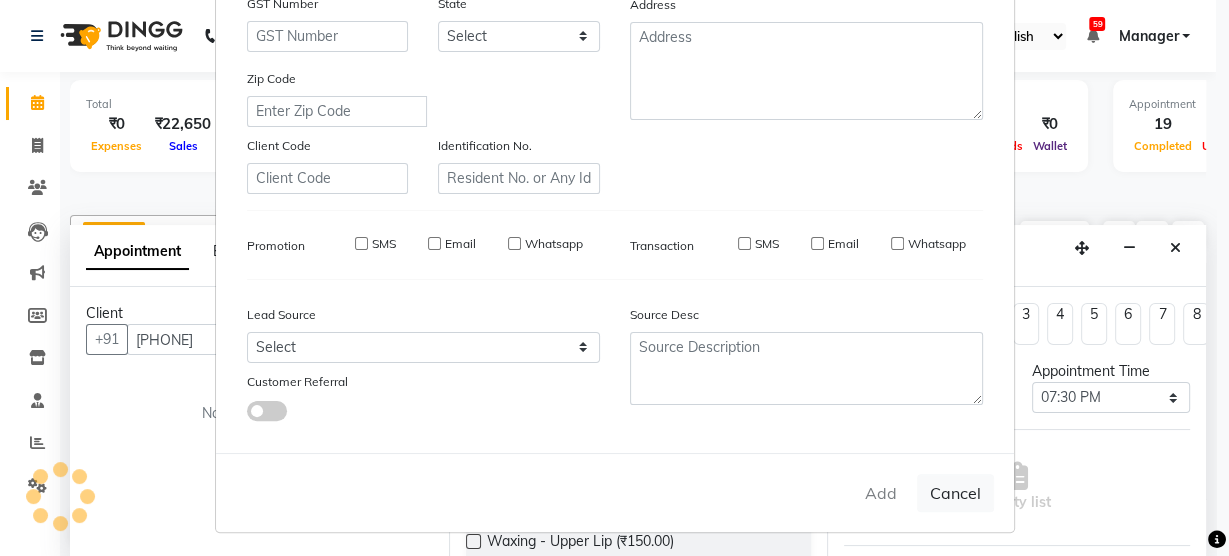 type 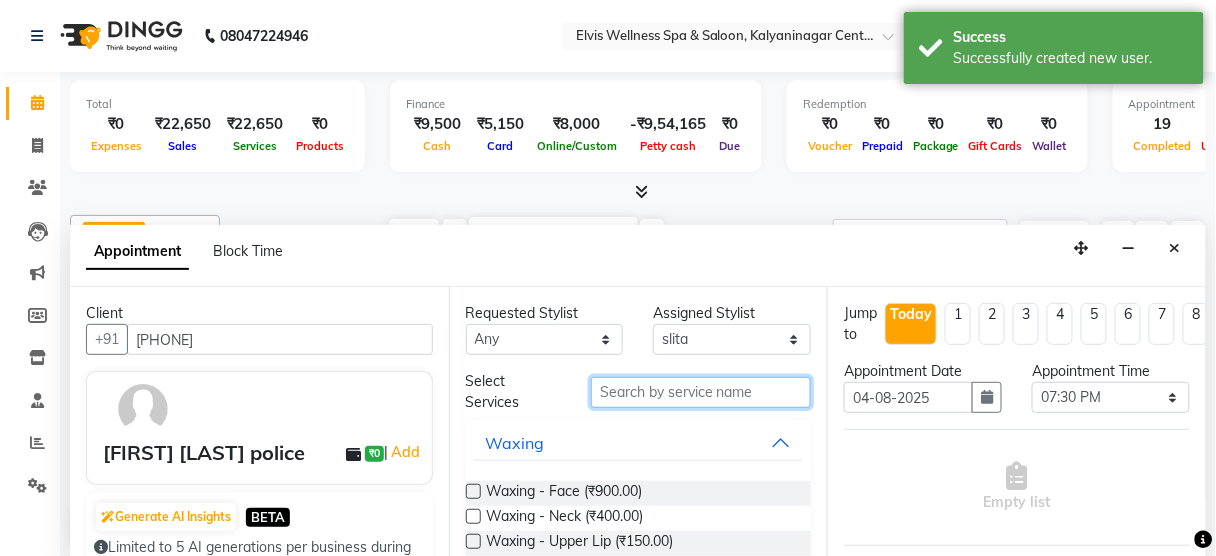 click at bounding box center (701, 392) 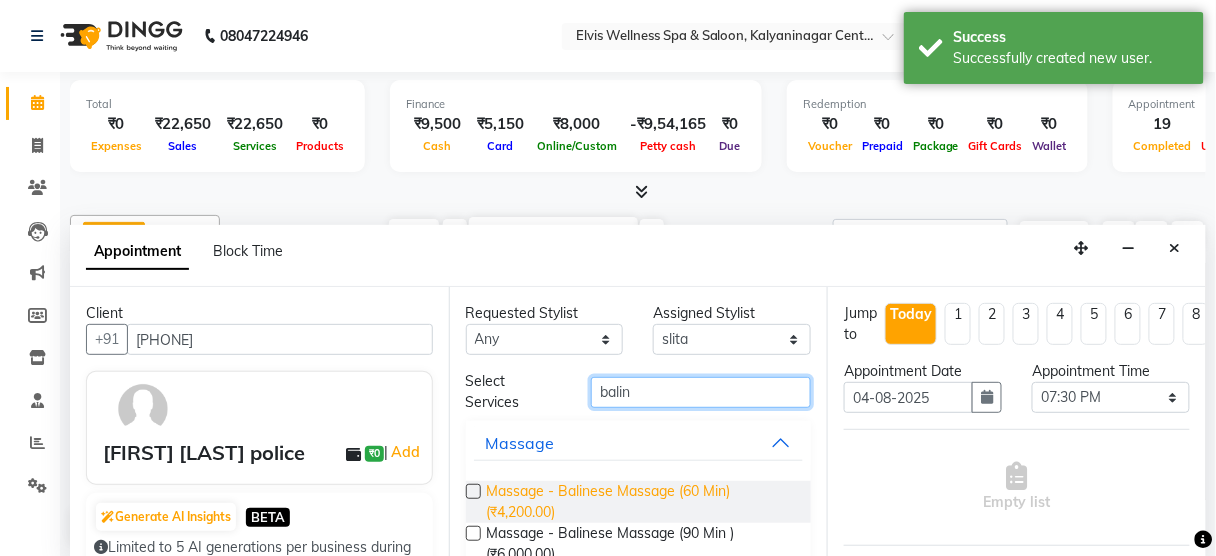 type on "balin" 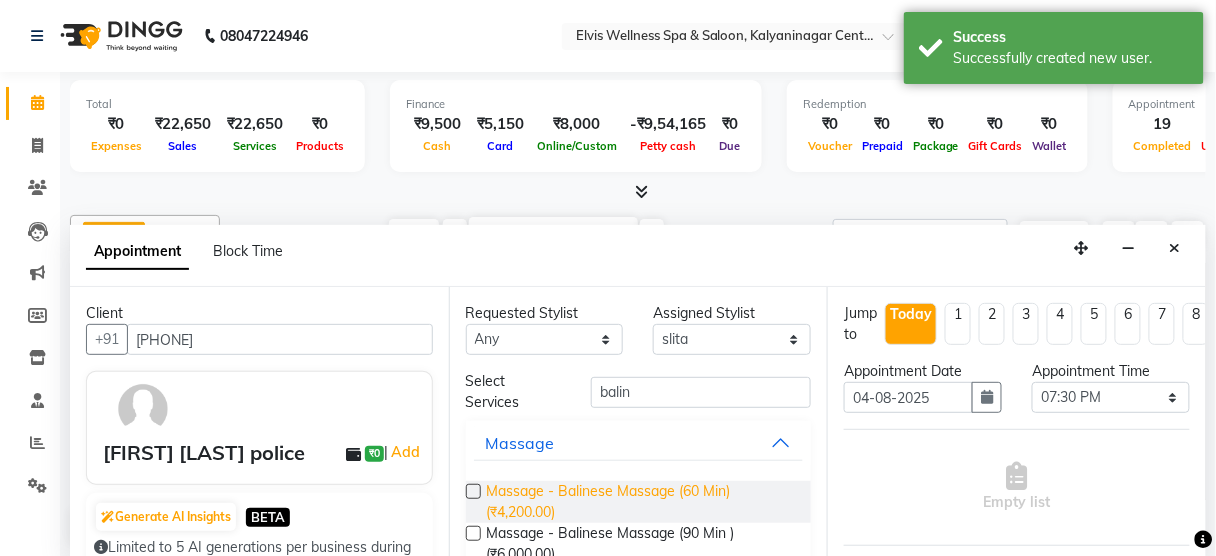 click on "Massage - Balinese Massage (60 Min) (₹4,200.00)" at bounding box center [641, 502] 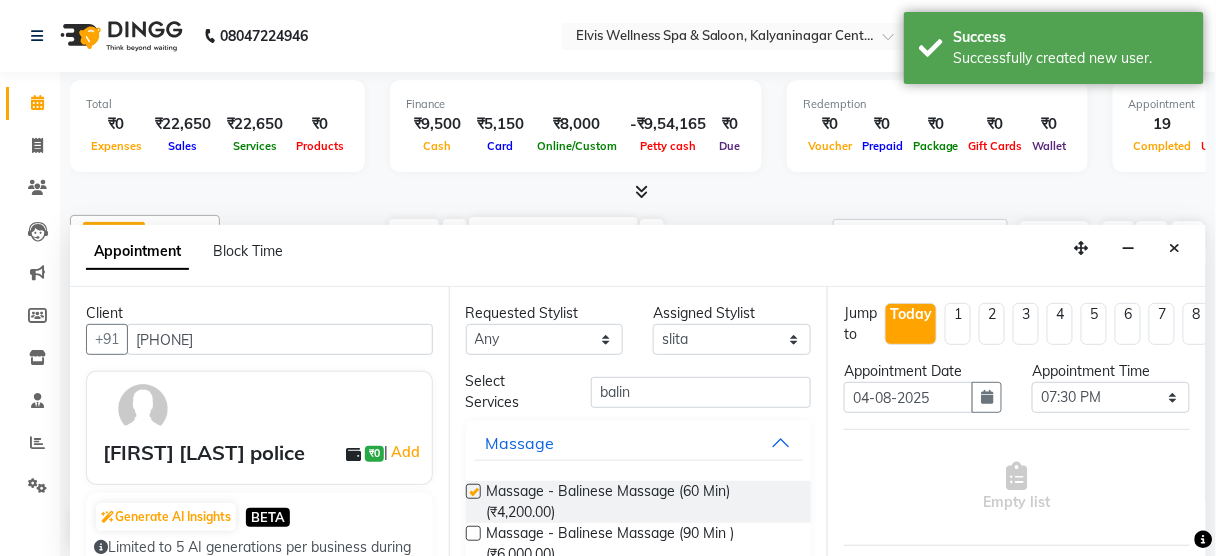 checkbox on "false" 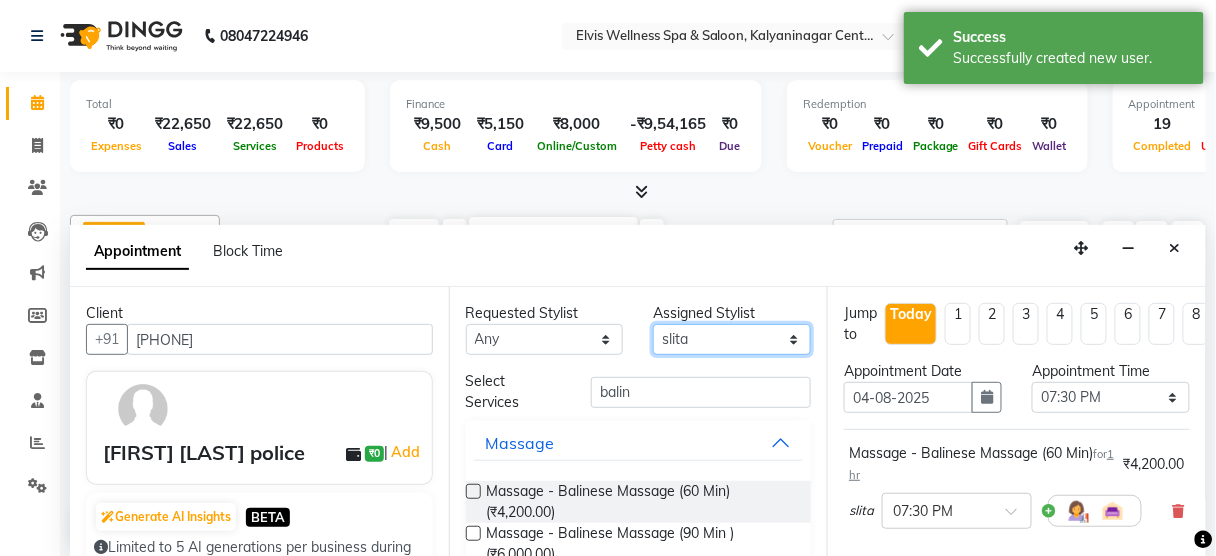 click on "Select Aien Aman among Anju Anna baner staff Bepeto Bunty Chaitali Eunice Jay Katrin Khumpo kothrud staff KP staff Kundan lachu Lelen Lucy Manager Marvin Masoni mimin Ming nancy Noang Rahul RAMBO Reena Sachin sarla Savitri slita Sumitra Thon Viman nagar staff yanchen" at bounding box center (732, 339) 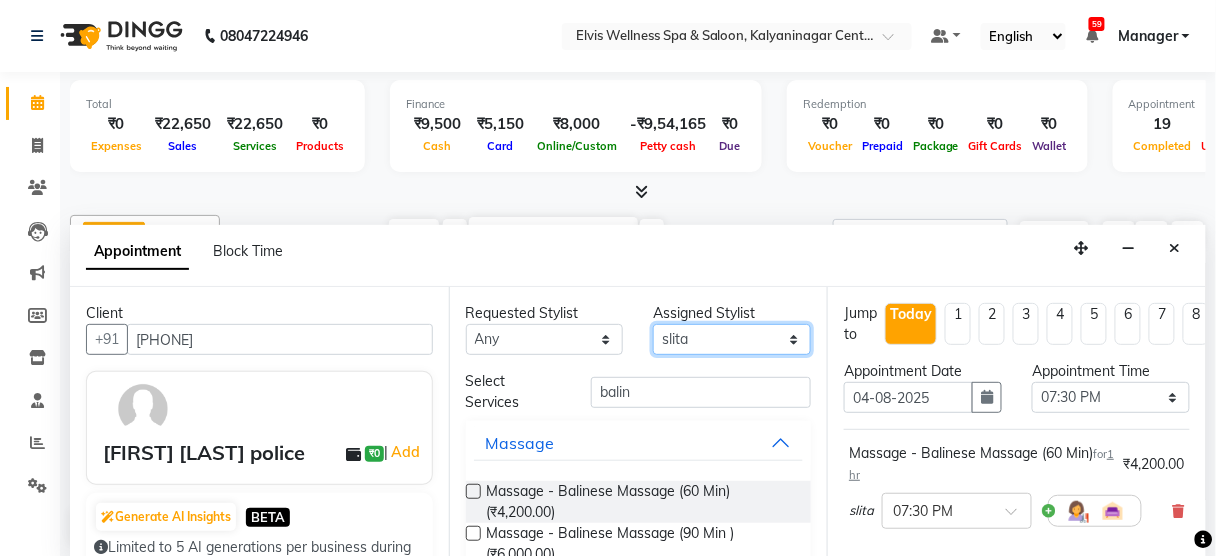 select on "45634" 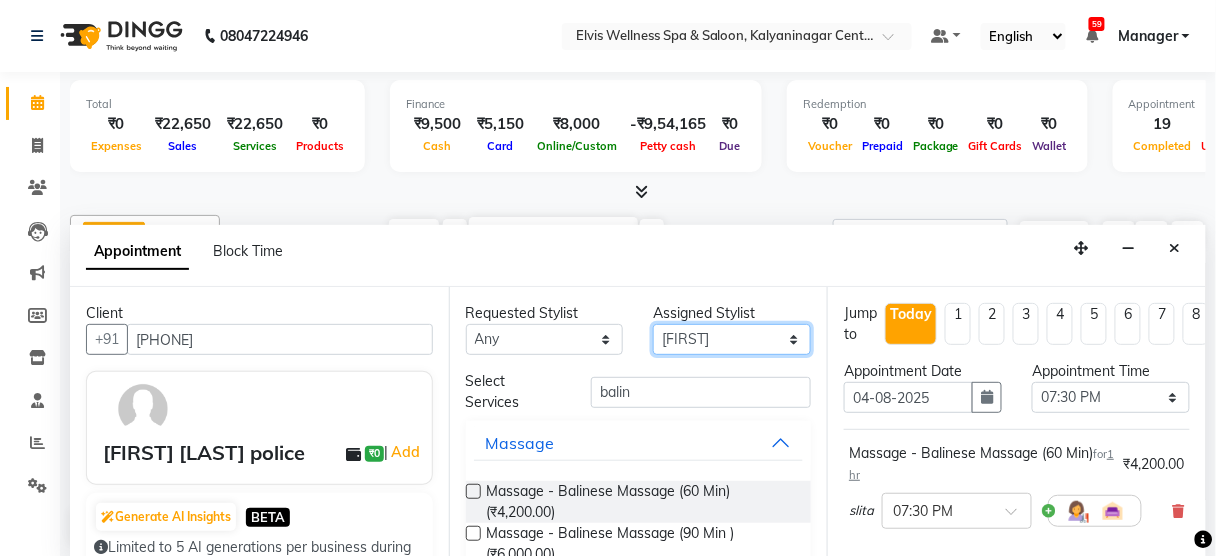 click on "Select Aien Aman among Anju Anna baner staff Bepeto Bunty Chaitali Eunice Jay Katrin Khumpo kothrud staff KP staff Kundan lachu Lelen Lucy Manager Marvin Masoni mimin Ming nancy Noang Rahul RAMBO Reena Sachin sarla Savitri slita Sumitra Thon Viman nagar staff yanchen" at bounding box center [732, 339] 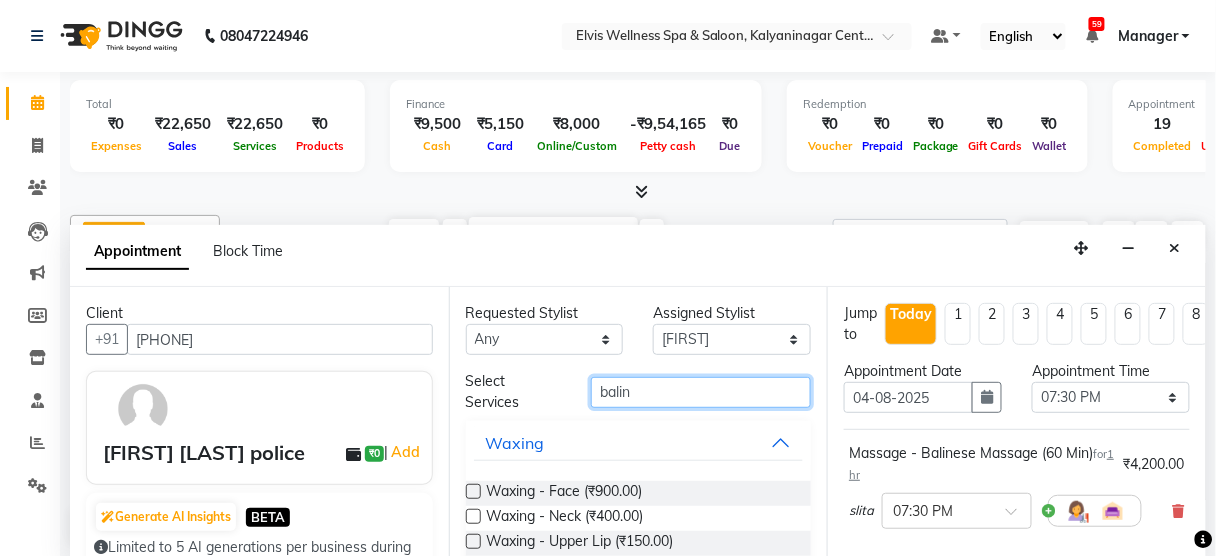 click on "balin" at bounding box center (701, 392) 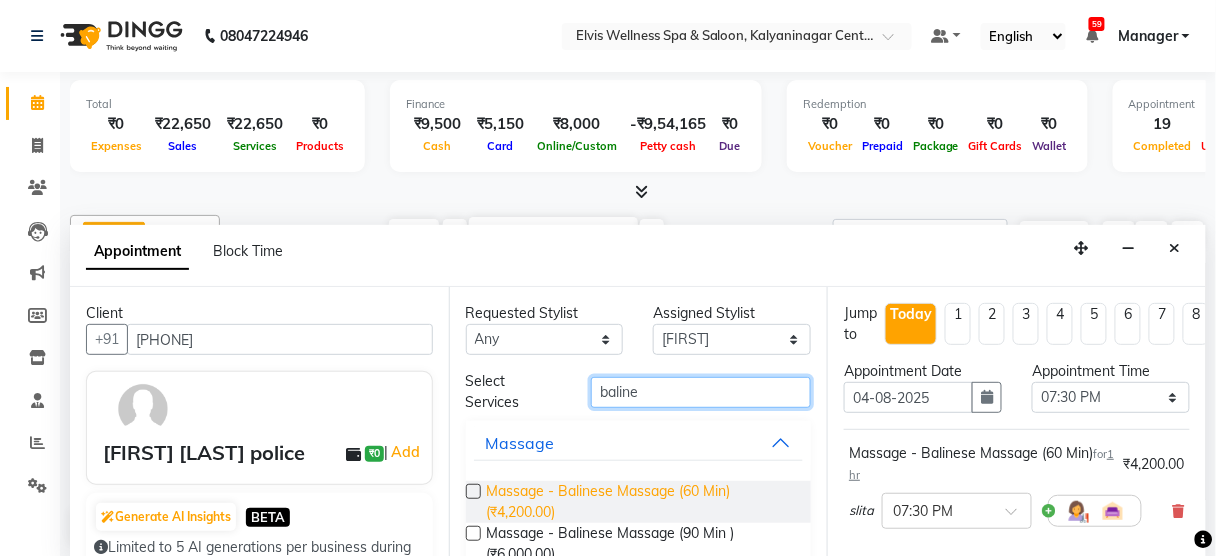 type on "baline" 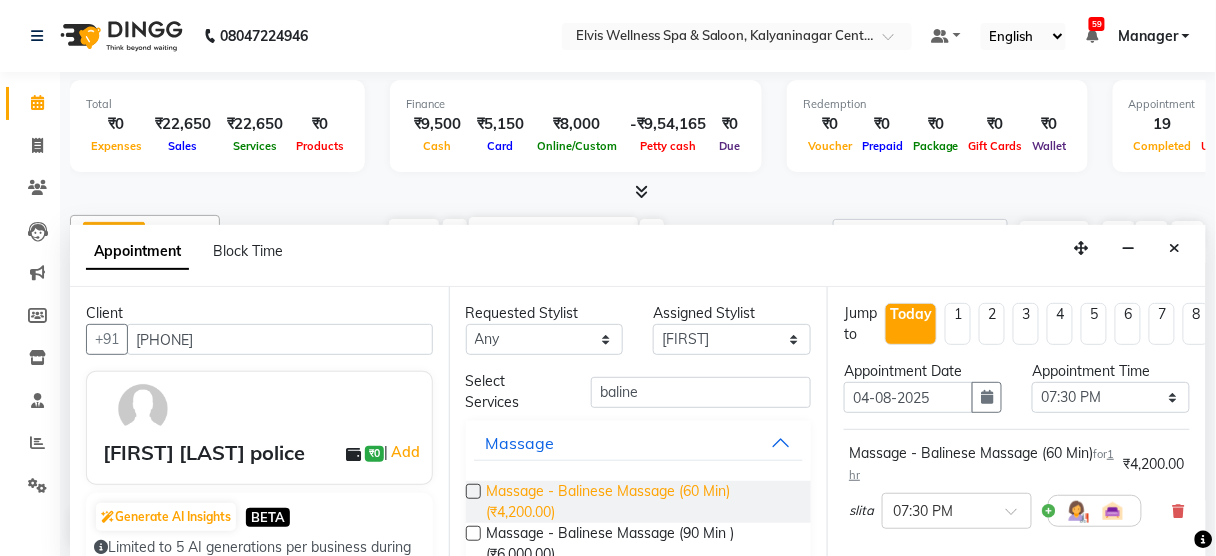 click on "Massage - Balinese Massage (60 Min) (₹4,200.00)" at bounding box center (641, 502) 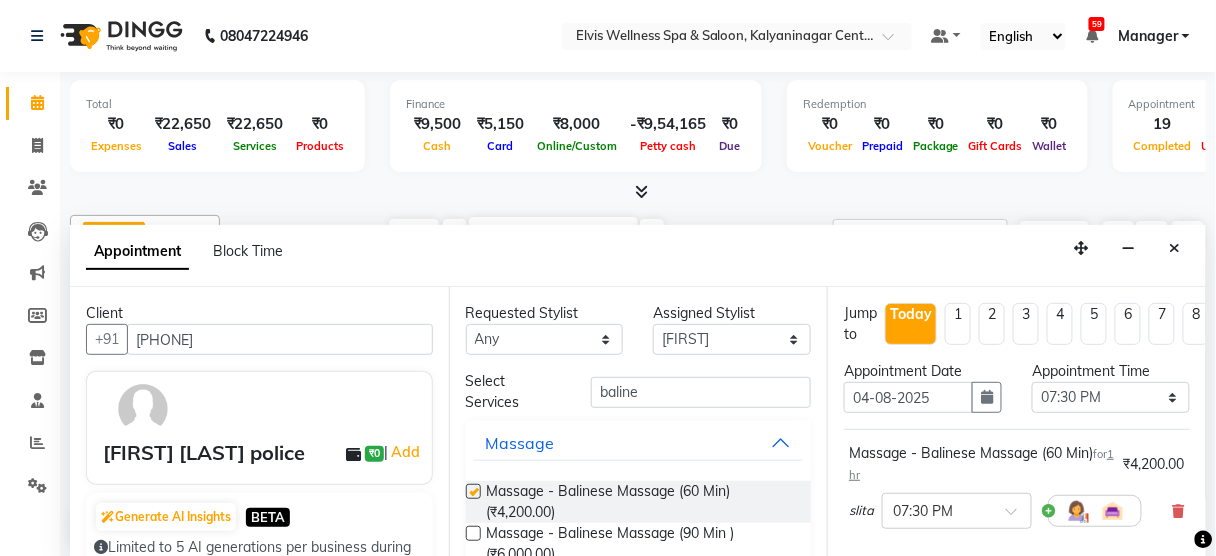 checkbox on "false" 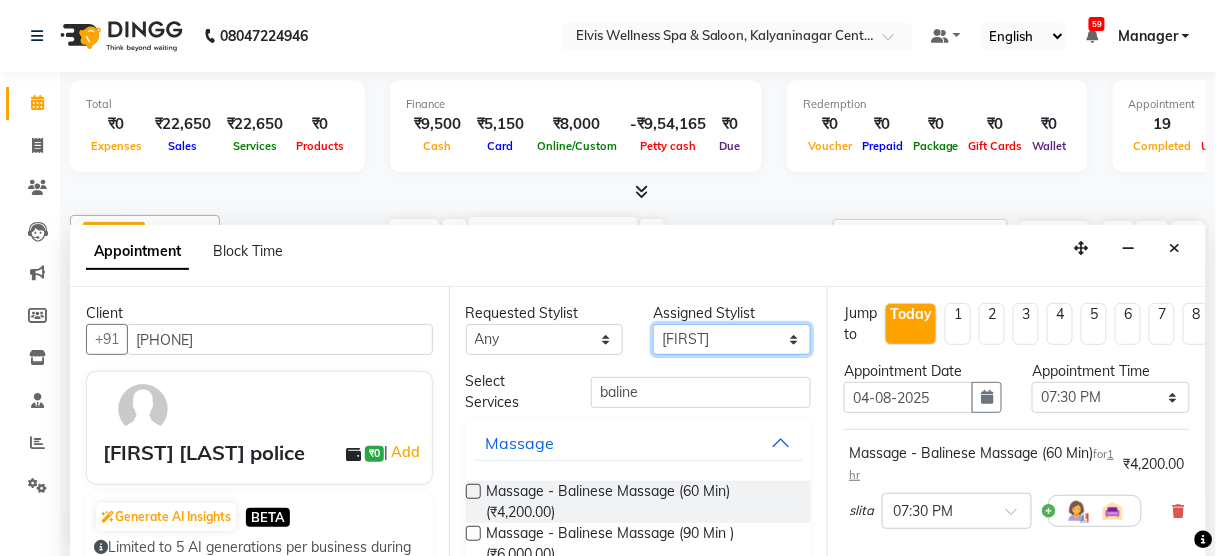 click on "Select Aien Aman among Anju Anna baner staff Bepeto Bunty Chaitali Eunice Jay Katrin Khumpo kothrud staff KP staff Kundan lachu Lelen Lucy Manager Marvin Masoni mimin Ming nancy Noang Rahul RAMBO Reena Sachin sarla Savitri slita Sumitra Thon Viman nagar staff yanchen" at bounding box center (732, 339) 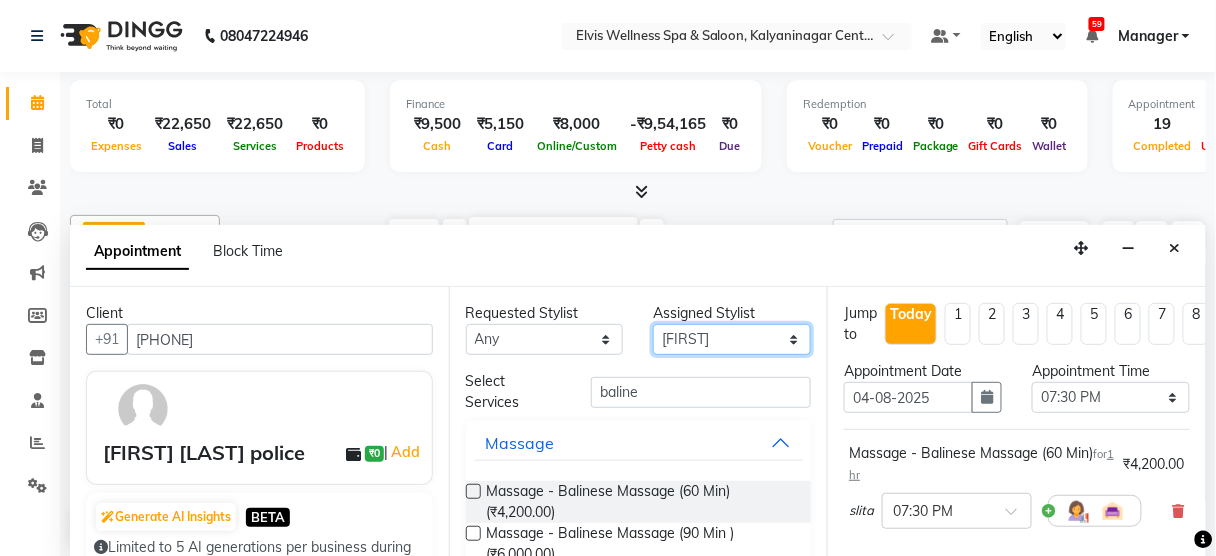 select on "45633" 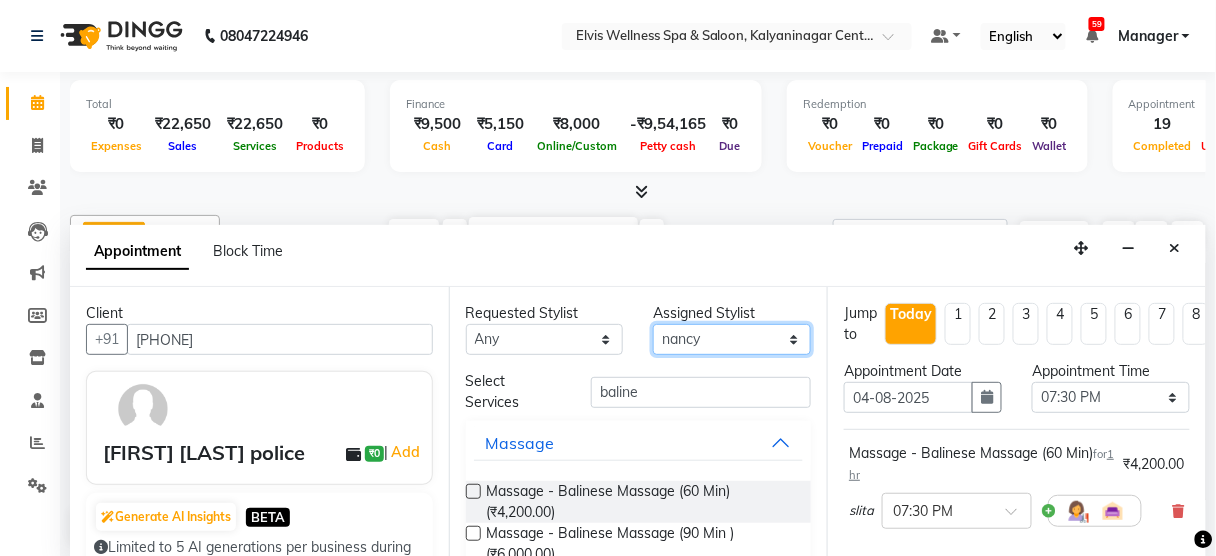 click on "Select Aien Aman among Anju Anna baner staff Bepeto Bunty Chaitali Eunice Jay Katrin Khumpo kothrud staff KP staff Kundan lachu Lelen Lucy Manager Marvin Masoni mimin Ming nancy Noang Rahul RAMBO Reena Sachin sarla Savitri slita Sumitra Thon Viman nagar staff yanchen" at bounding box center (732, 339) 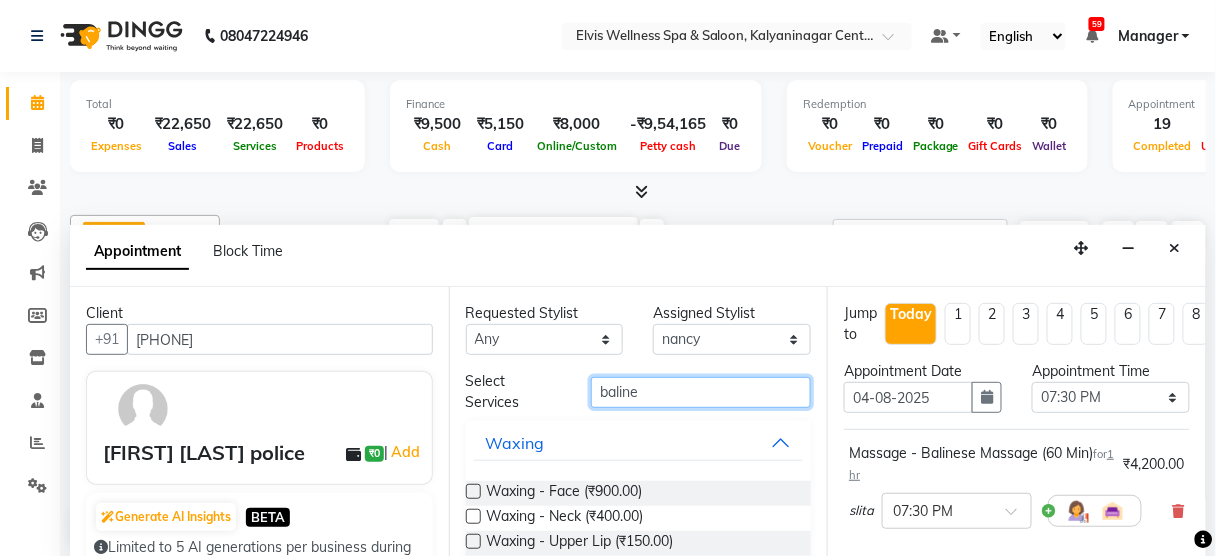 click on "baline" at bounding box center [701, 392] 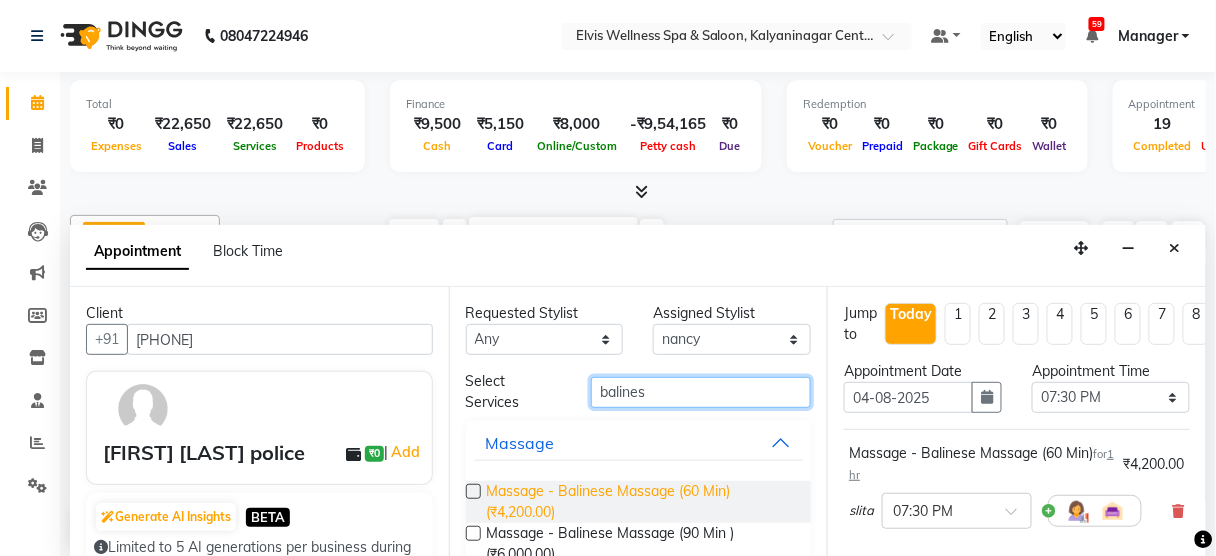 type on "balines" 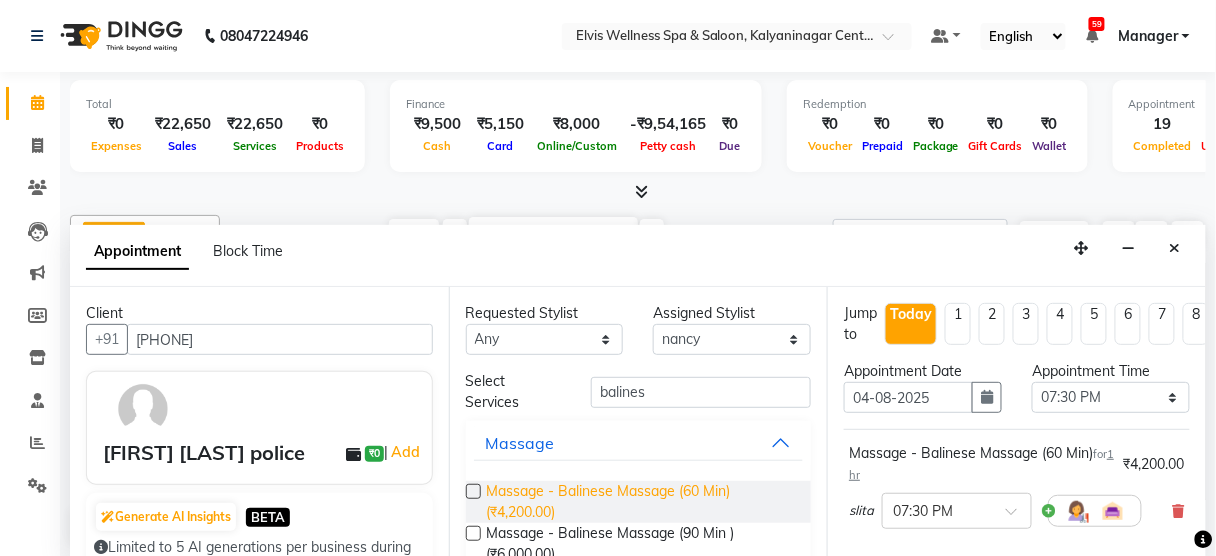 click on "Massage - Balinese Massage (60 Min) (₹4,200.00)" at bounding box center (641, 502) 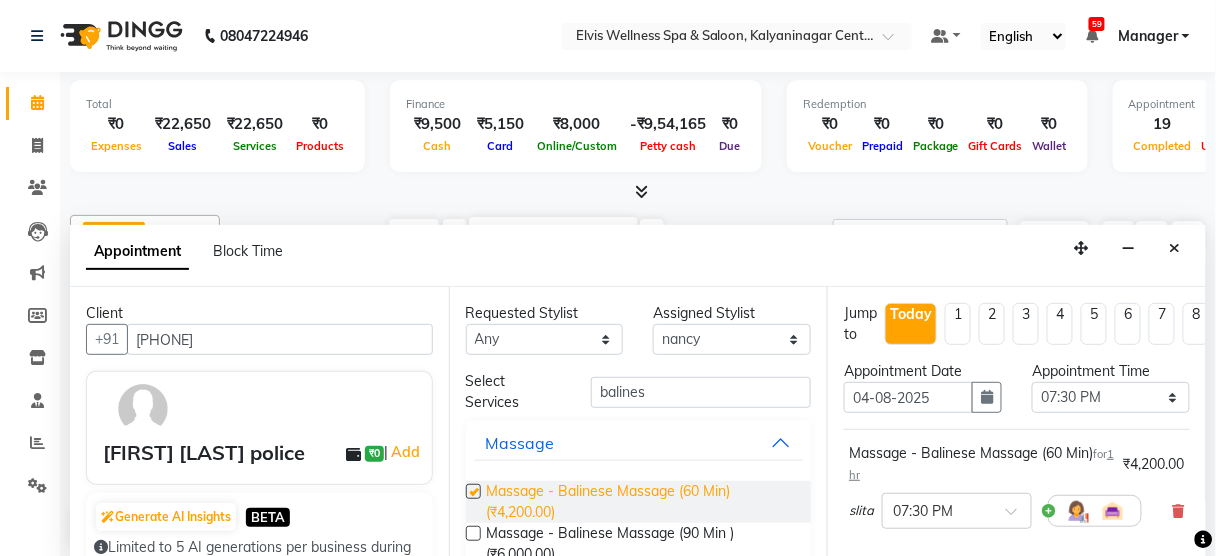 checkbox on "false" 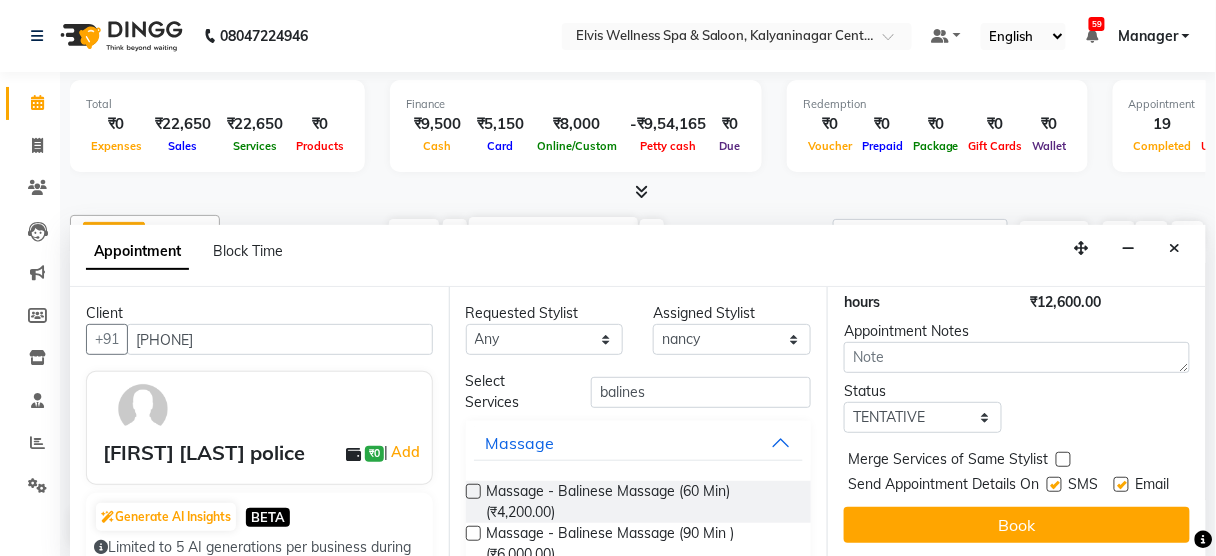 scroll, scrollTop: 548, scrollLeft: 0, axis: vertical 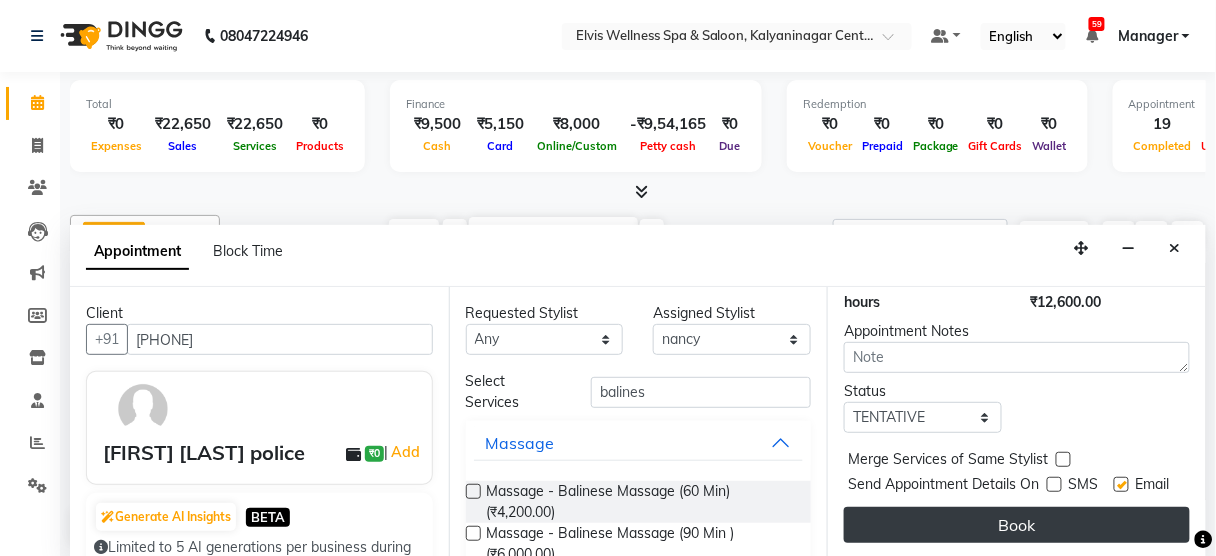 click on "Book" at bounding box center (1017, 525) 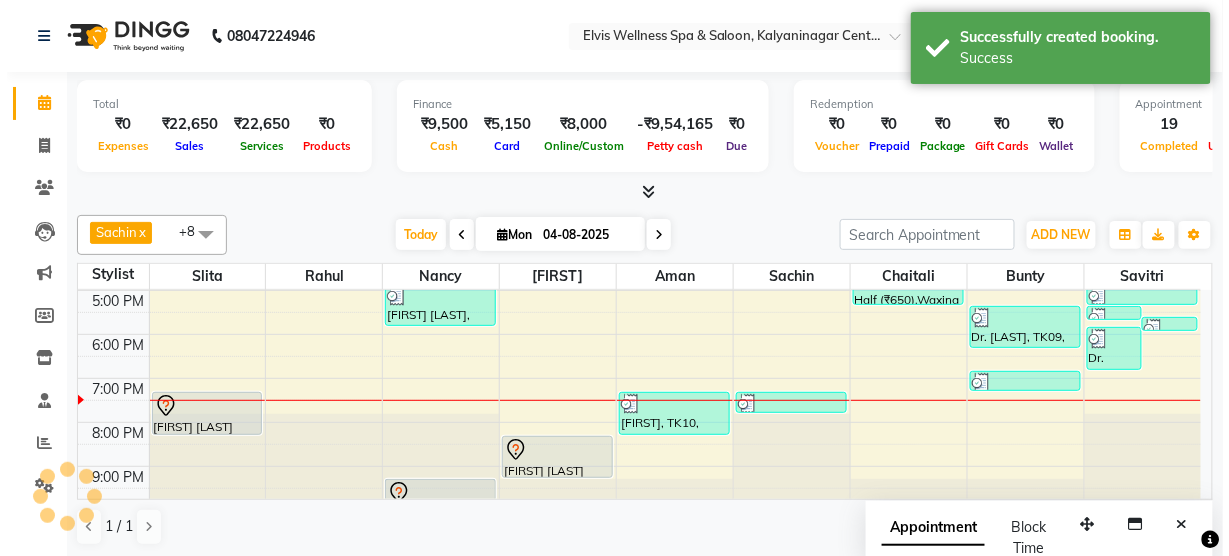 scroll, scrollTop: 0, scrollLeft: 0, axis: both 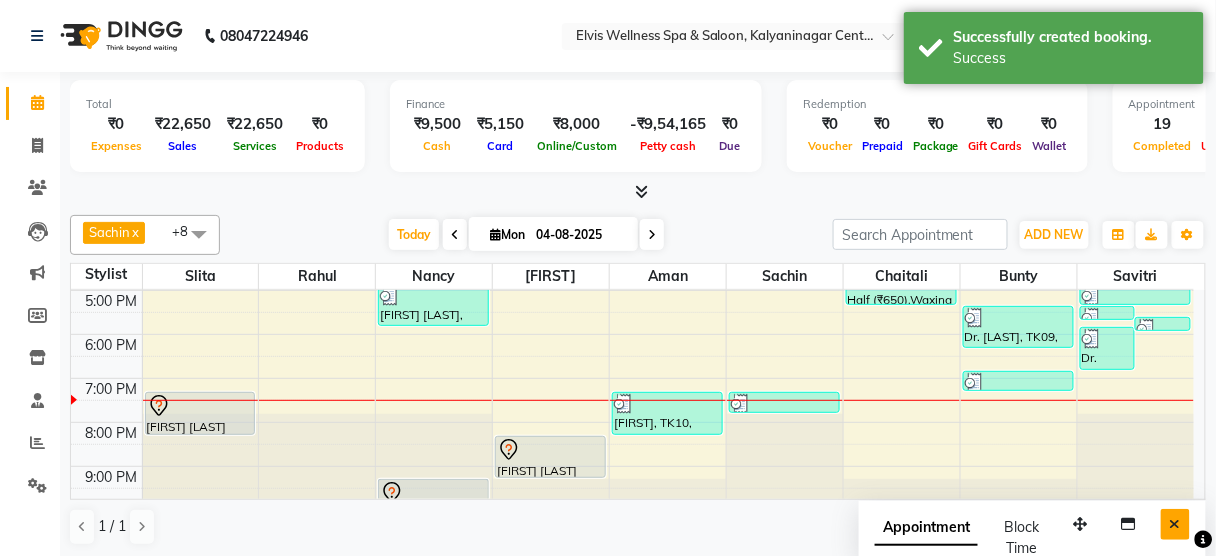 click at bounding box center (1175, 524) 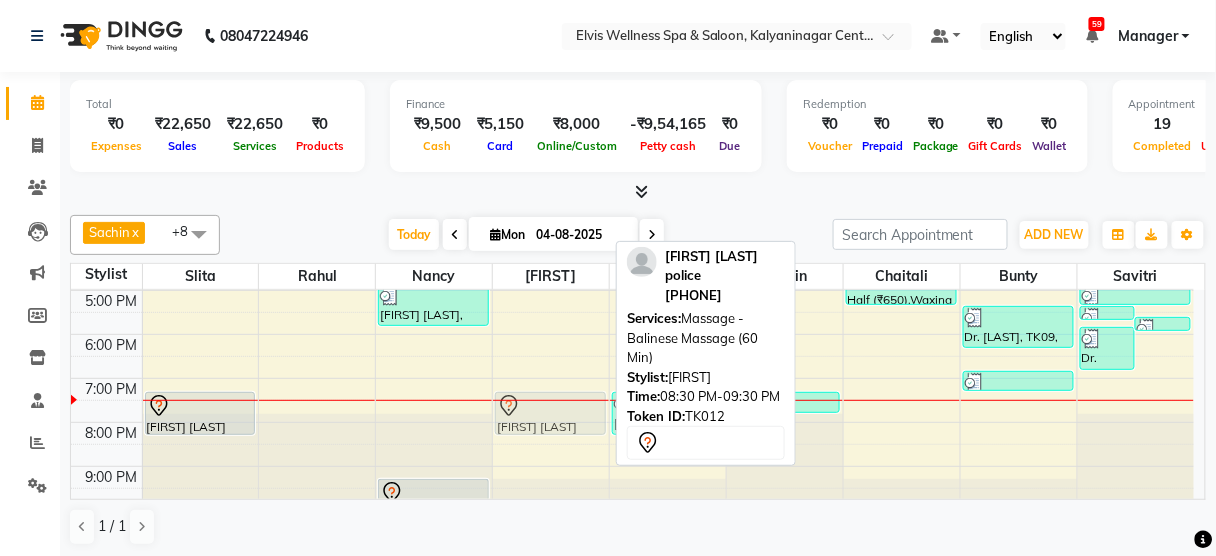 drag, startPoint x: 527, startPoint y: 443, endPoint x: 528, endPoint y: 403, distance: 40.012497 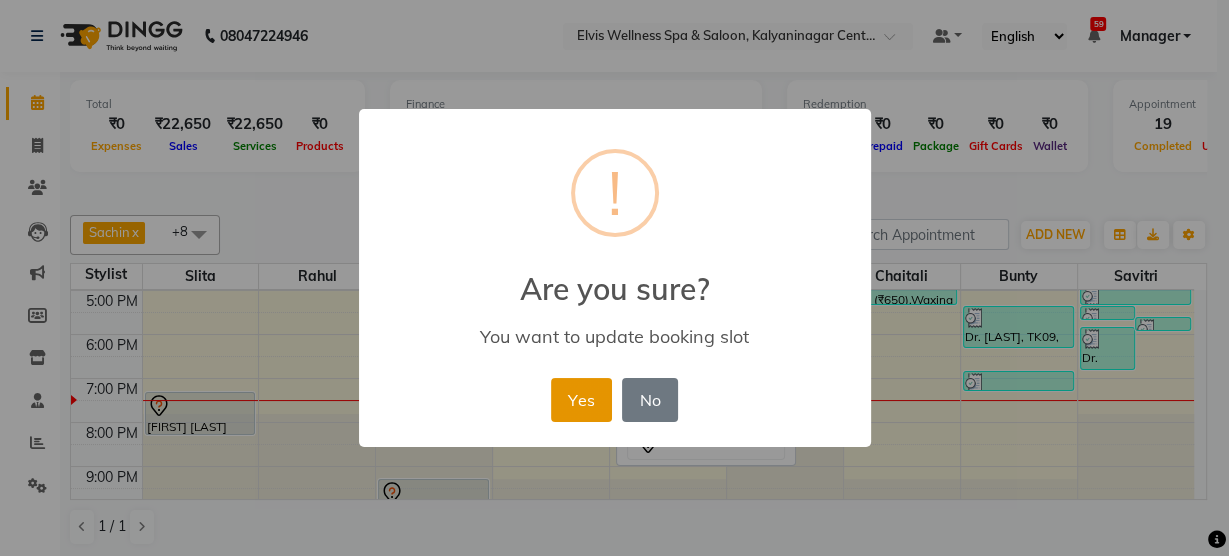 click on "Yes" at bounding box center (581, 400) 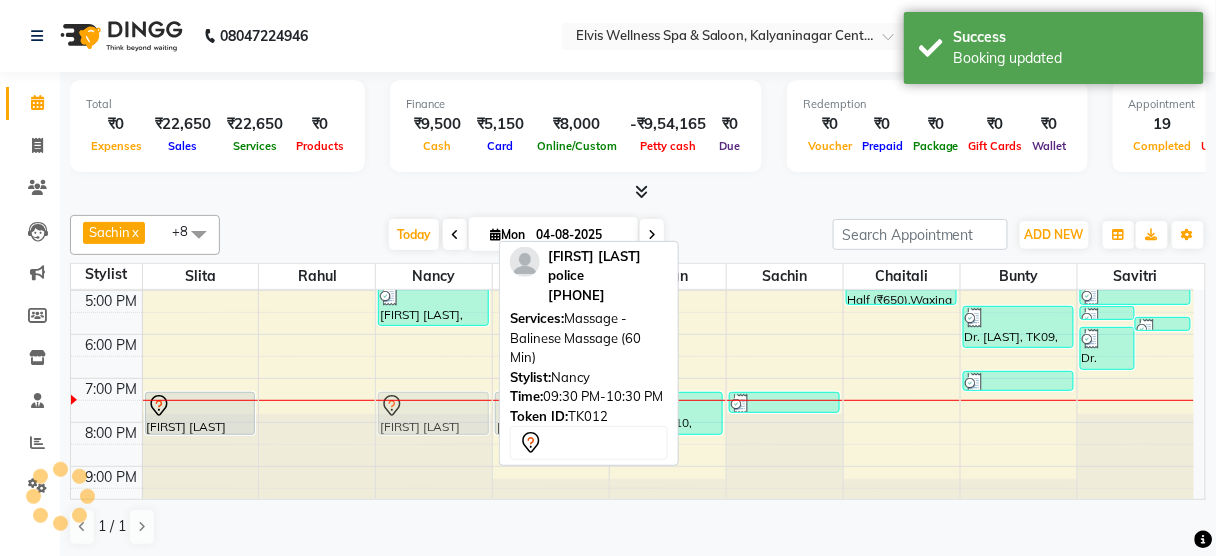 drag, startPoint x: 434, startPoint y: 484, endPoint x: 444, endPoint y: 400, distance: 84.59315 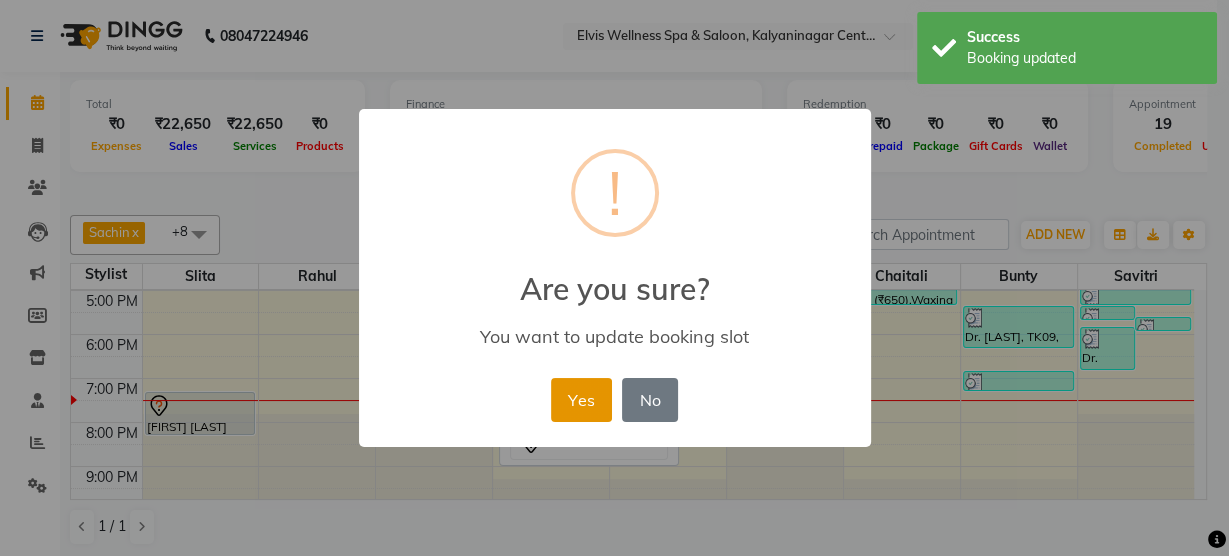 click on "Yes" at bounding box center [581, 400] 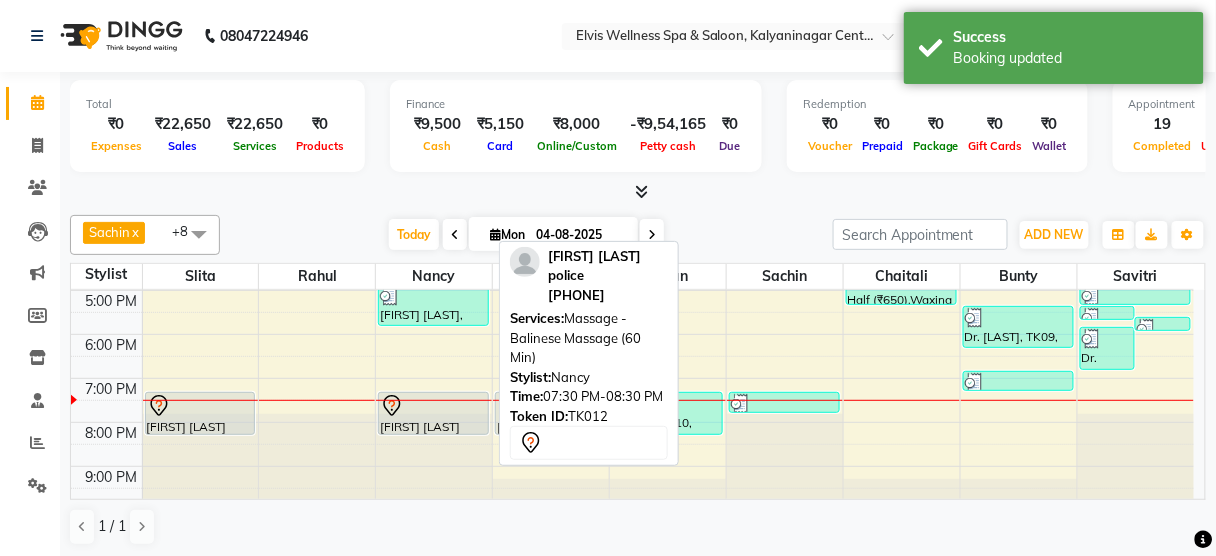 click at bounding box center (433, 406) 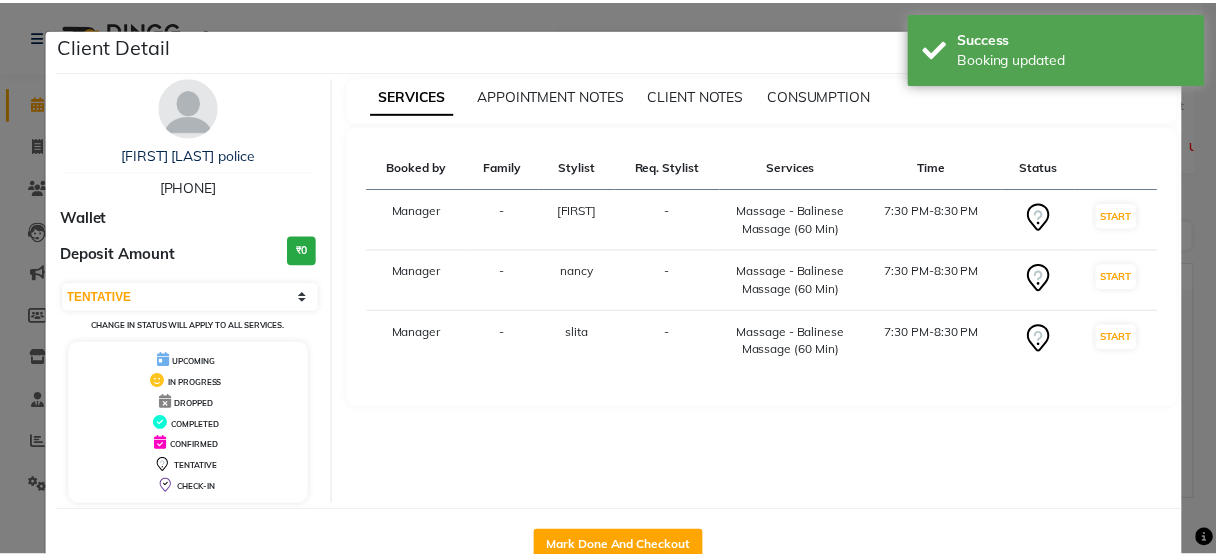 scroll, scrollTop: 52, scrollLeft: 0, axis: vertical 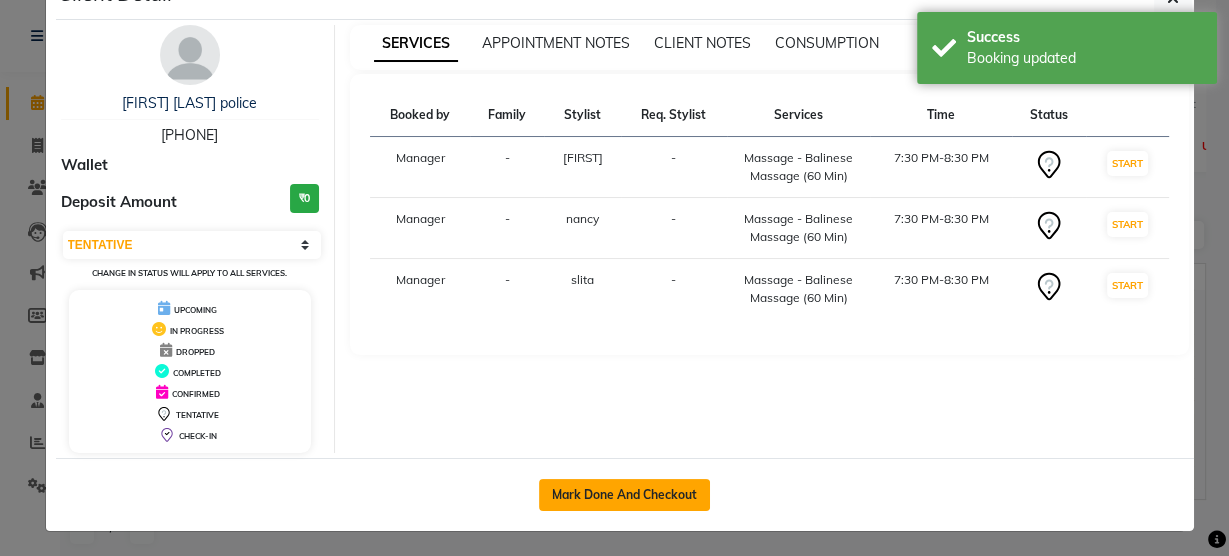 click on "Mark Done And Checkout" 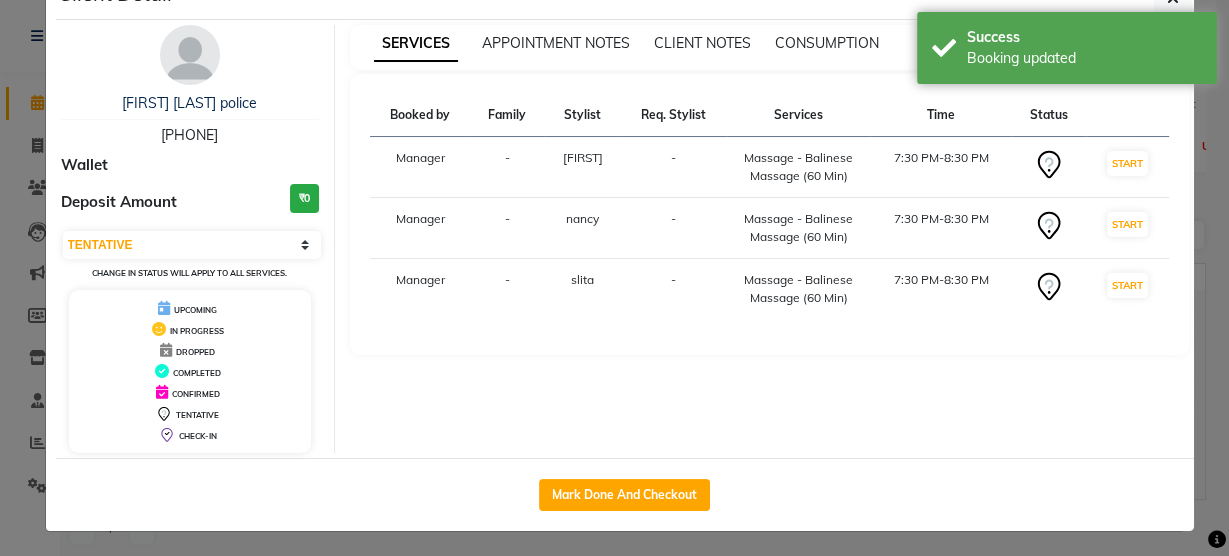 select on "5733" 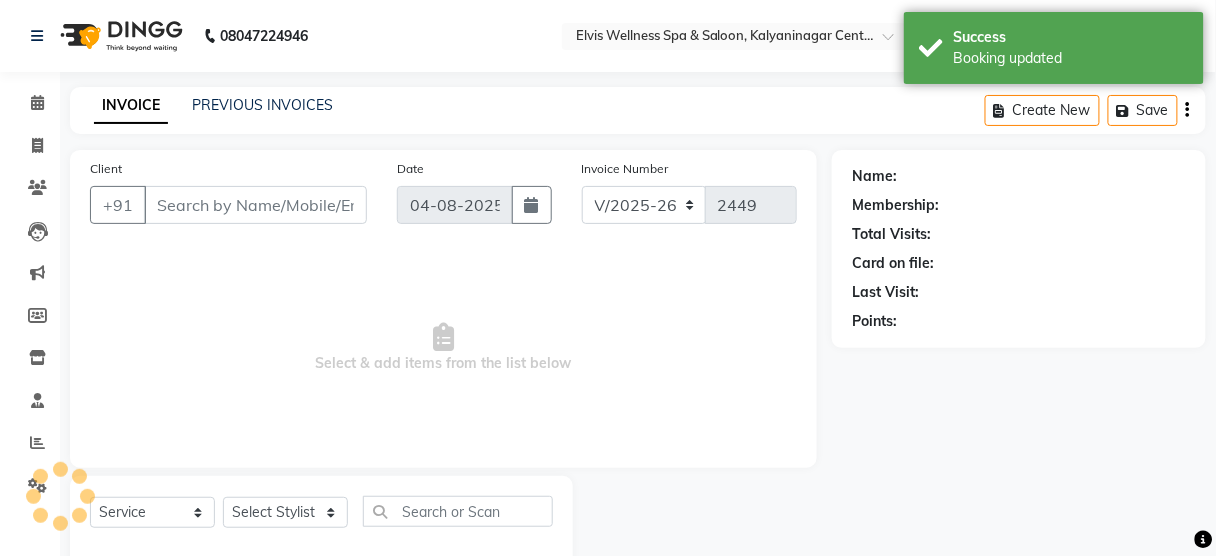 type on "[PHONE]" 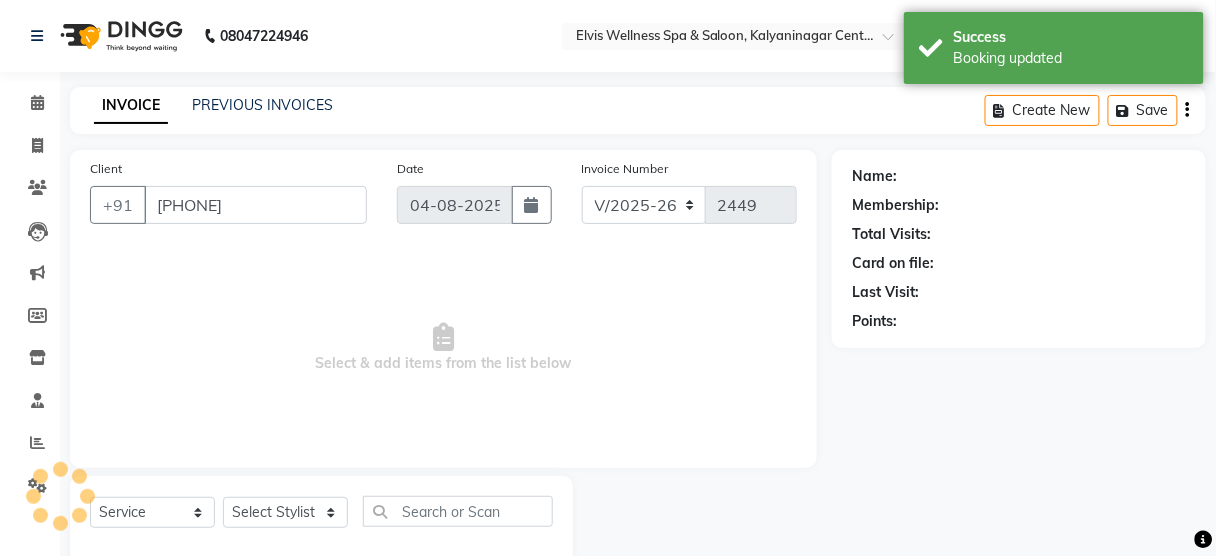 select on "45634" 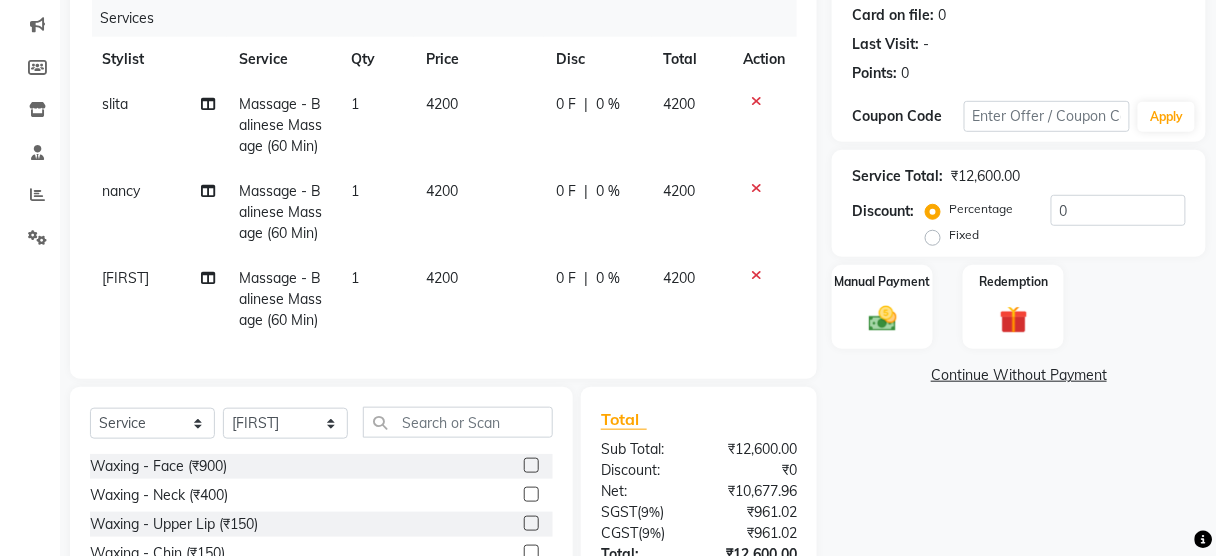 scroll, scrollTop: 238, scrollLeft: 0, axis: vertical 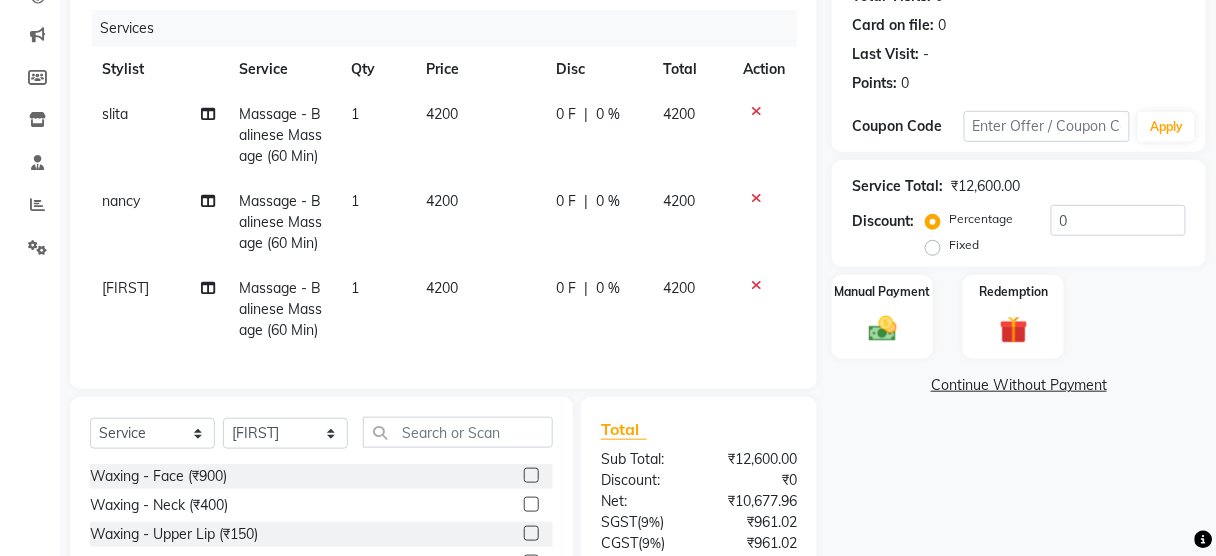 click on "Fixed" 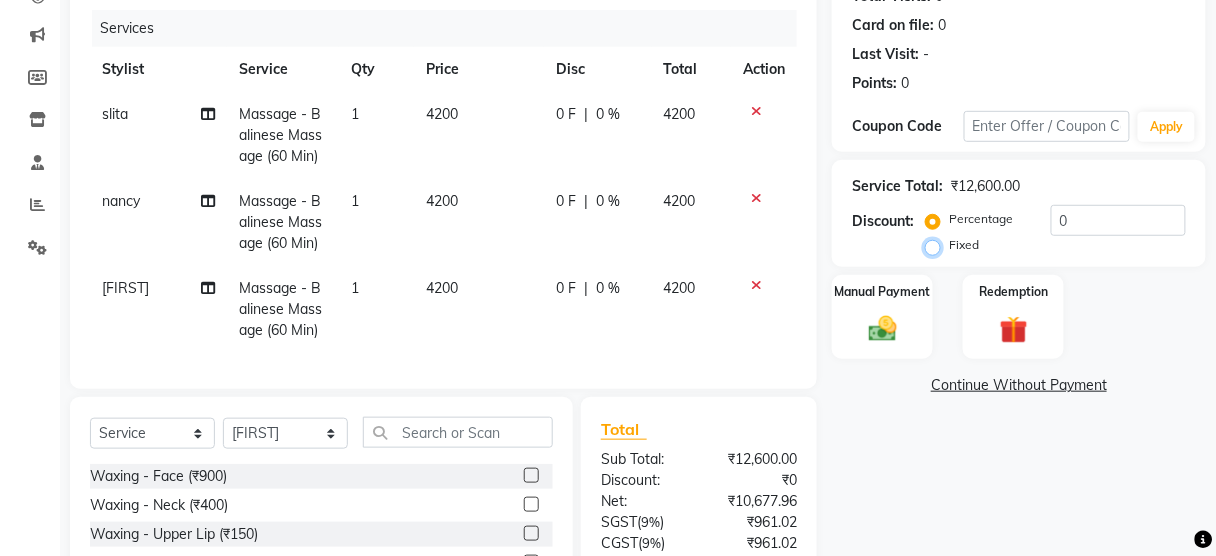 click on "Fixed" at bounding box center [937, 245] 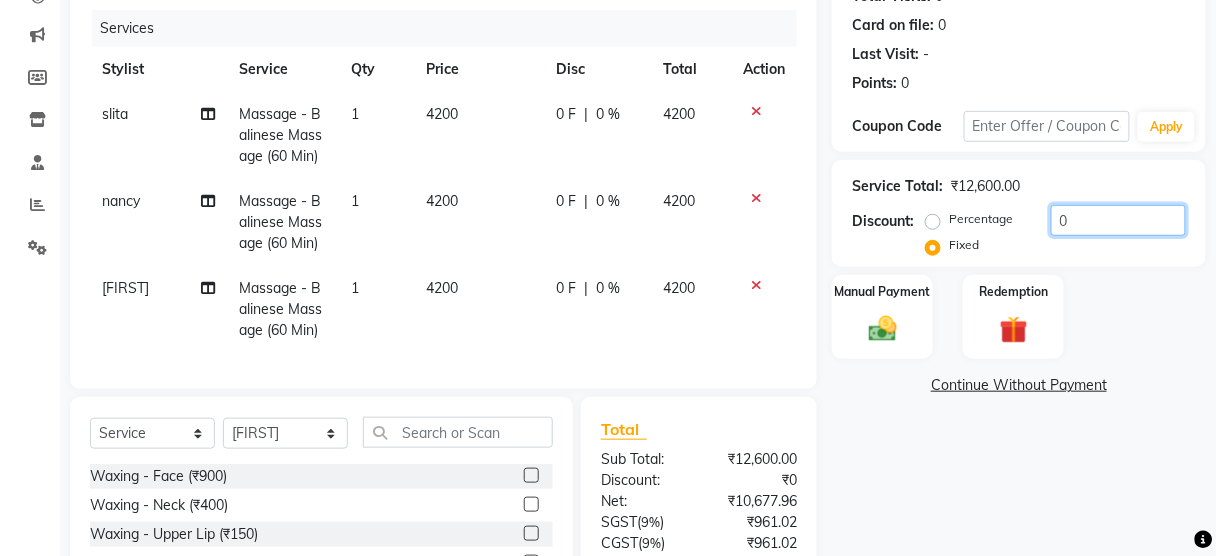 drag, startPoint x: 1073, startPoint y: 226, endPoint x: 990, endPoint y: 239, distance: 84.0119 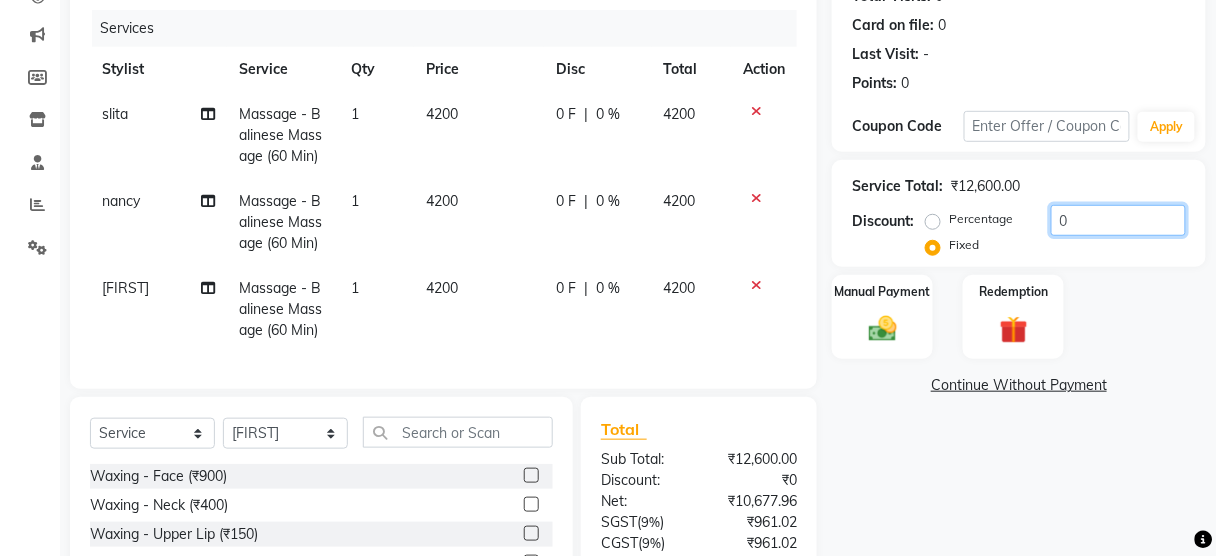 click on "Percentage   Fixed  0" 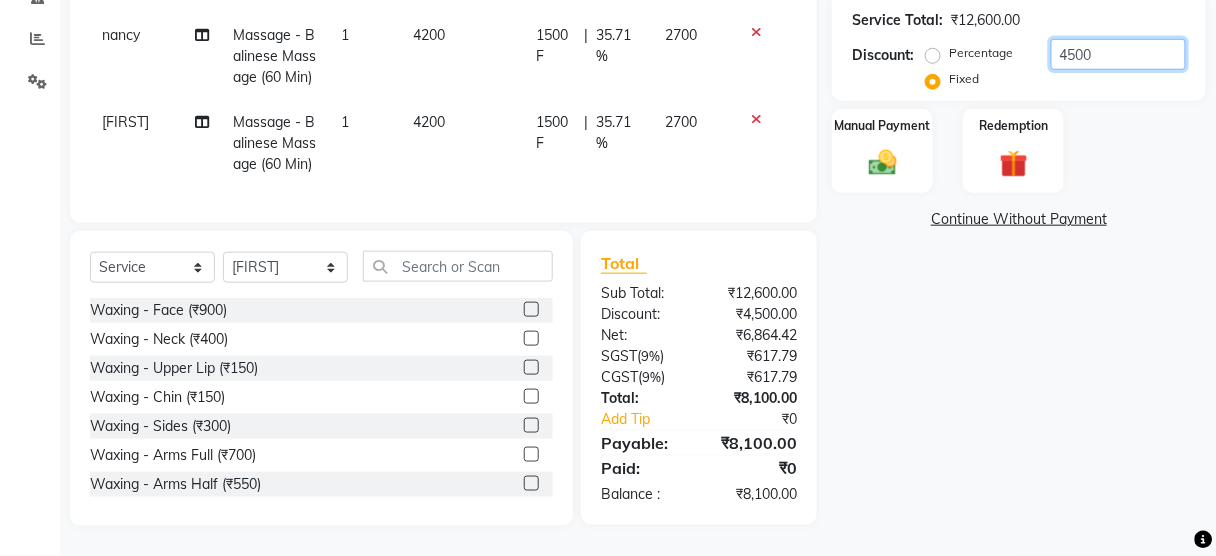 scroll, scrollTop: 414, scrollLeft: 0, axis: vertical 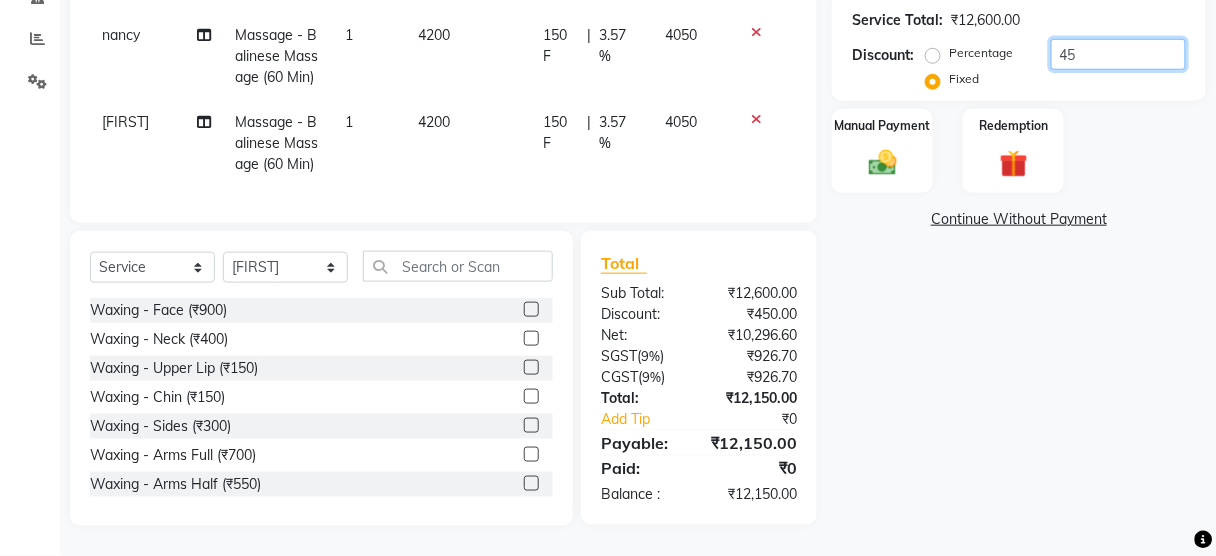 type on "4" 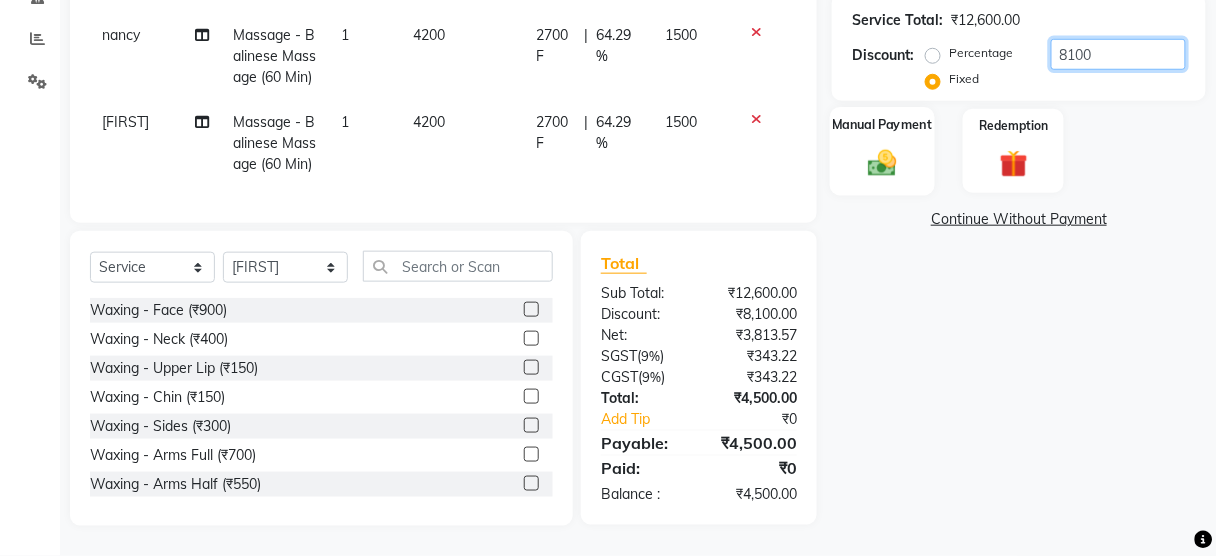 type on "8100" 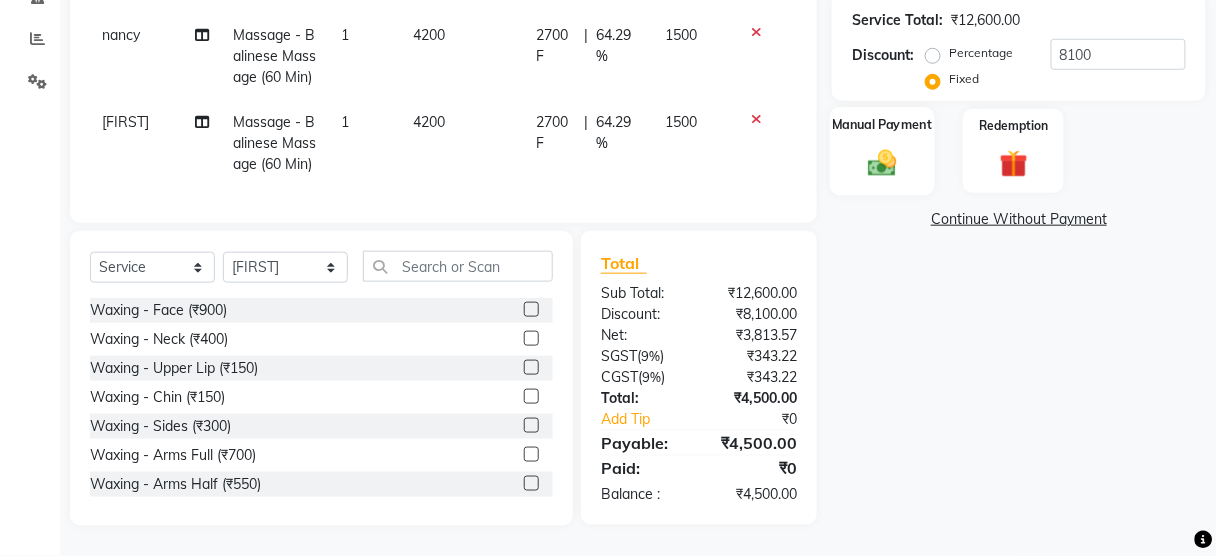 click 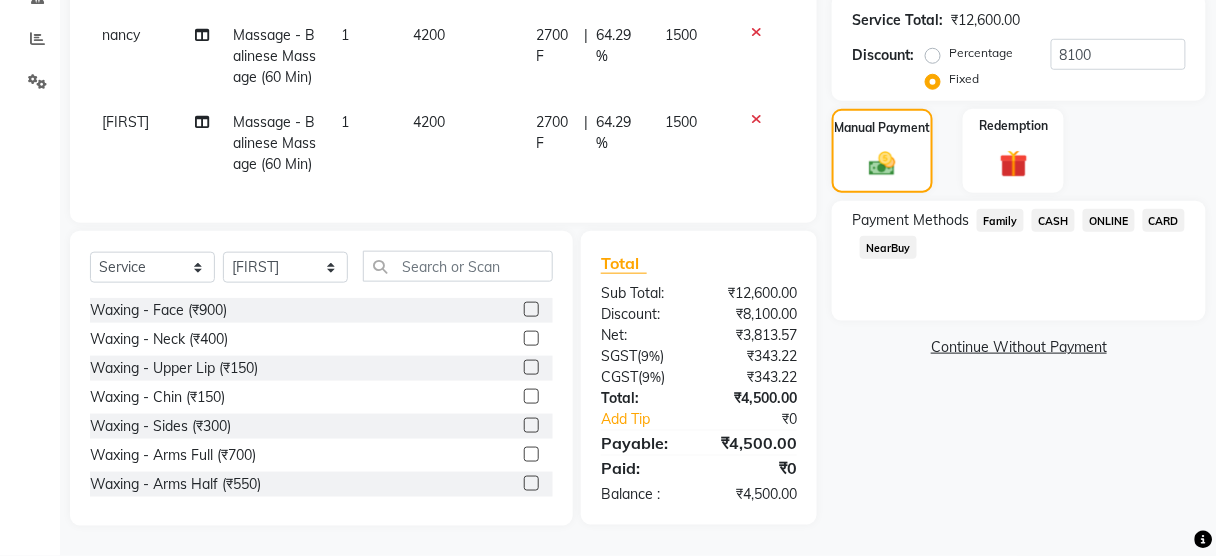 click on "ONLINE" 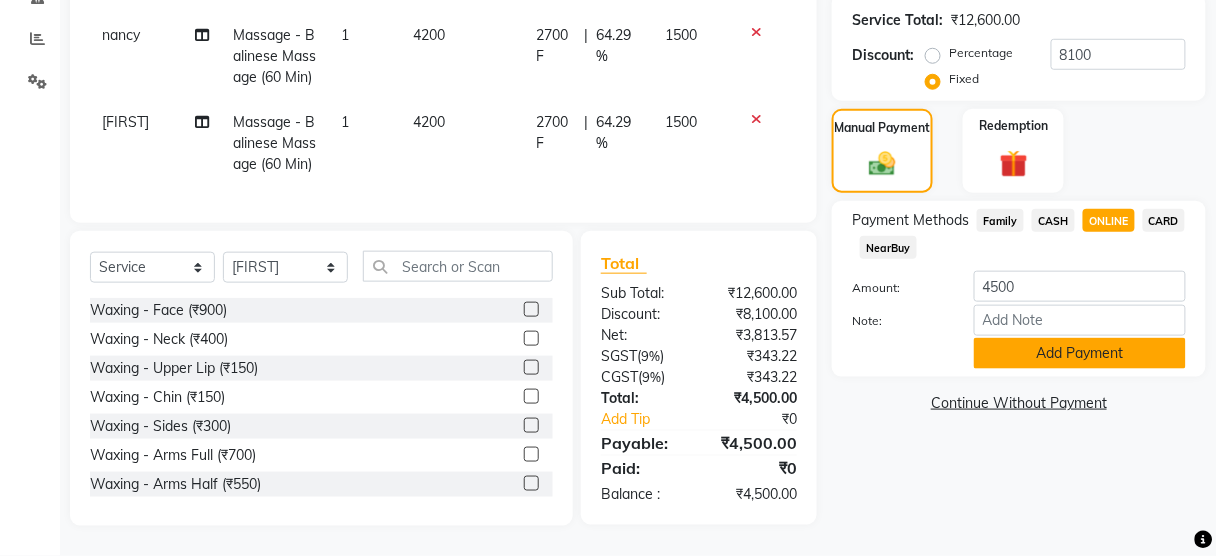 click on "Add Payment" 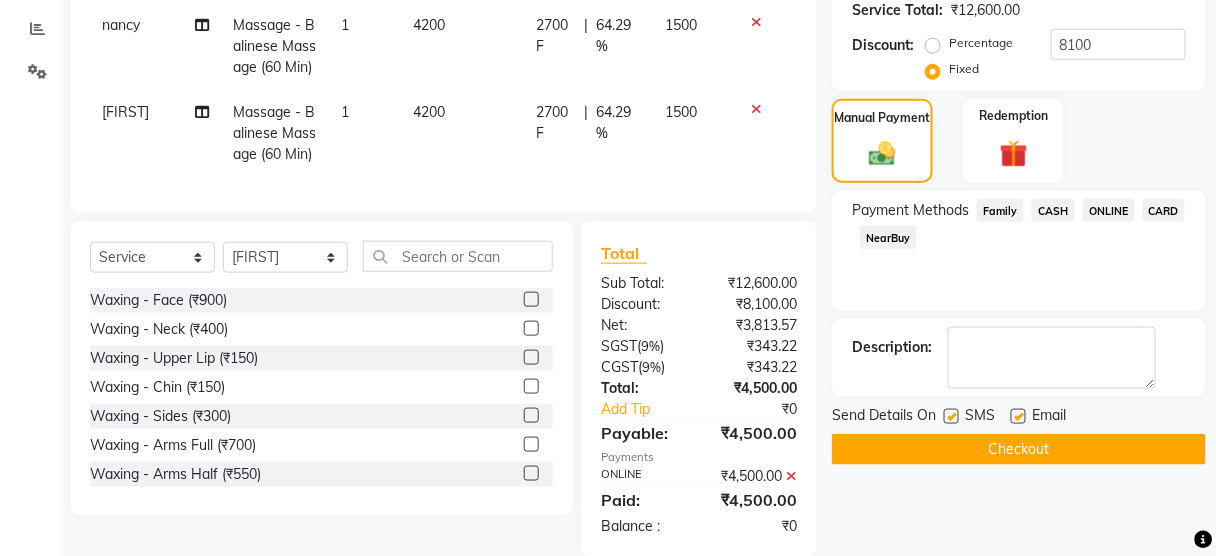 scroll, scrollTop: 476, scrollLeft: 0, axis: vertical 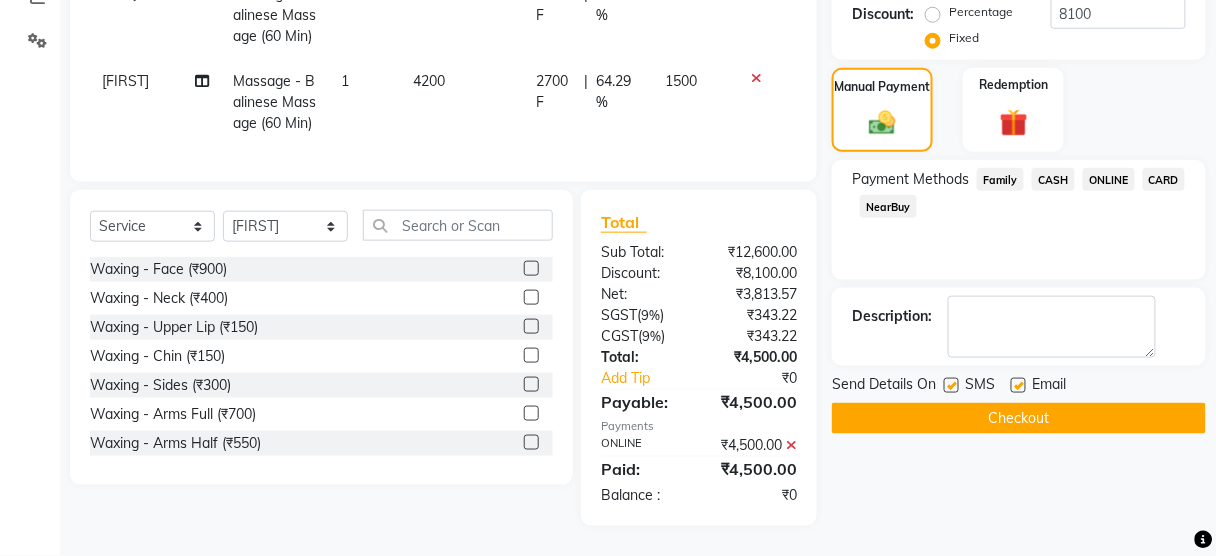 click 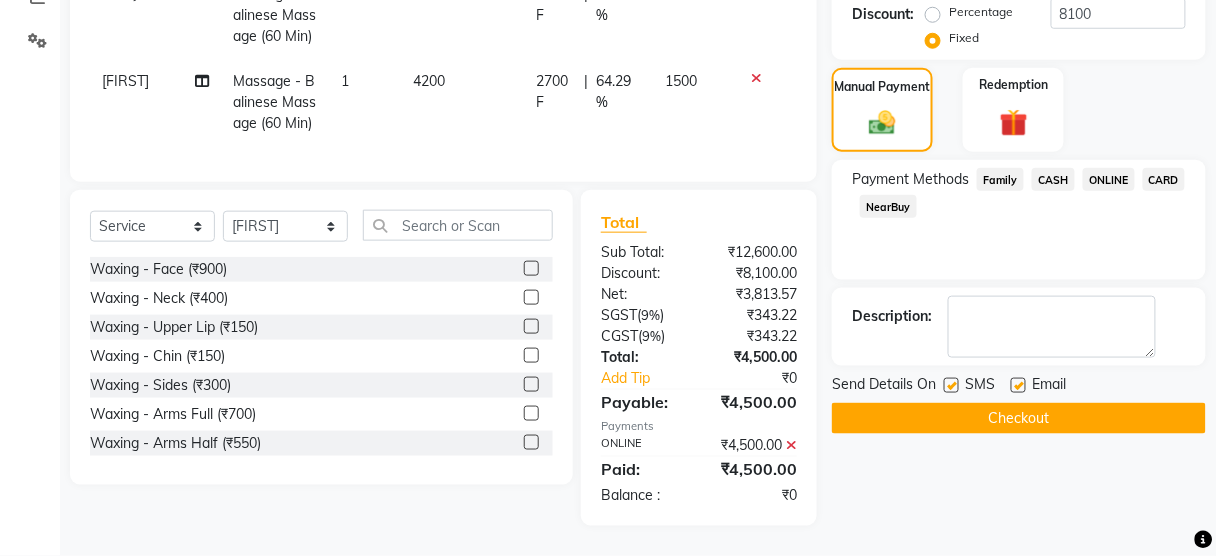 click at bounding box center [950, 386] 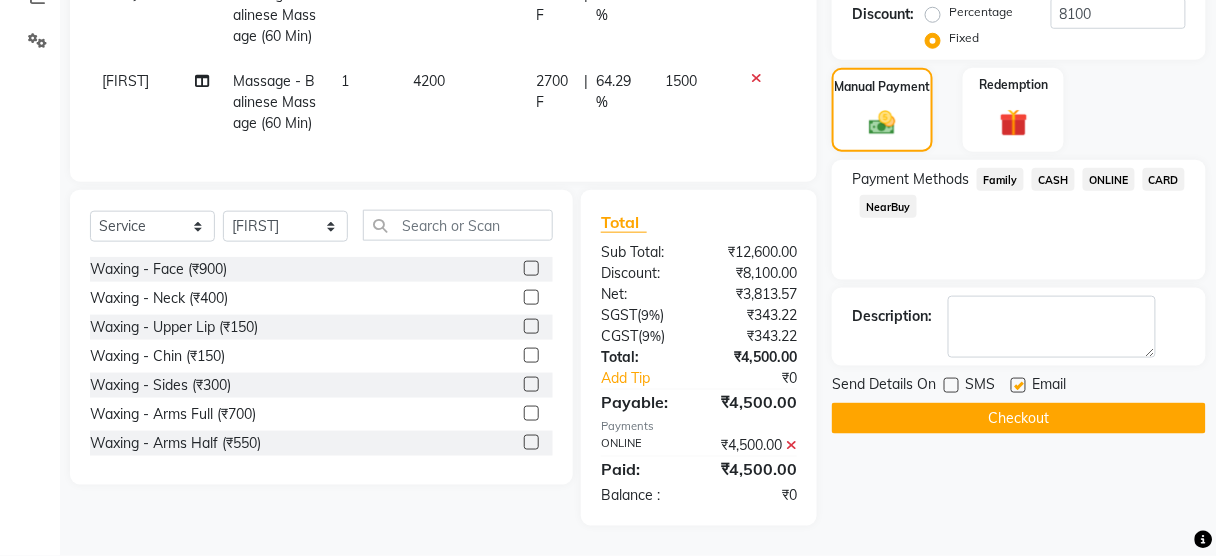 click on "Checkout" 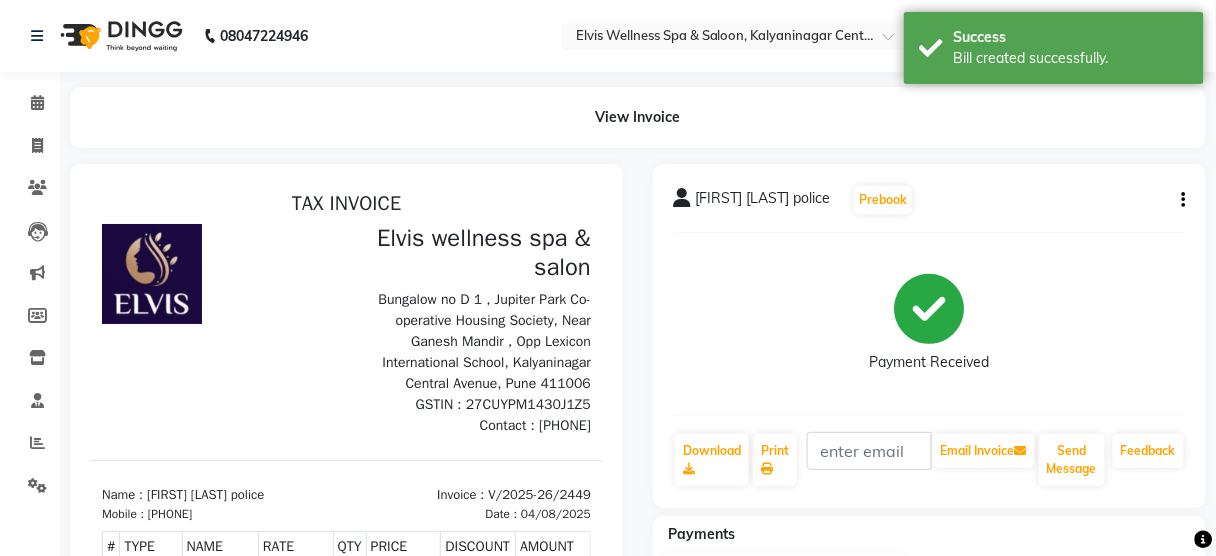 scroll, scrollTop: 0, scrollLeft: 0, axis: both 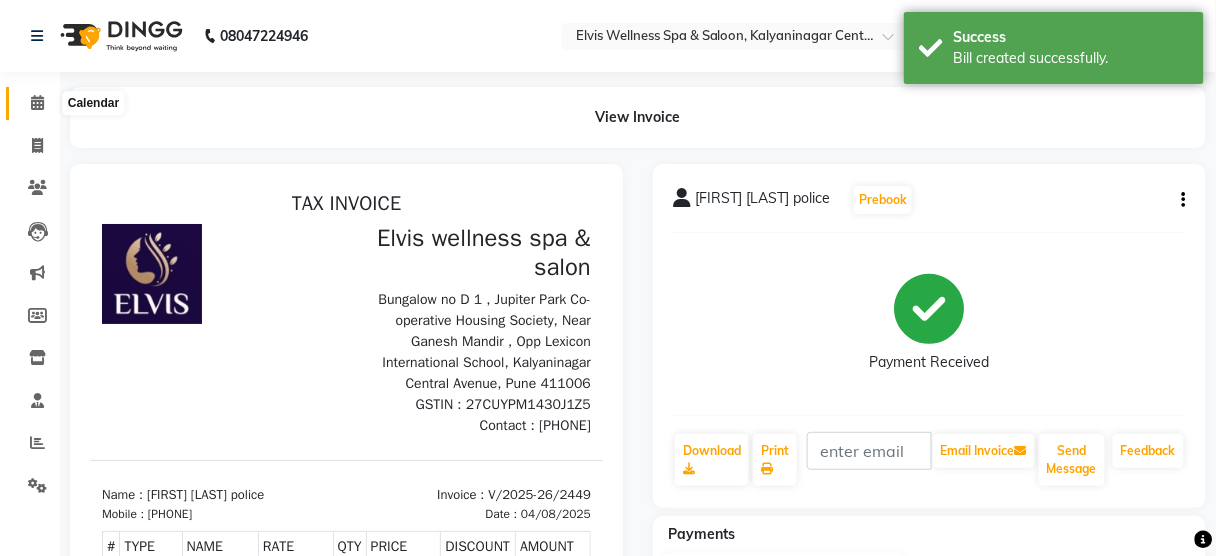 click 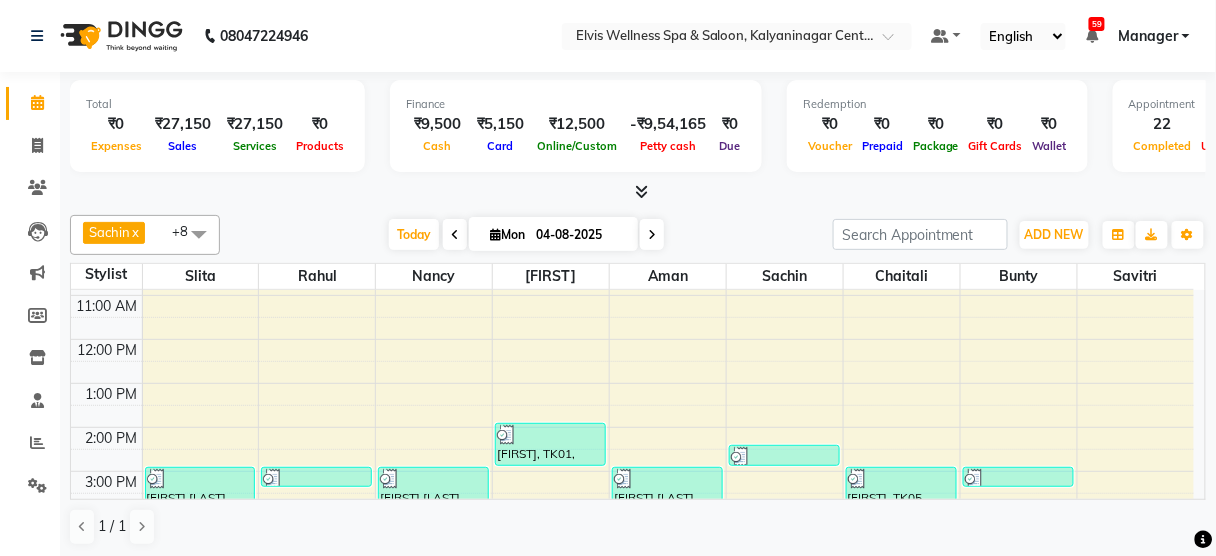 scroll, scrollTop: 134, scrollLeft: 0, axis: vertical 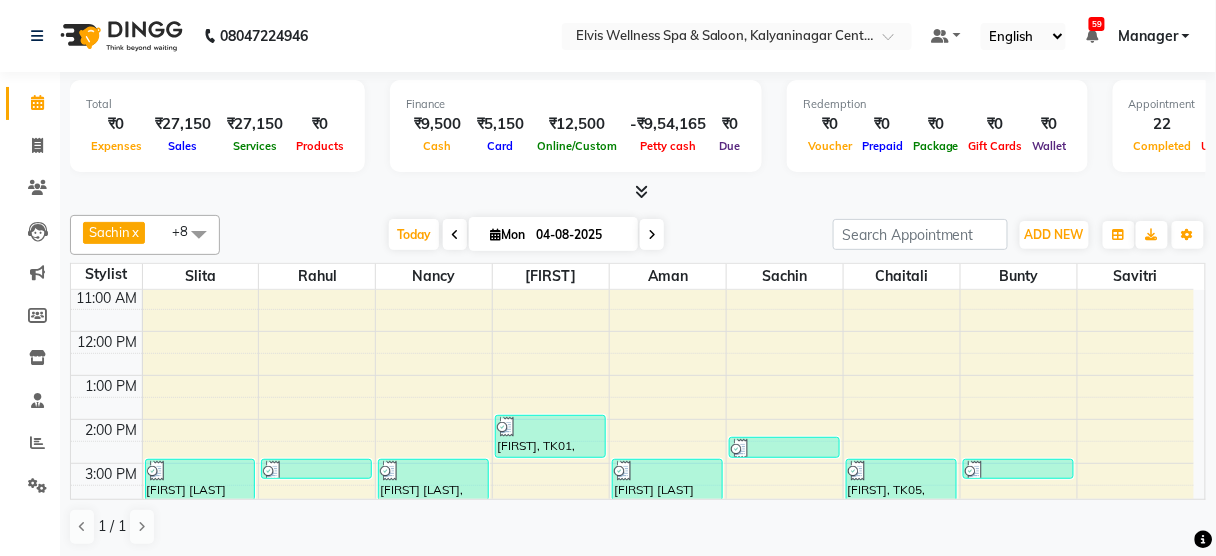 click at bounding box center [668, 386] 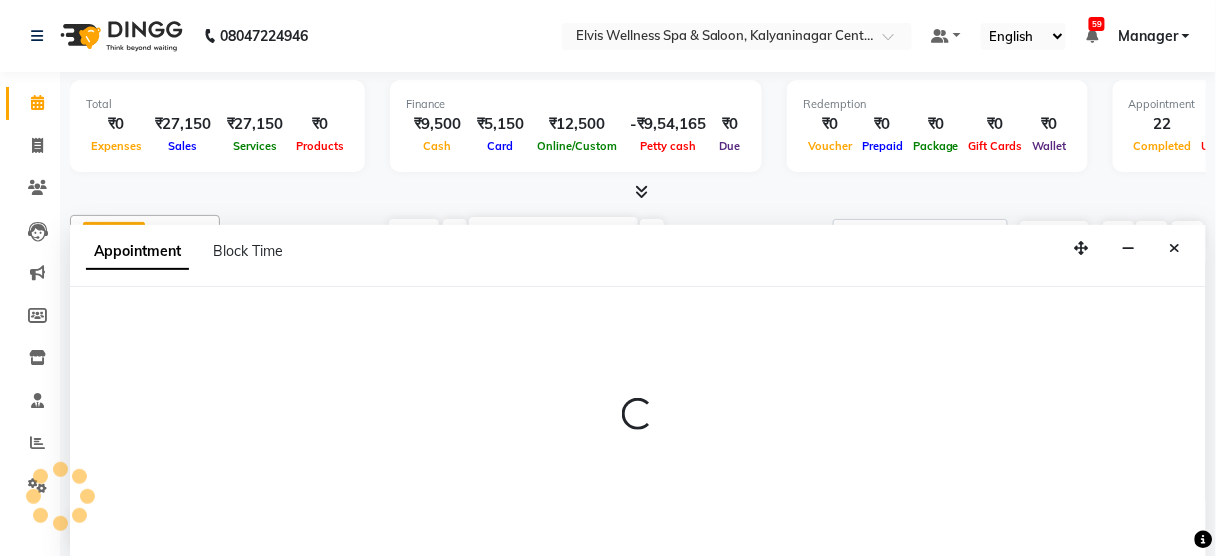 scroll, scrollTop: 0, scrollLeft: 0, axis: both 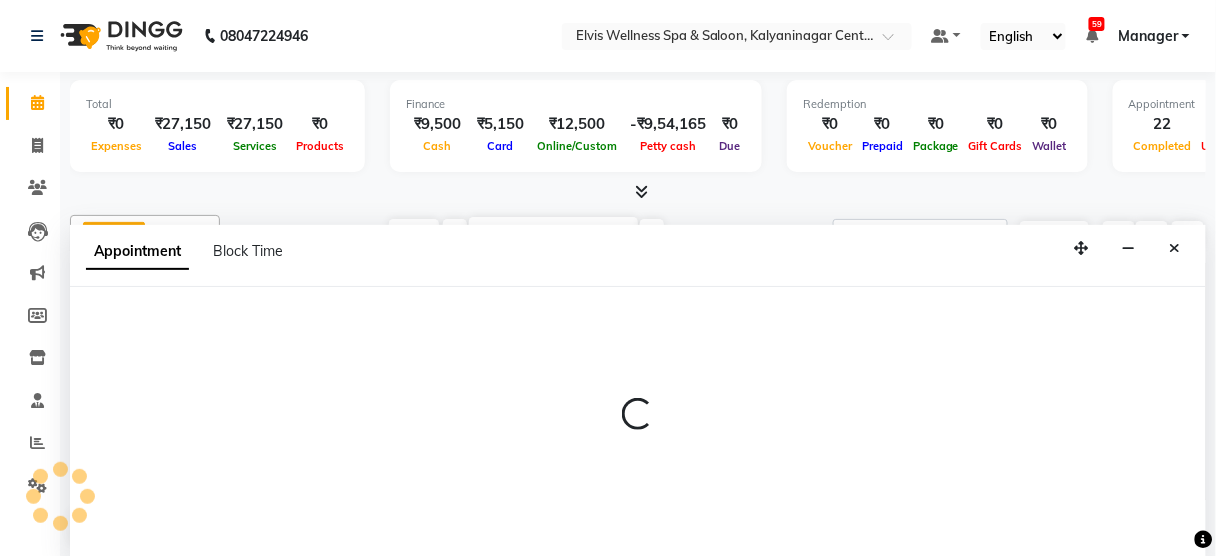 select on "40552" 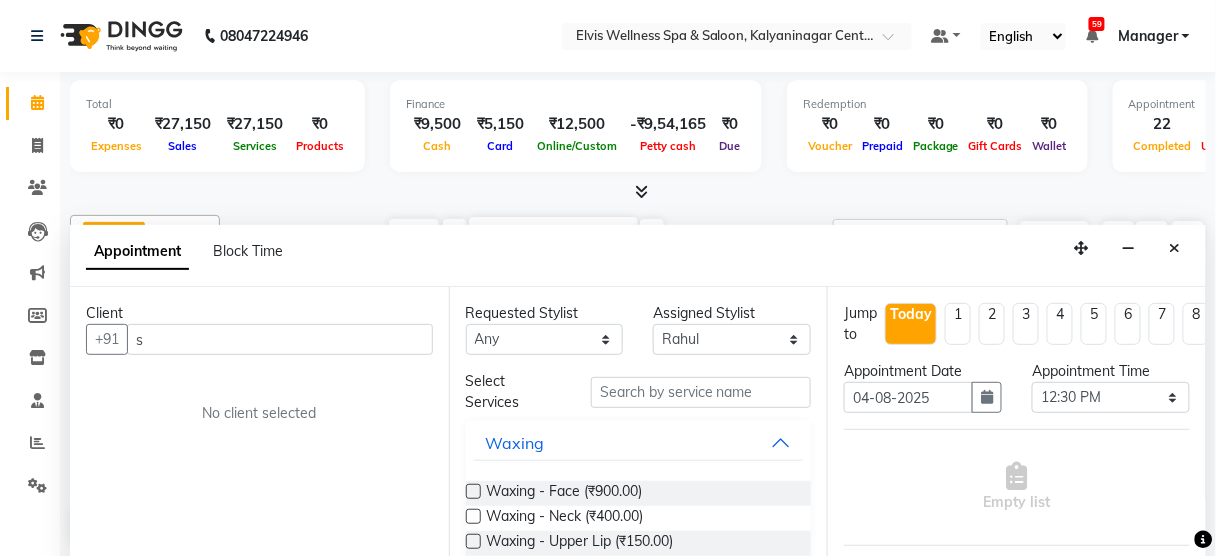 click on "s" at bounding box center [280, 339] 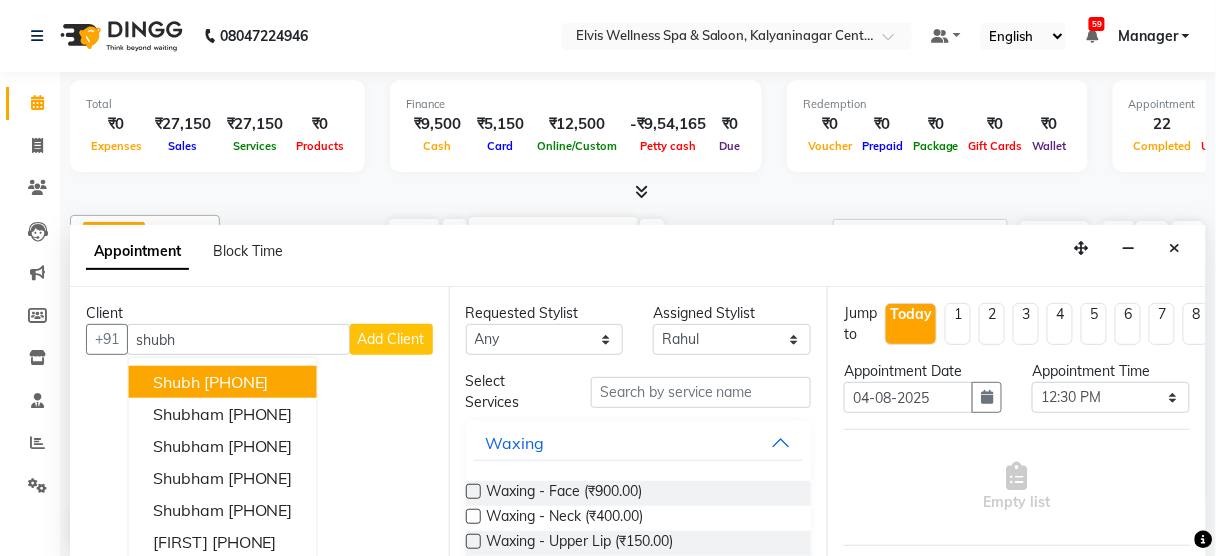 click on "[PHONE]" at bounding box center [236, 382] 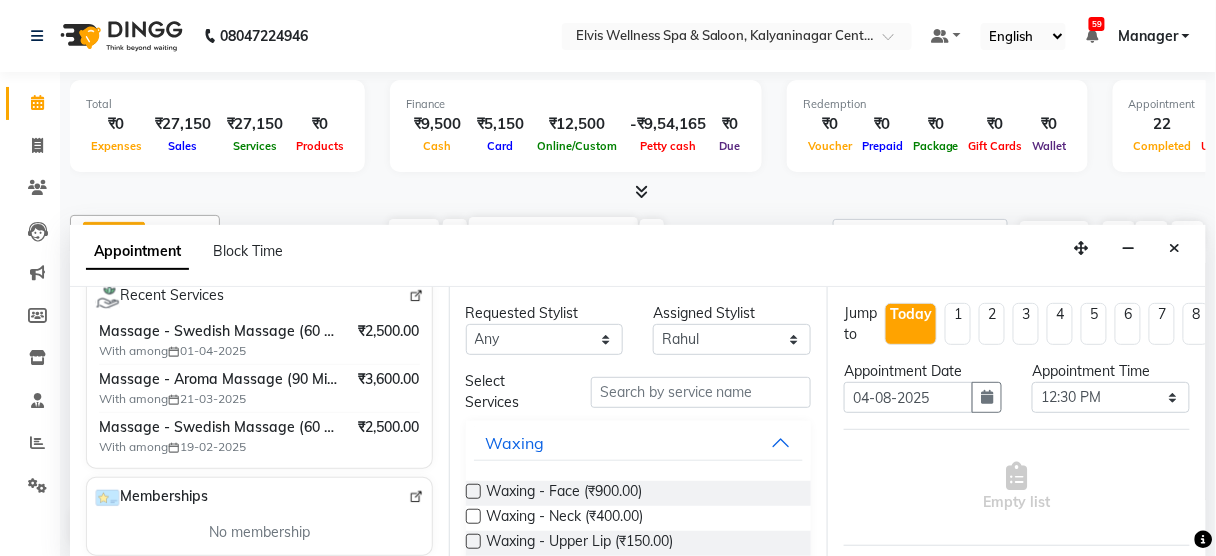 scroll, scrollTop: 401, scrollLeft: 0, axis: vertical 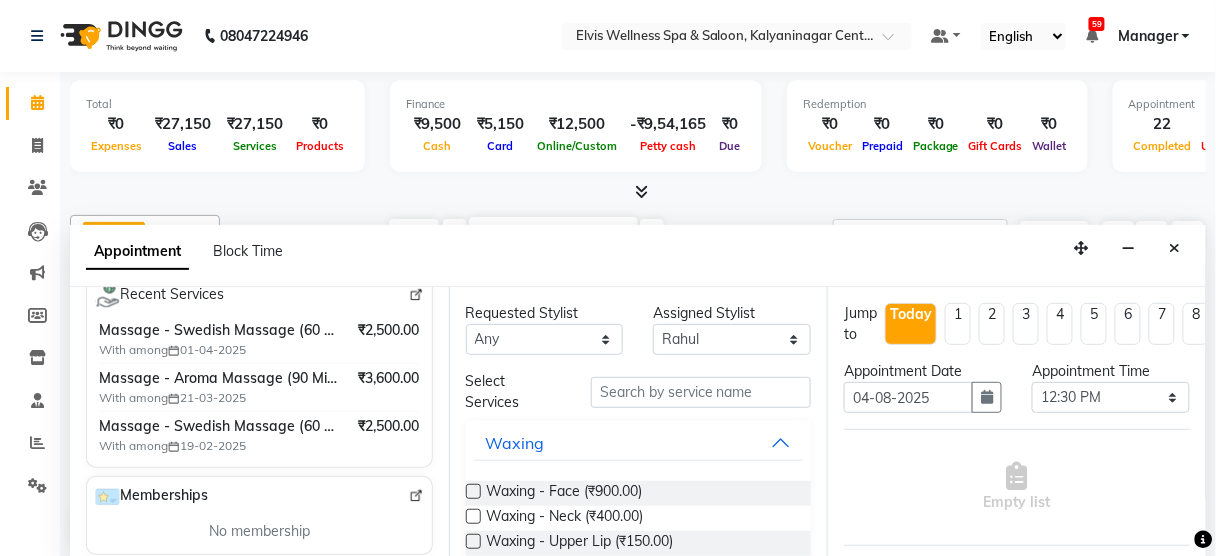type on "[PHONE]" 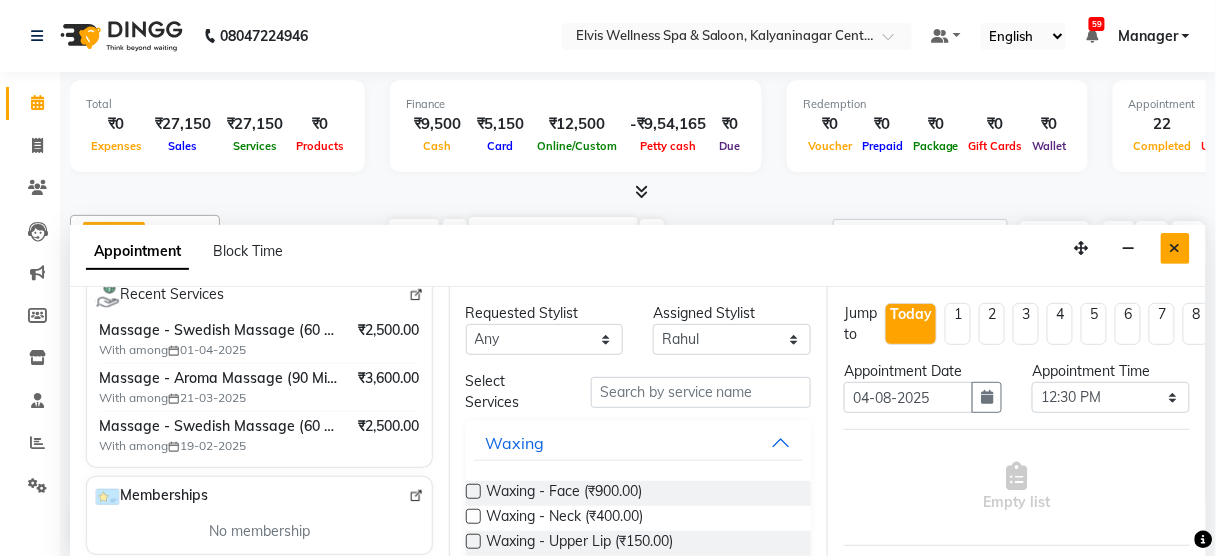 click at bounding box center (1175, 248) 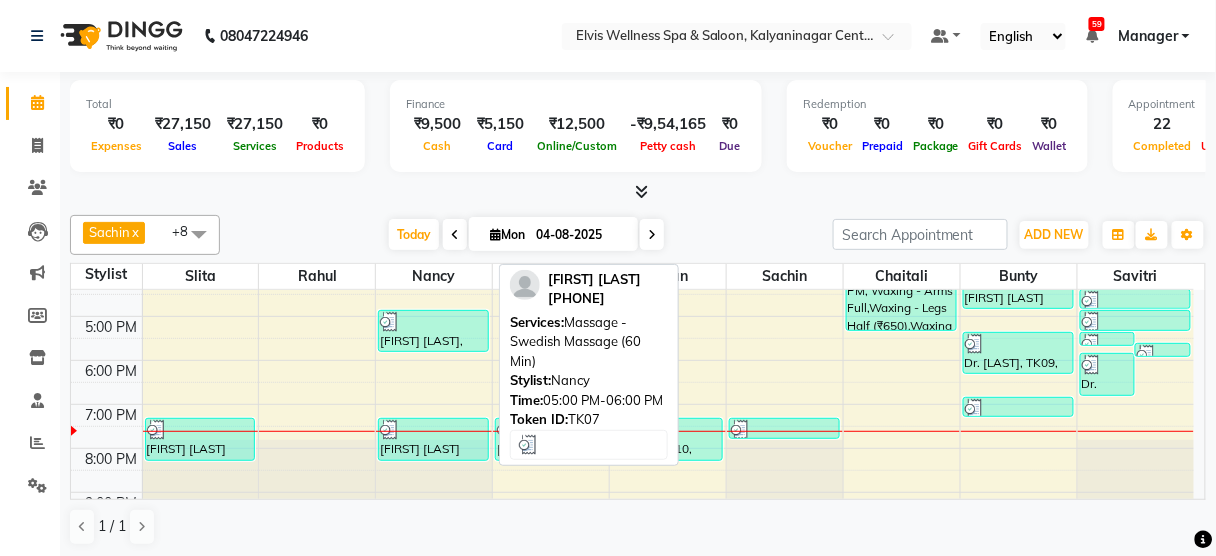 scroll, scrollTop: 395, scrollLeft: 0, axis: vertical 